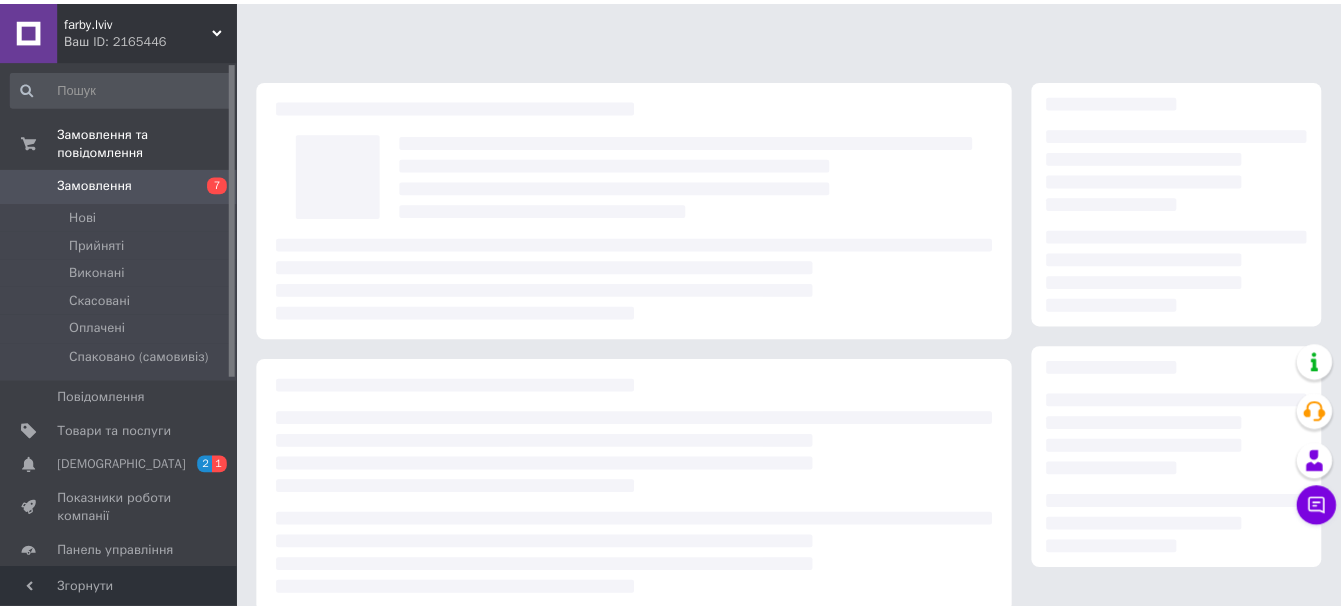 scroll, scrollTop: 0, scrollLeft: 0, axis: both 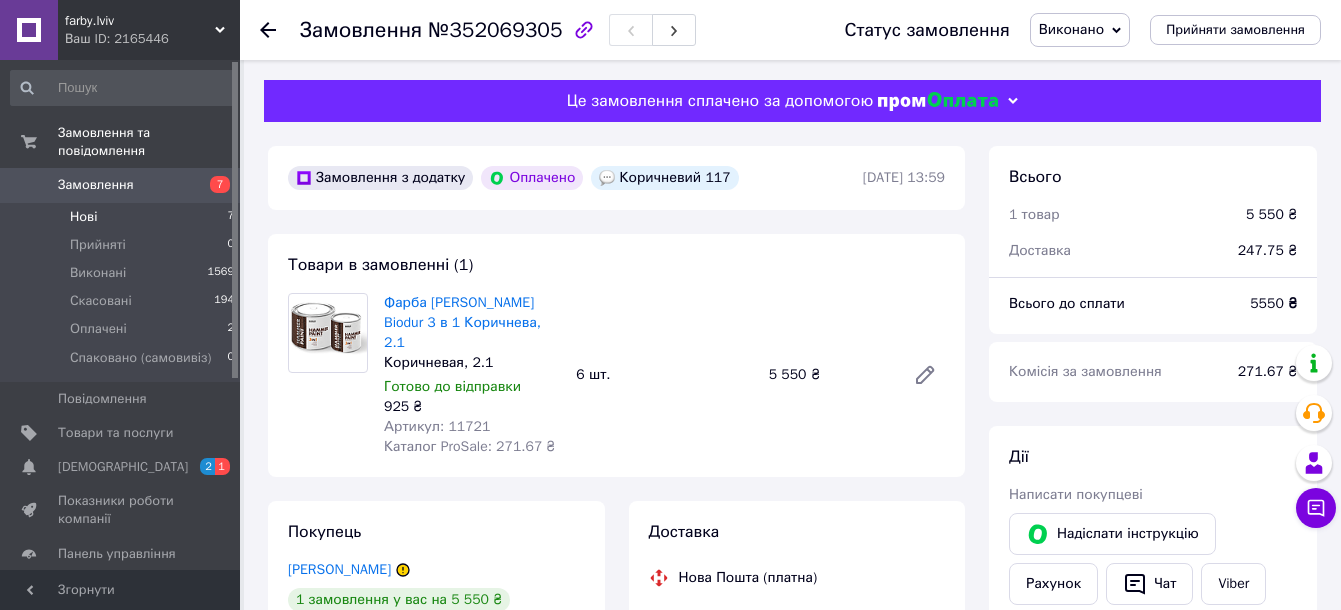 click on "Нові 7" at bounding box center [123, 217] 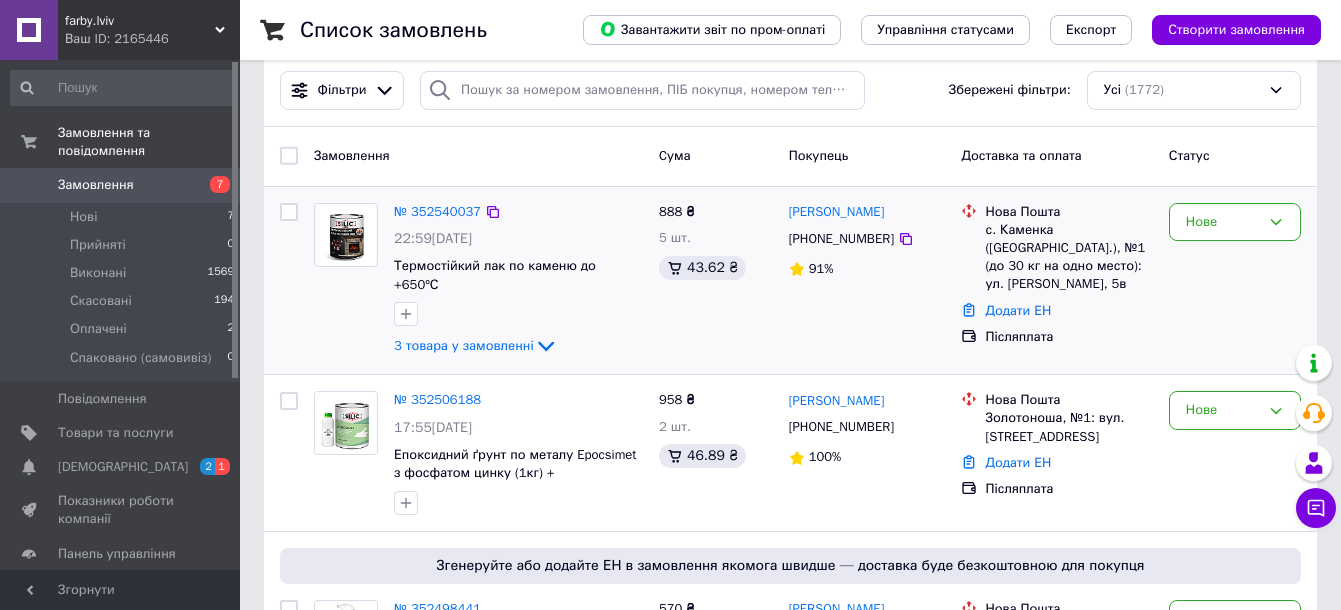 scroll, scrollTop: 0, scrollLeft: 0, axis: both 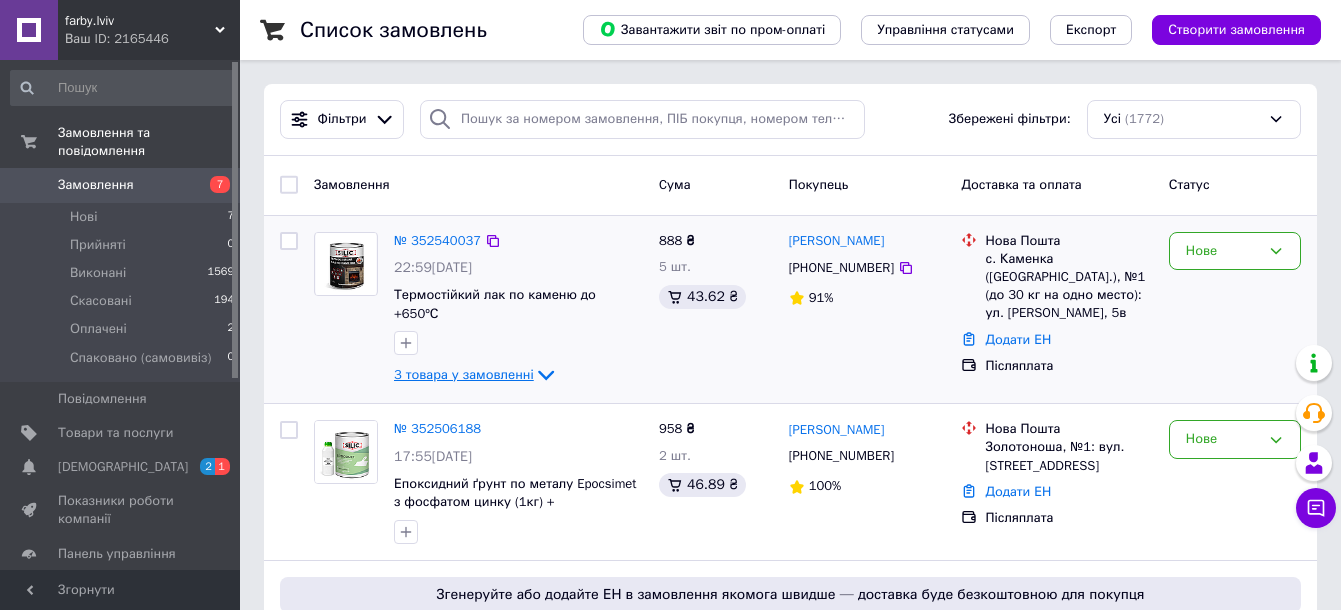 click on "3 товара у замовленні" at bounding box center [464, 374] 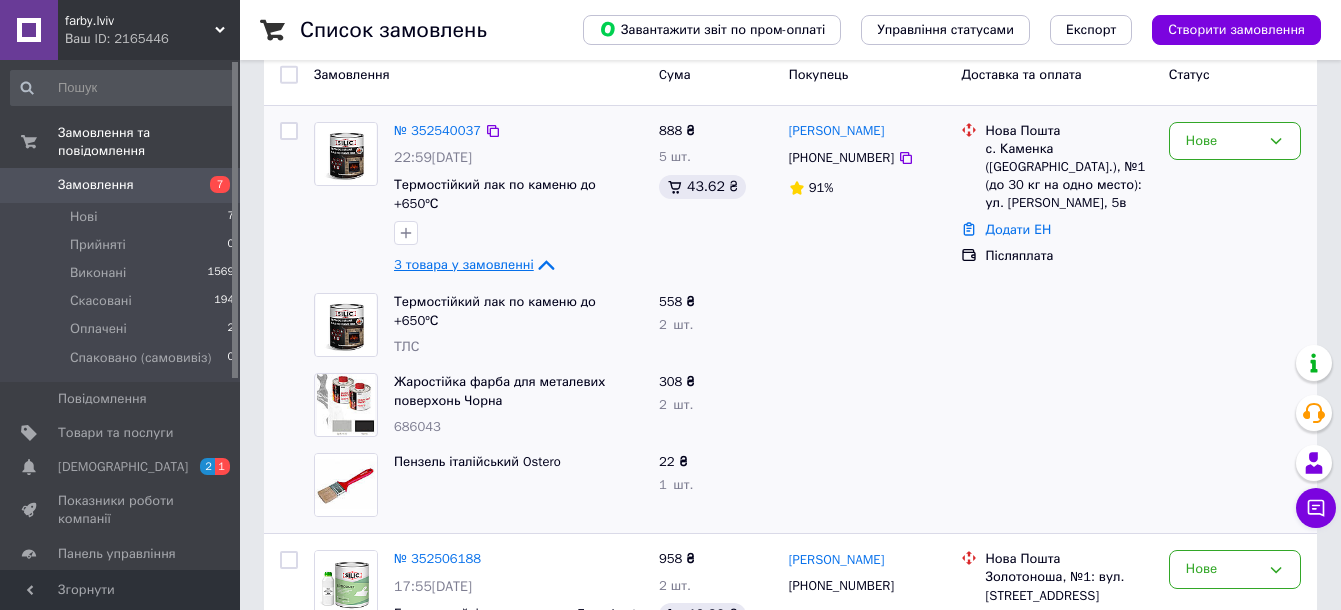 scroll, scrollTop: 125, scrollLeft: 0, axis: vertical 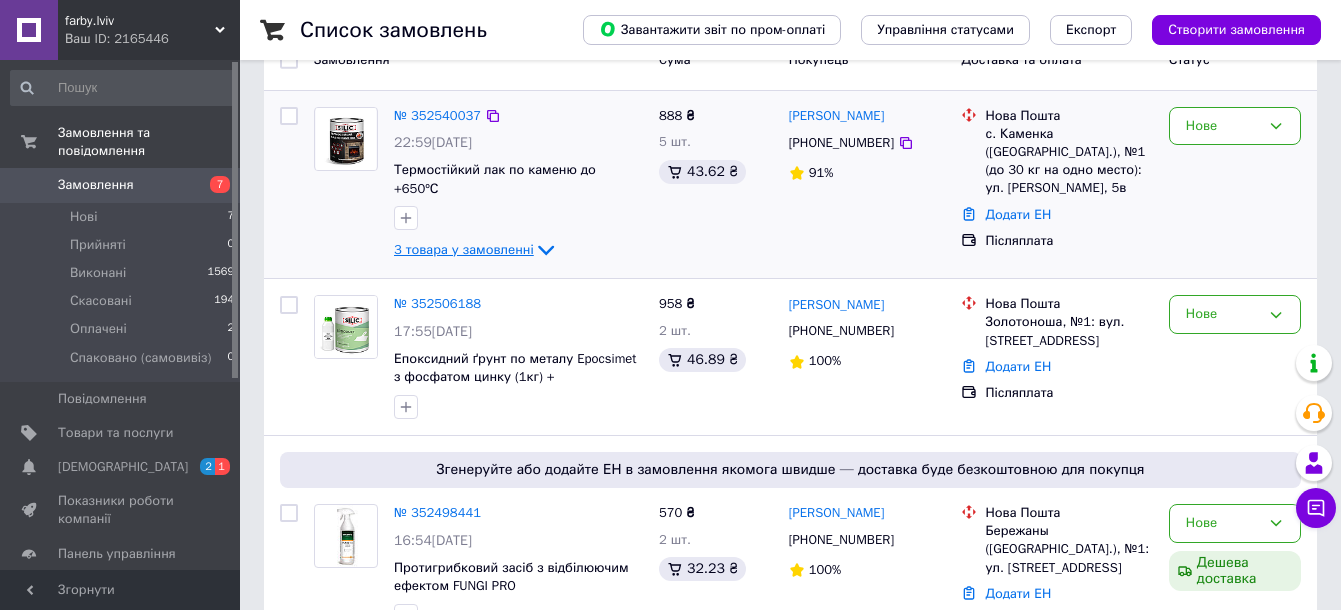 click 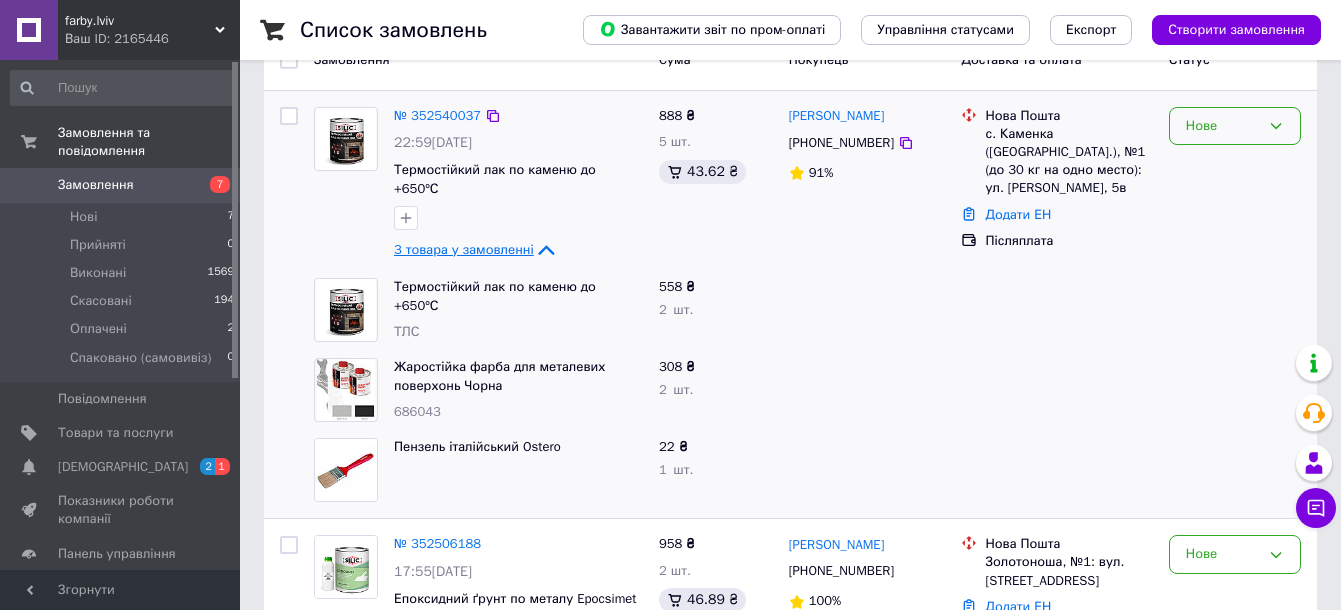 click on "Нове" at bounding box center (1223, 126) 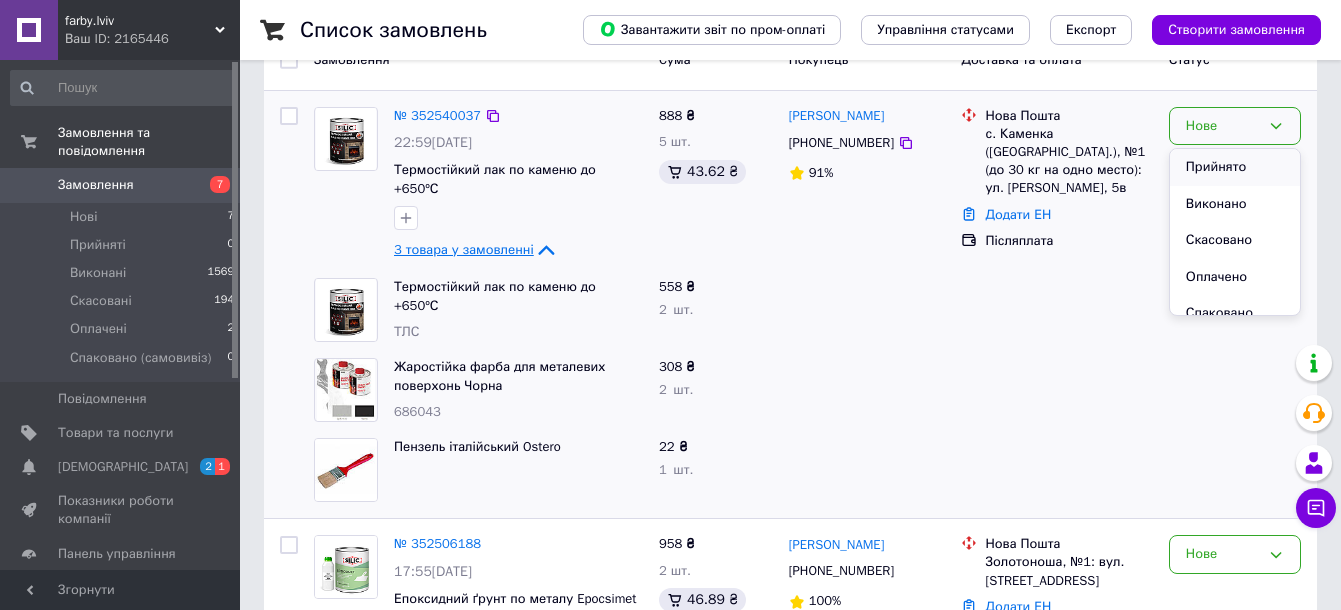 click on "Прийнято" at bounding box center (1235, 167) 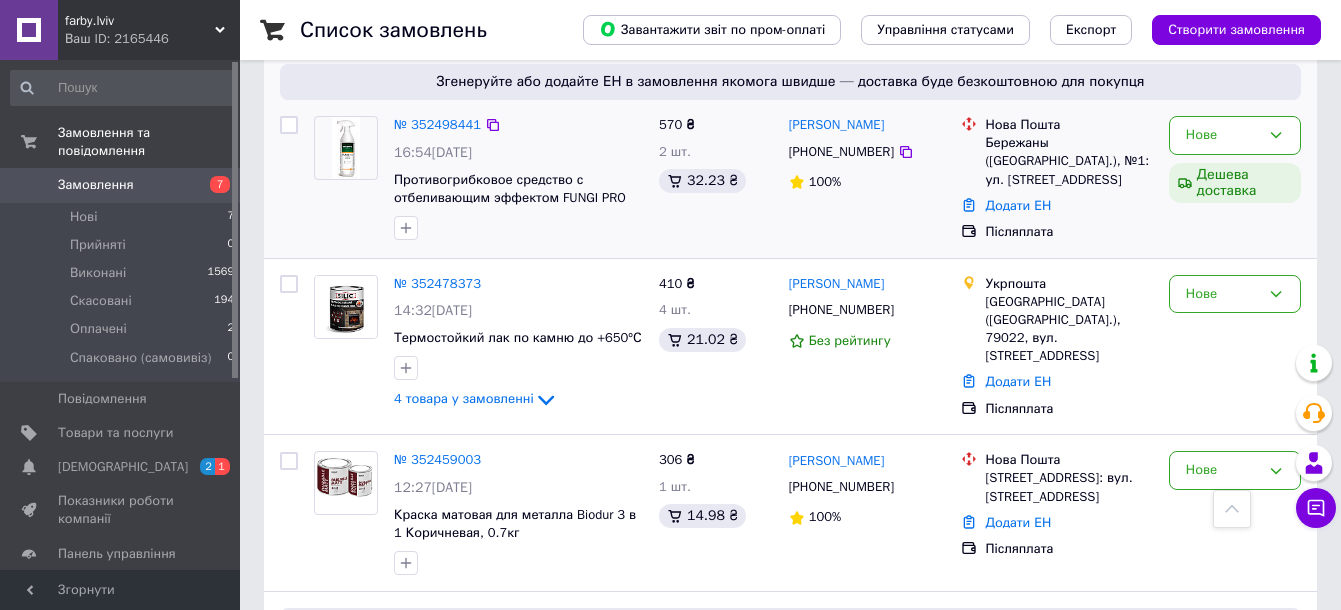 scroll, scrollTop: 750, scrollLeft: 0, axis: vertical 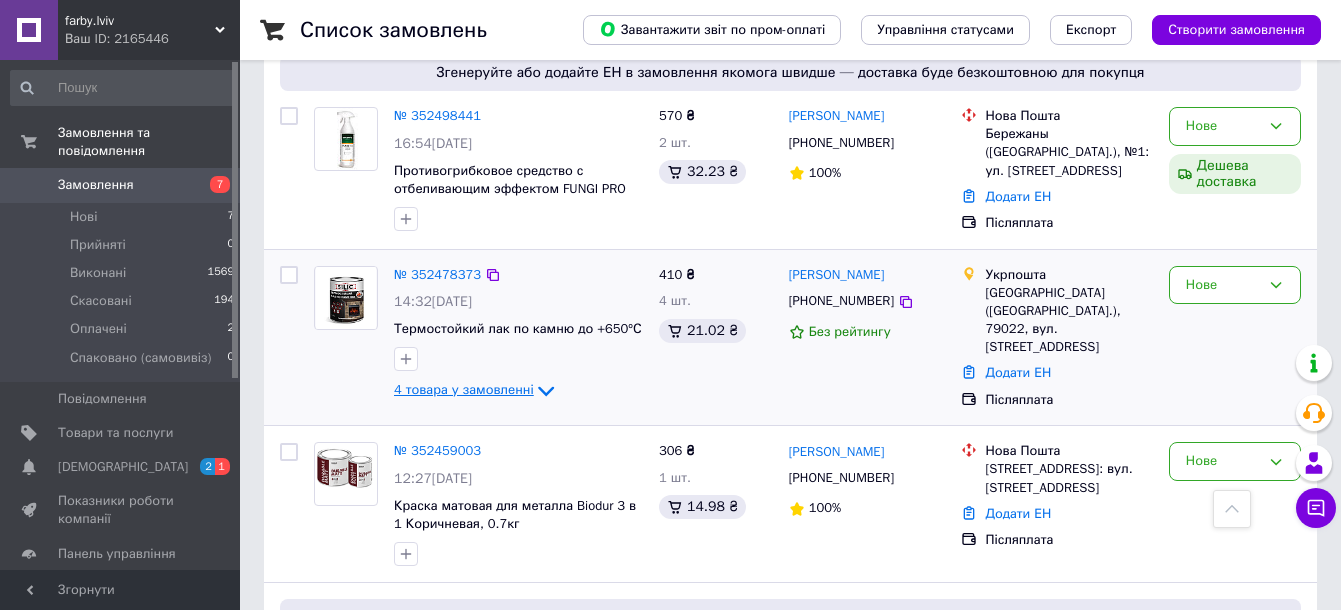 click 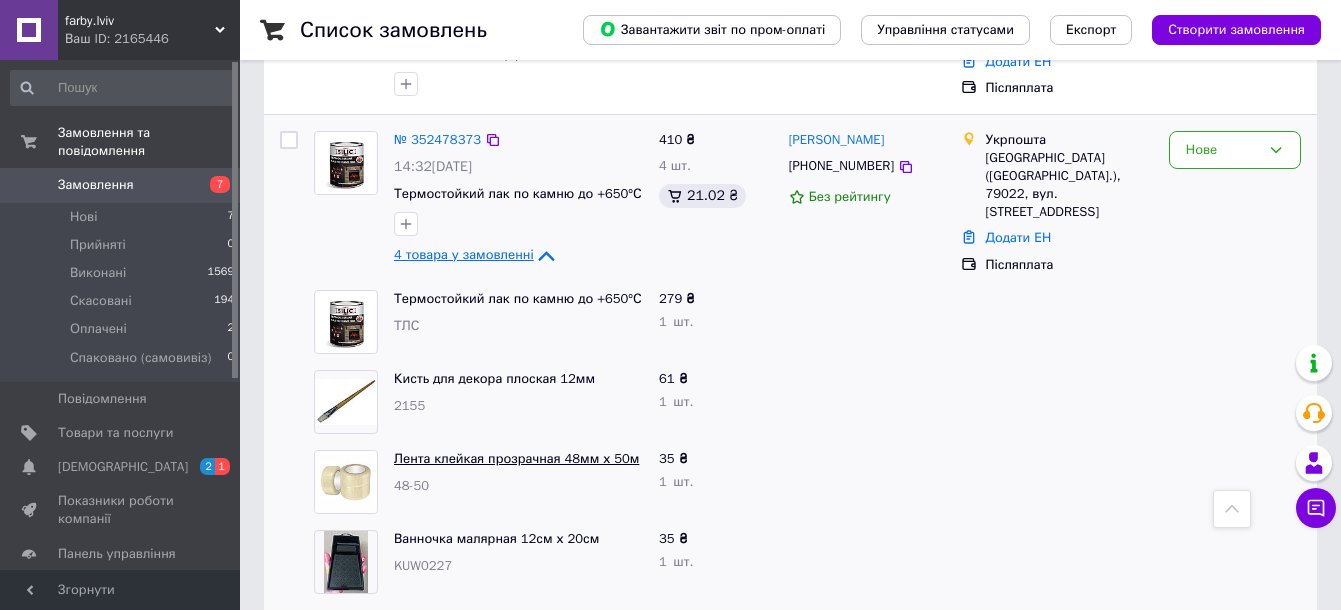 scroll, scrollTop: 875, scrollLeft: 0, axis: vertical 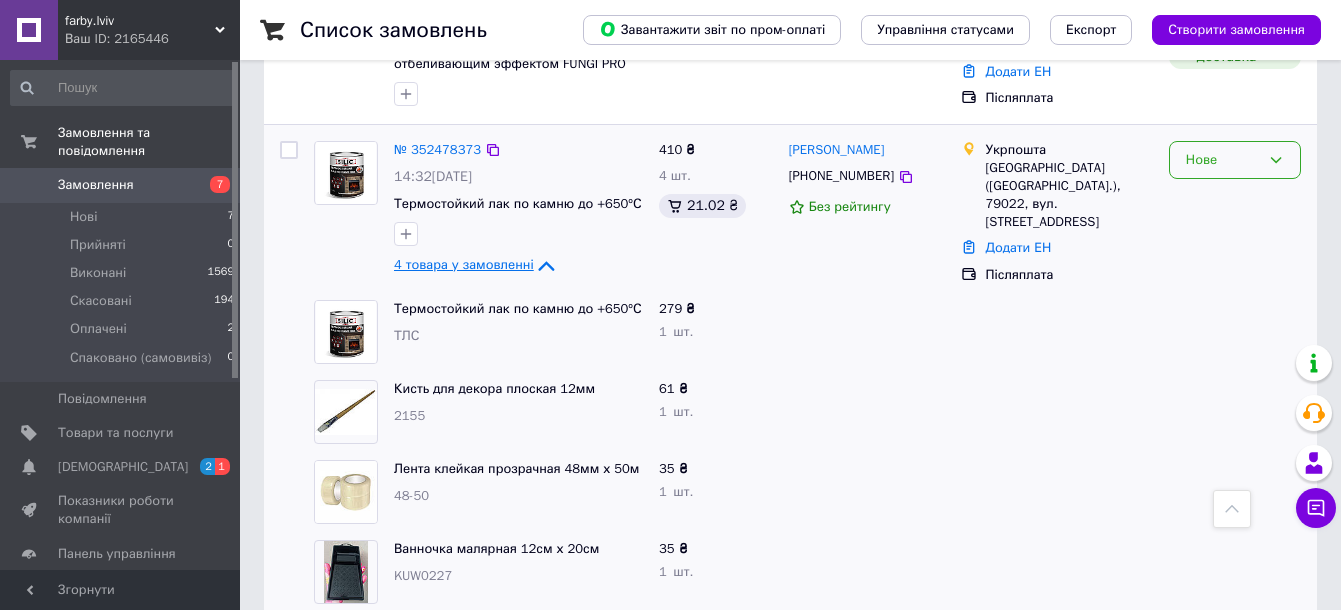 click on "Нове" at bounding box center (1223, 160) 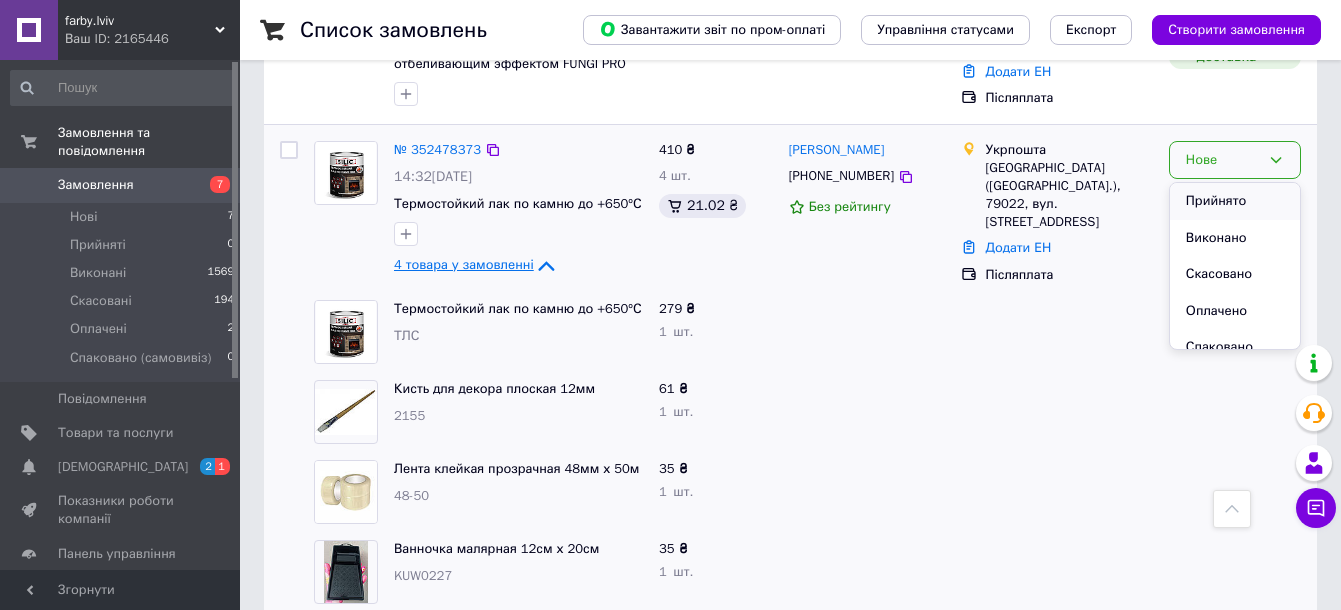 click on "Прийнято" at bounding box center [1235, 201] 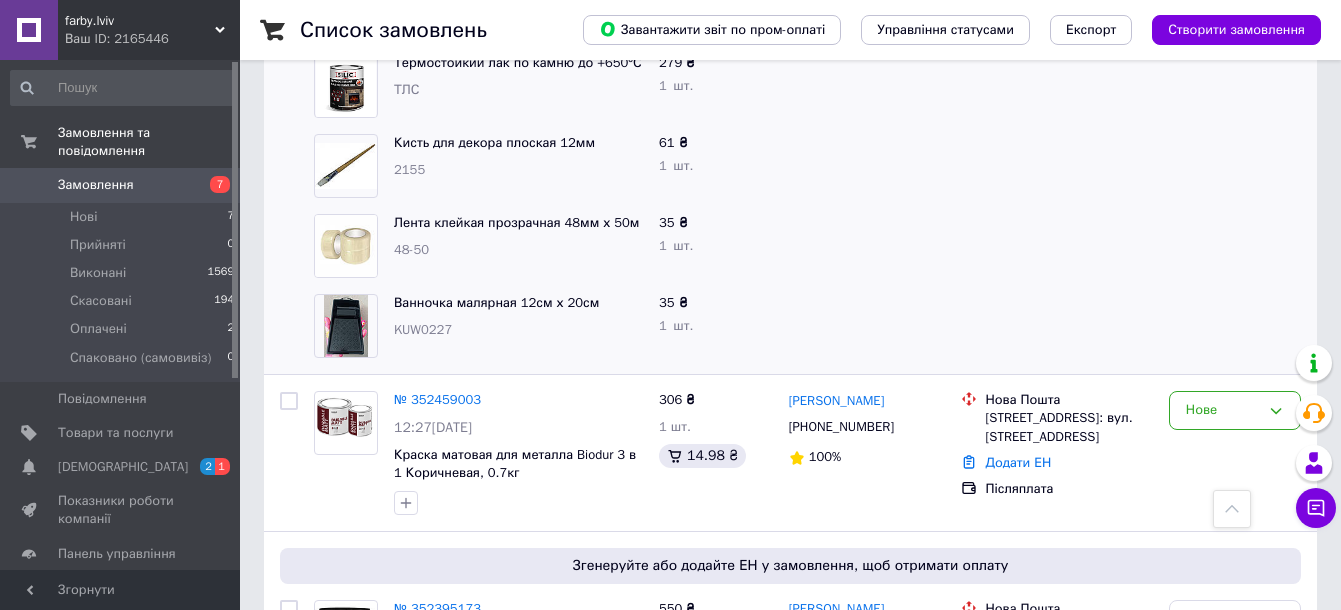 scroll, scrollTop: 1250, scrollLeft: 0, axis: vertical 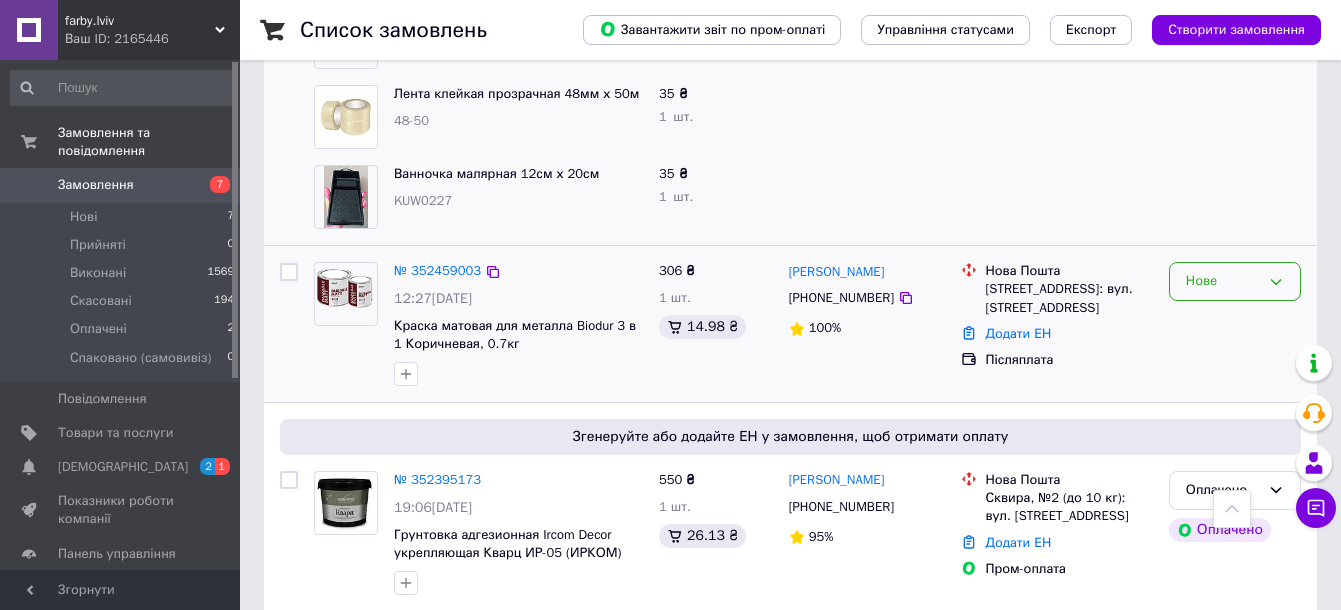 click on "Нове" at bounding box center (1223, 281) 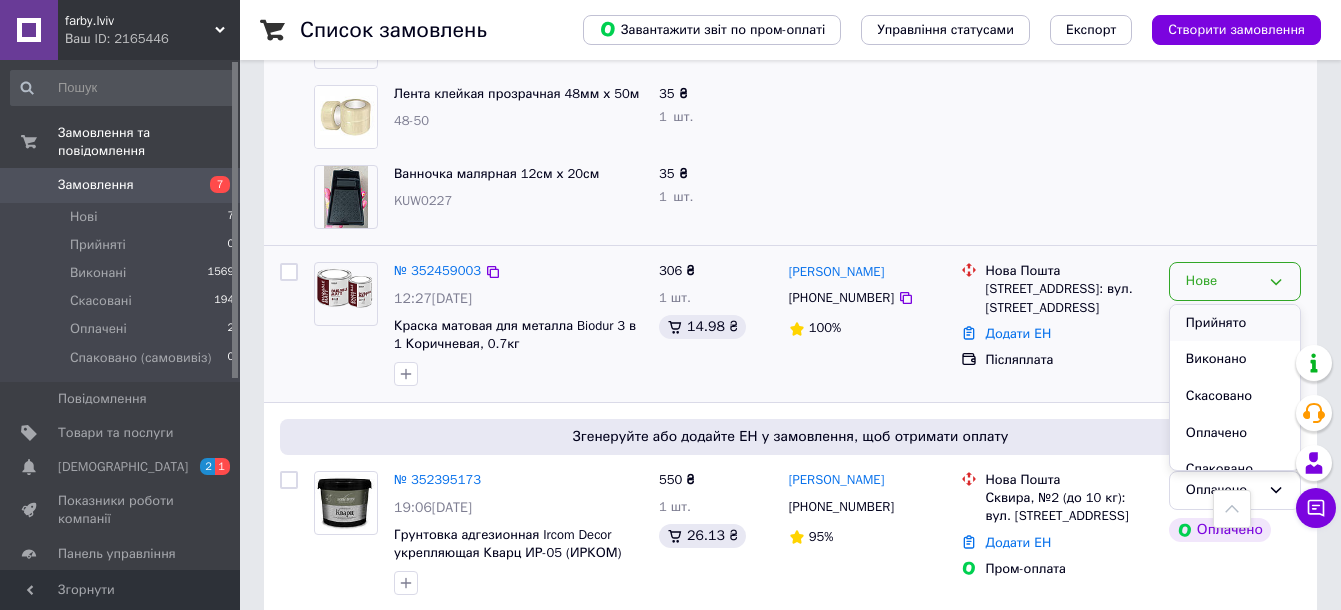 click on "Прийнято" at bounding box center (1235, 323) 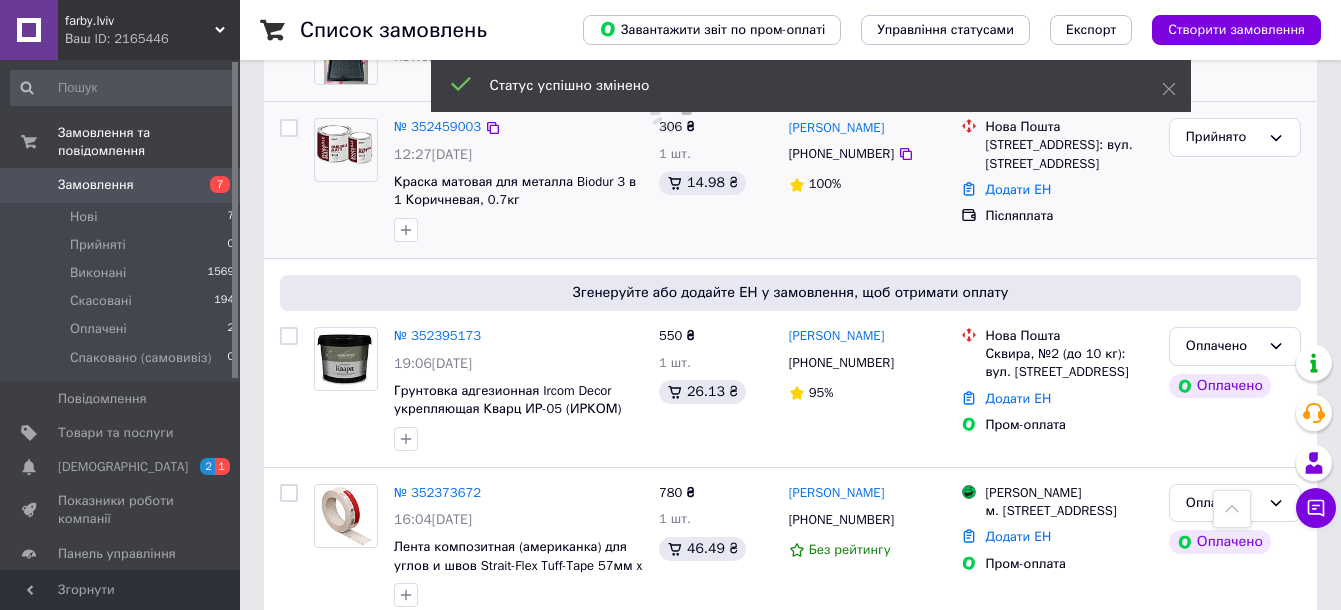 scroll, scrollTop: 1500, scrollLeft: 0, axis: vertical 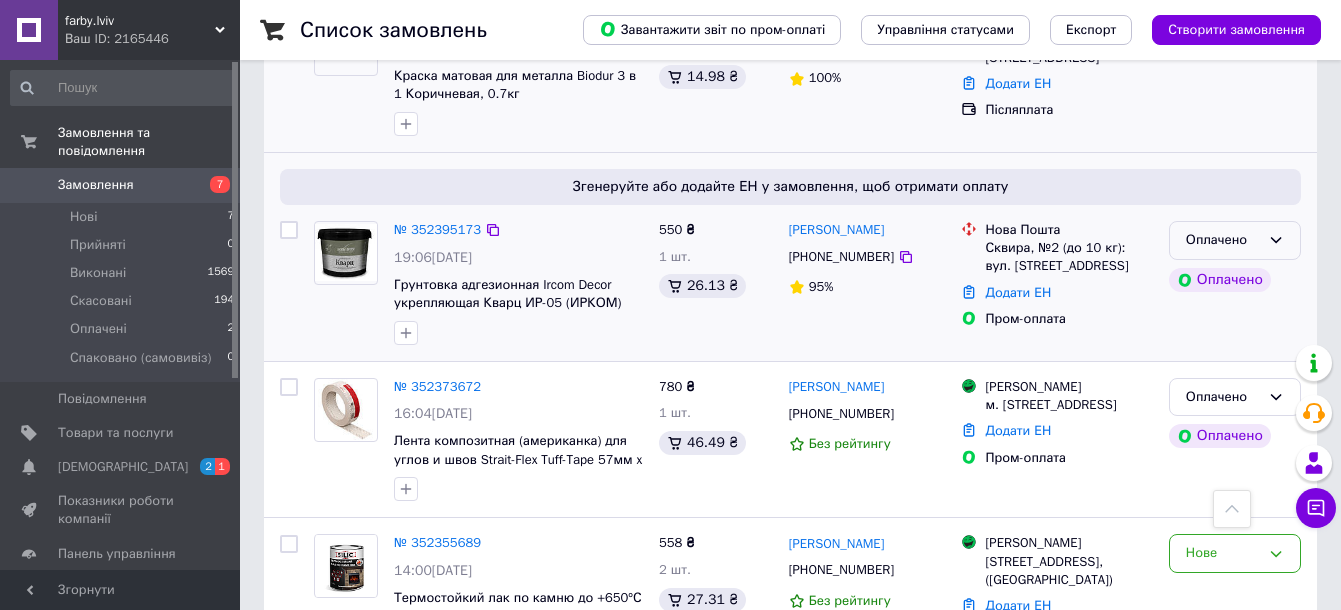 click 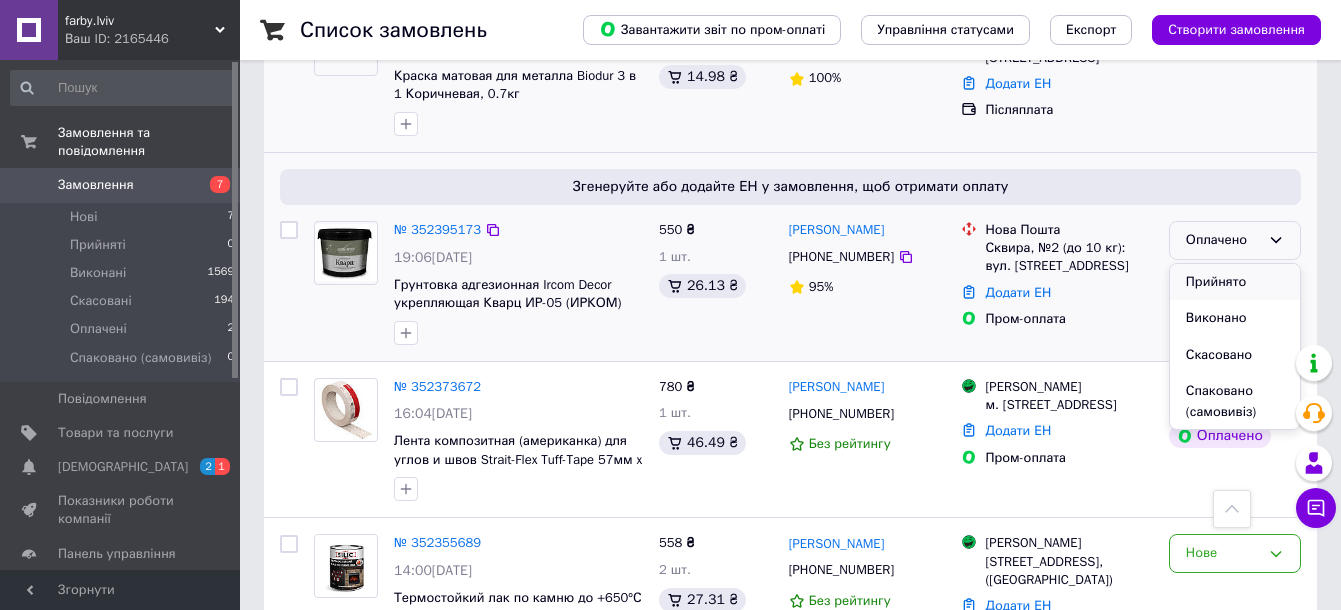 click on "Прийнято" at bounding box center [1235, 282] 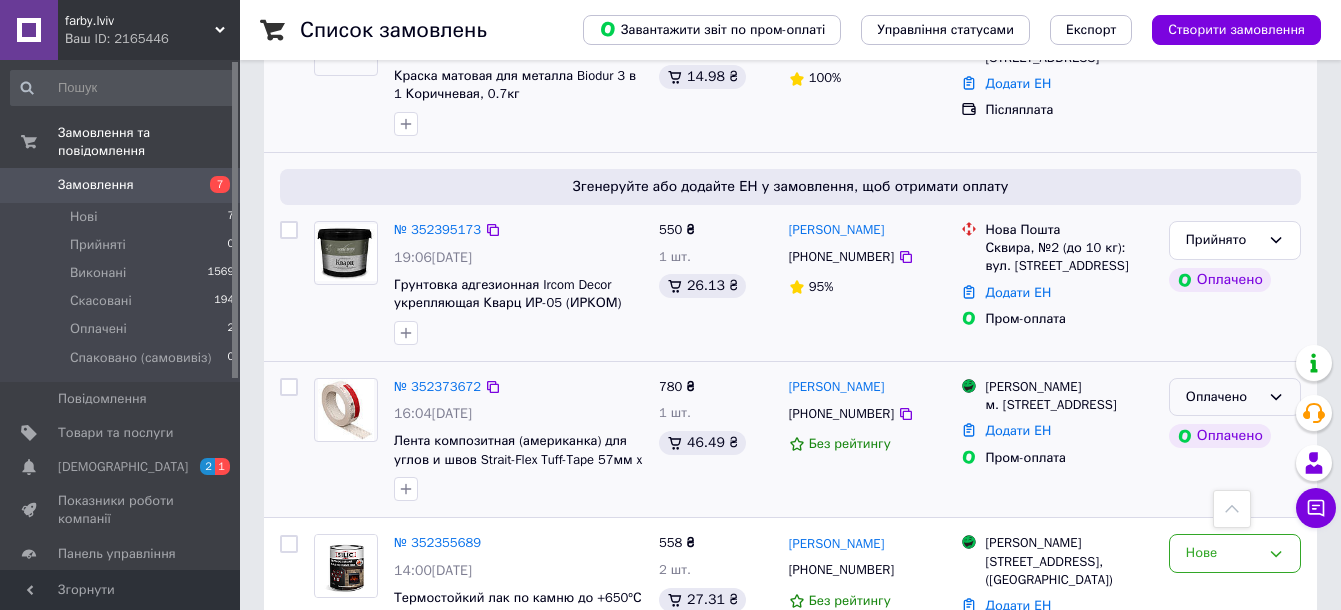 click on "Оплачено" at bounding box center (1223, 397) 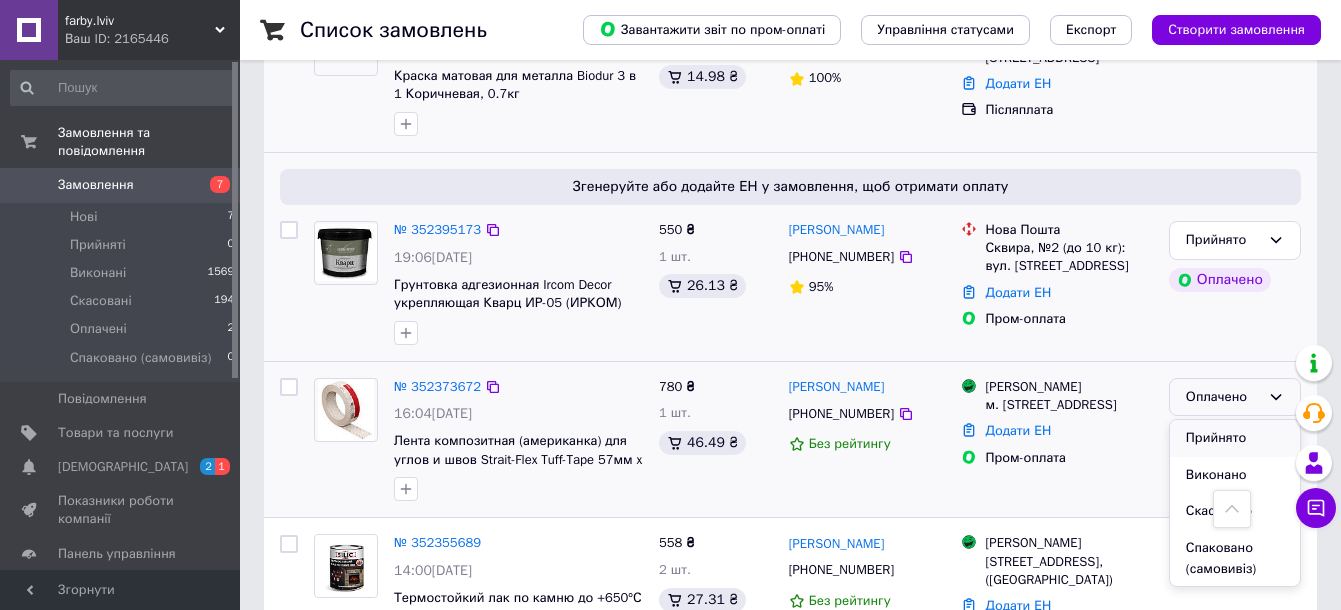 click on "Прийнято" at bounding box center (1235, 438) 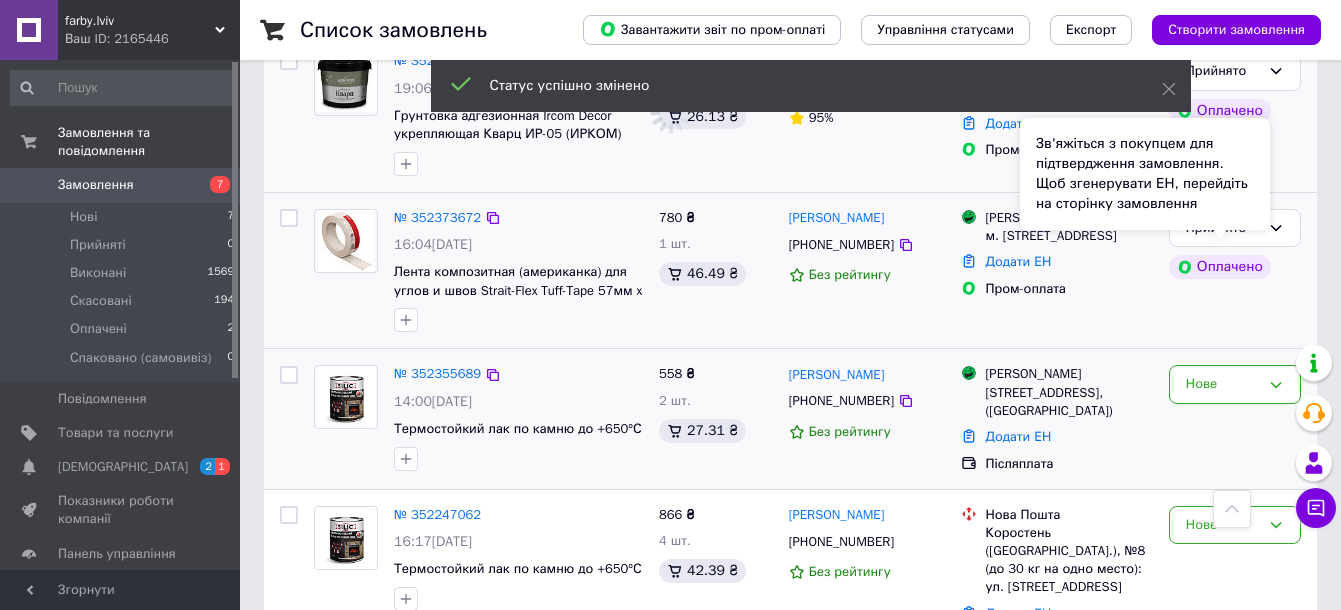 scroll, scrollTop: 1750, scrollLeft: 0, axis: vertical 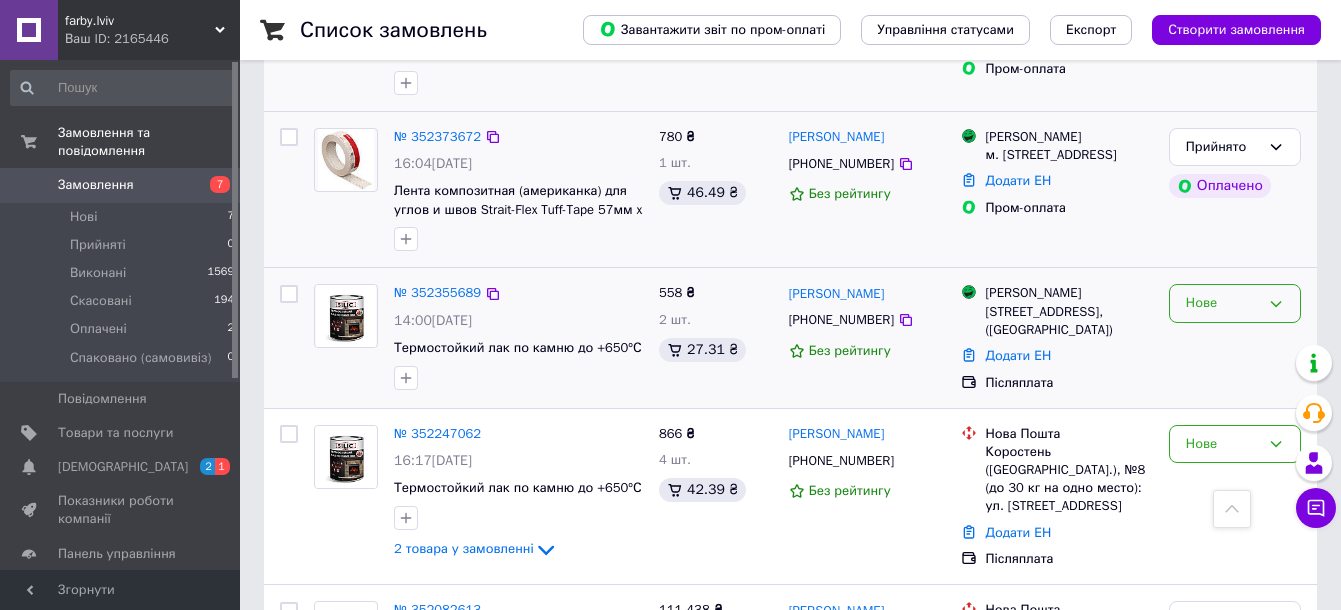 click on "Нове" at bounding box center (1223, 303) 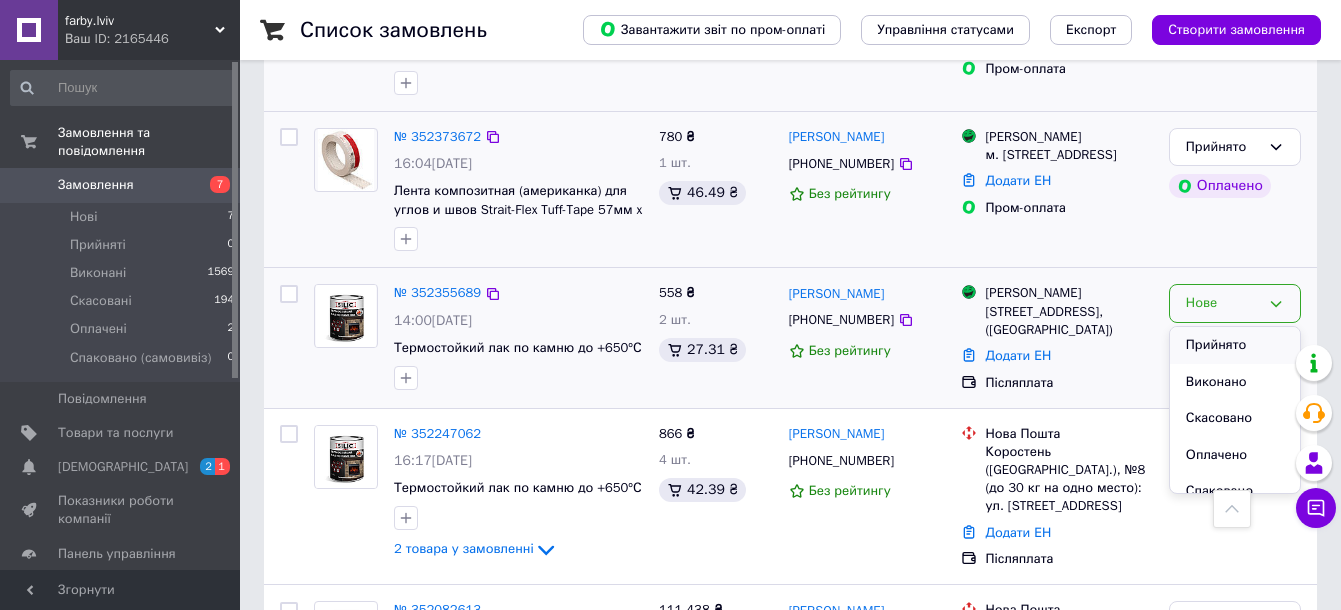click on "Прийнято" at bounding box center (1235, 345) 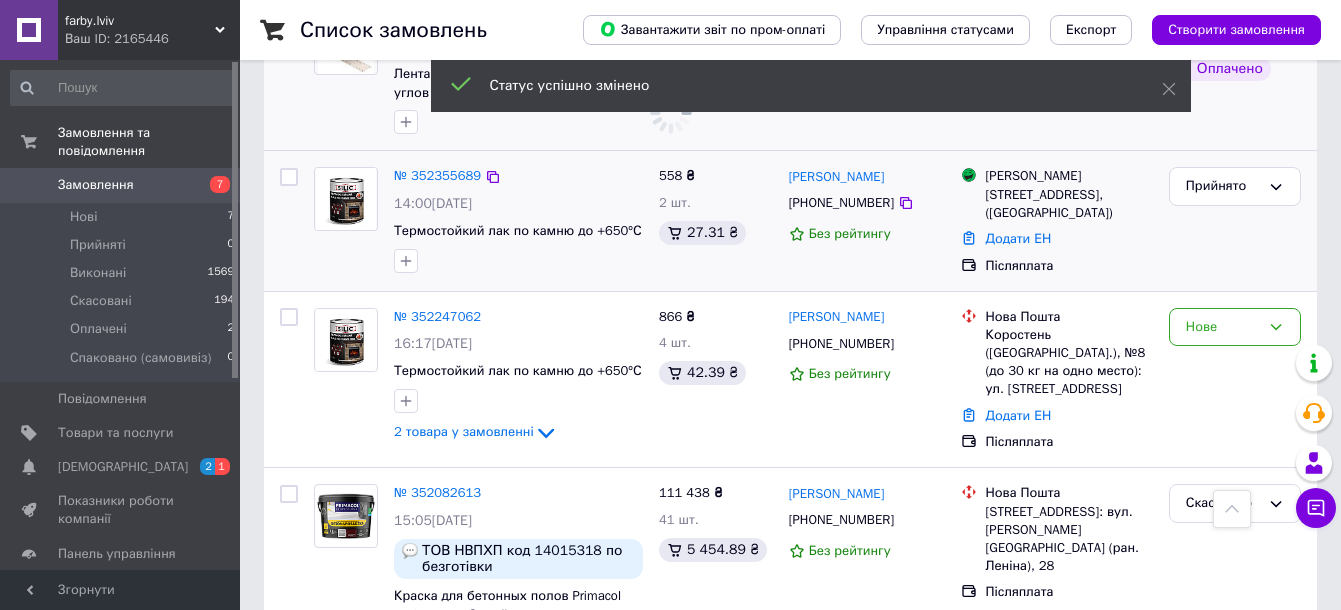 scroll, scrollTop: 1875, scrollLeft: 0, axis: vertical 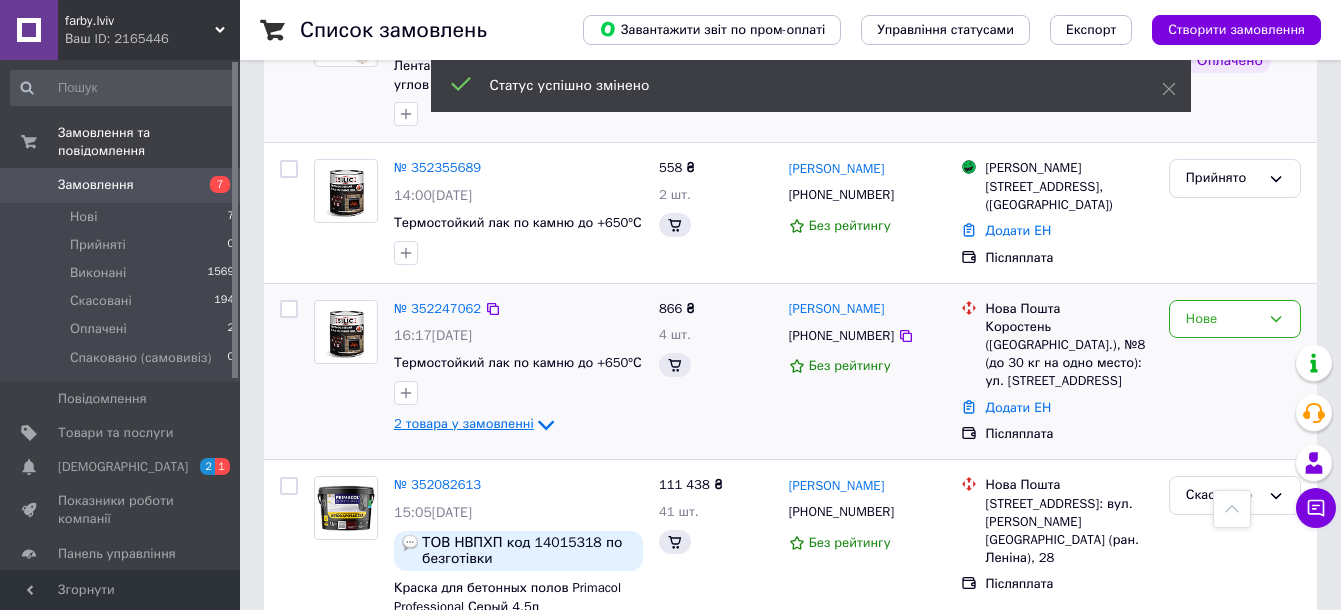 click 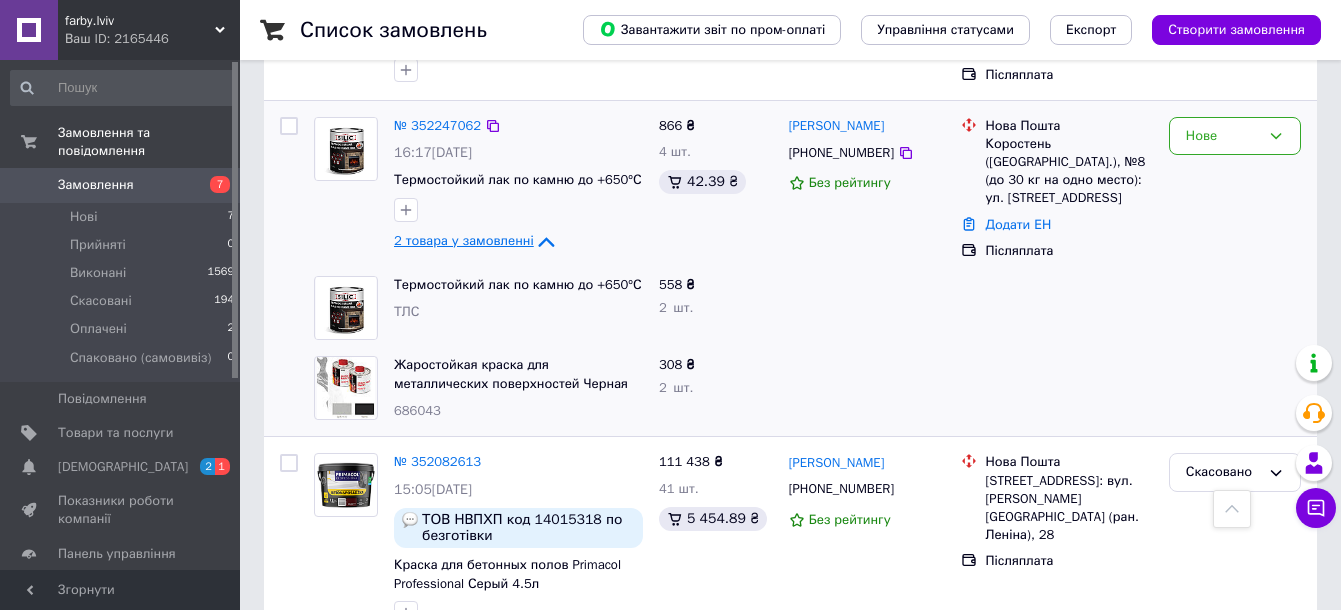 scroll, scrollTop: 2000, scrollLeft: 0, axis: vertical 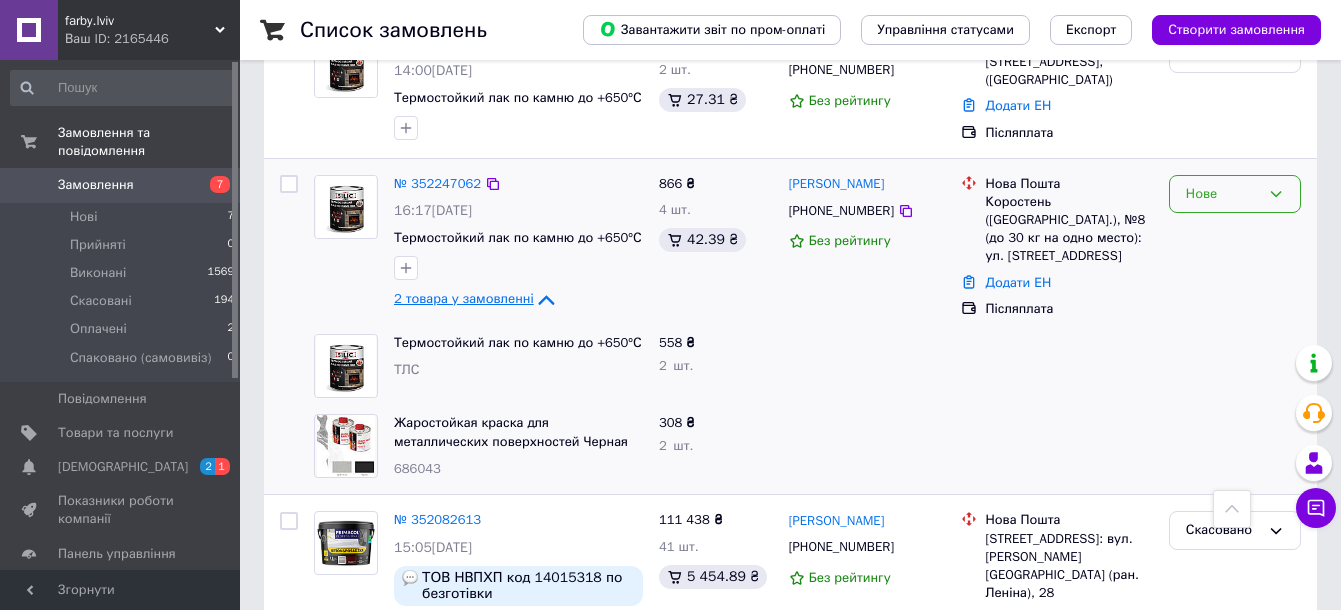 click on "Нове" at bounding box center (1223, 194) 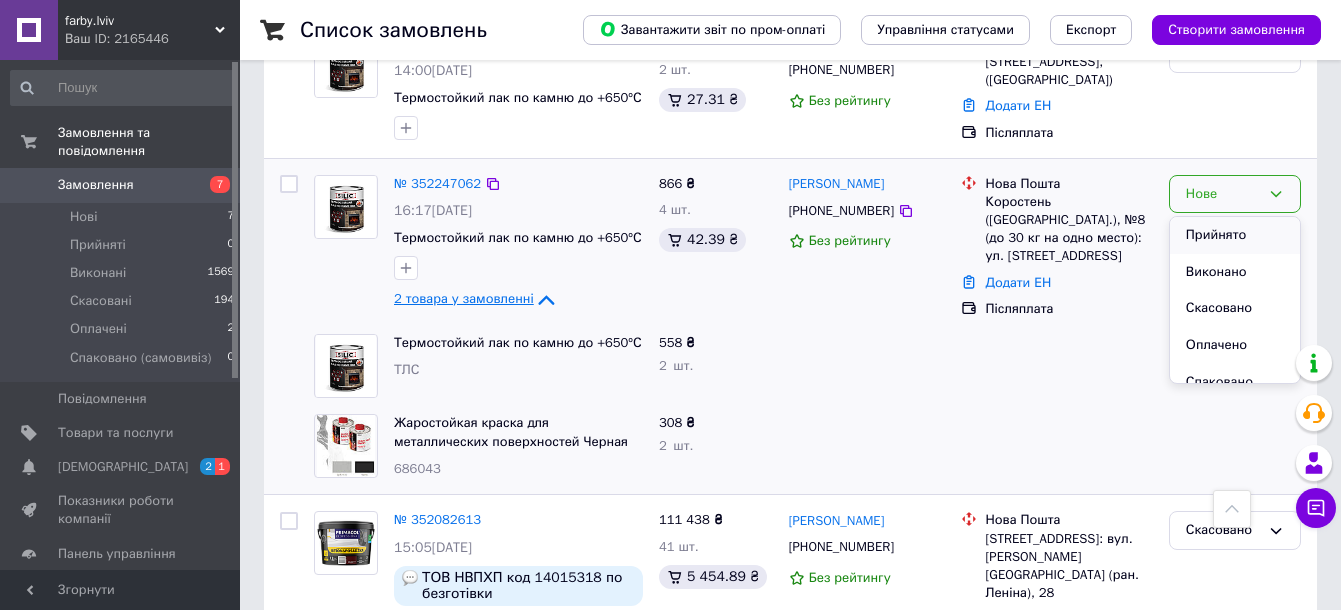 click on "Прийнято" at bounding box center (1235, 235) 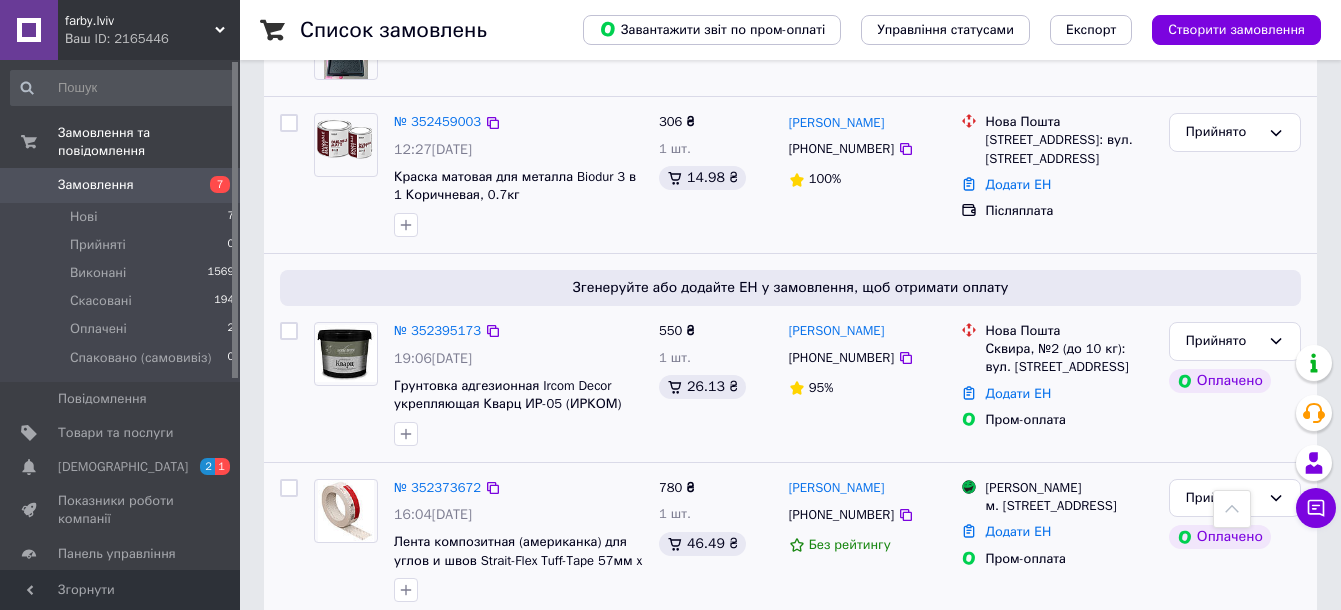 scroll, scrollTop: 1375, scrollLeft: 0, axis: vertical 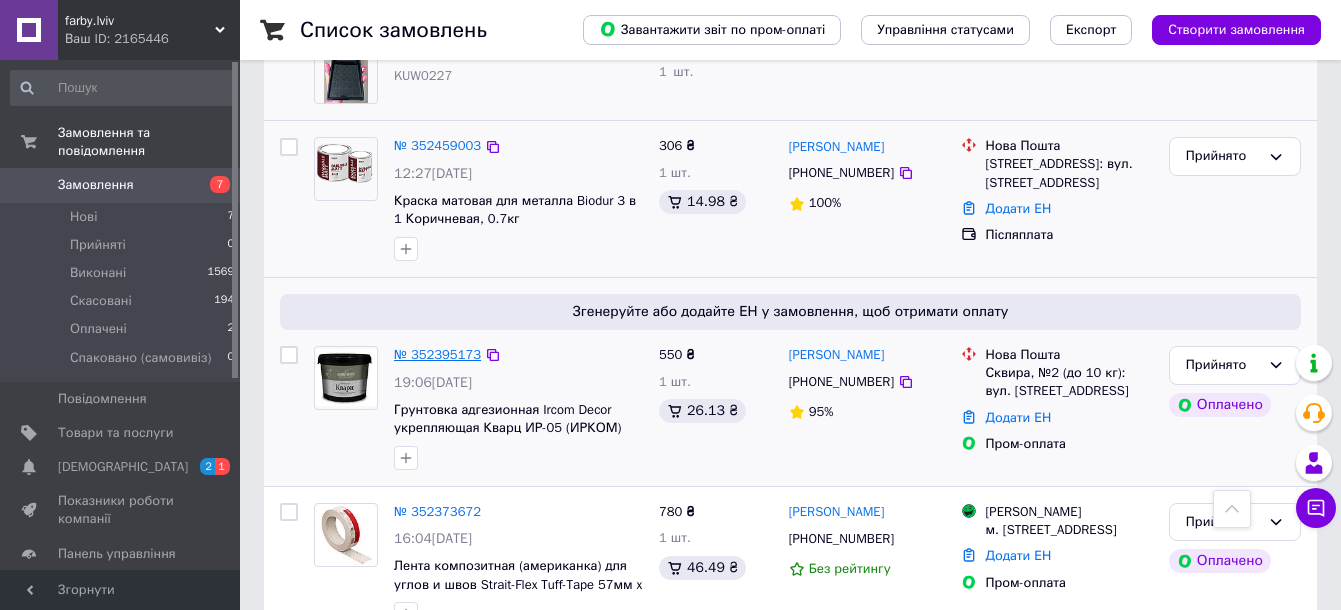 click on "№ 352395173" at bounding box center (437, 354) 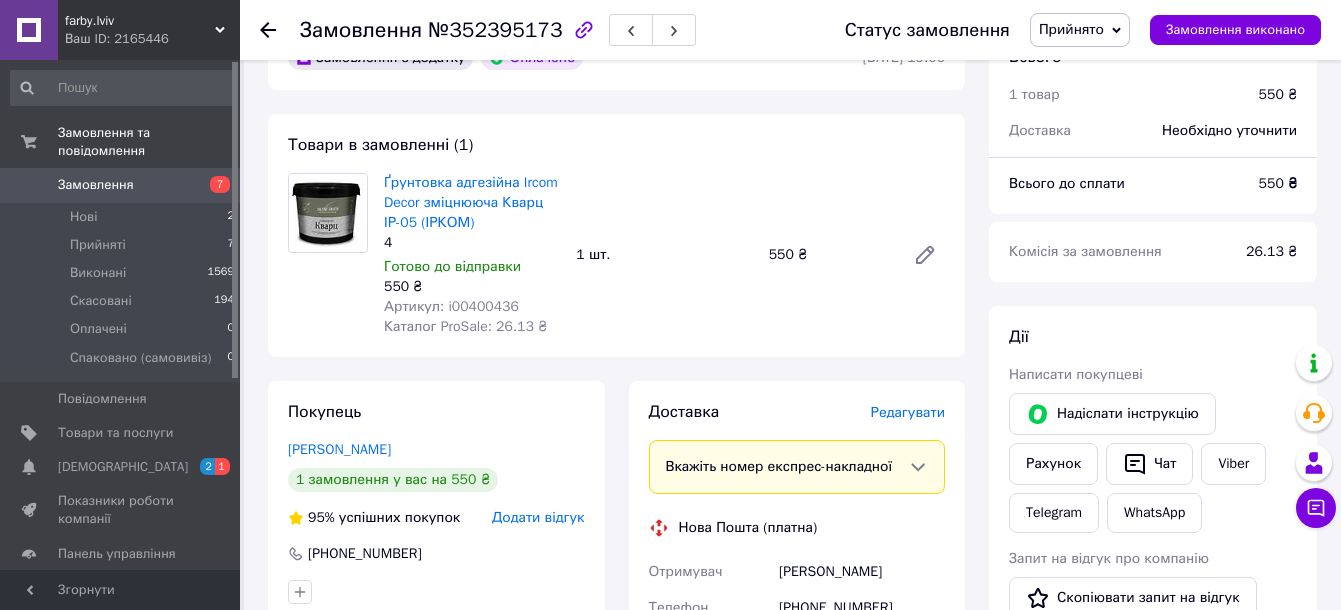 scroll, scrollTop: 0, scrollLeft: 0, axis: both 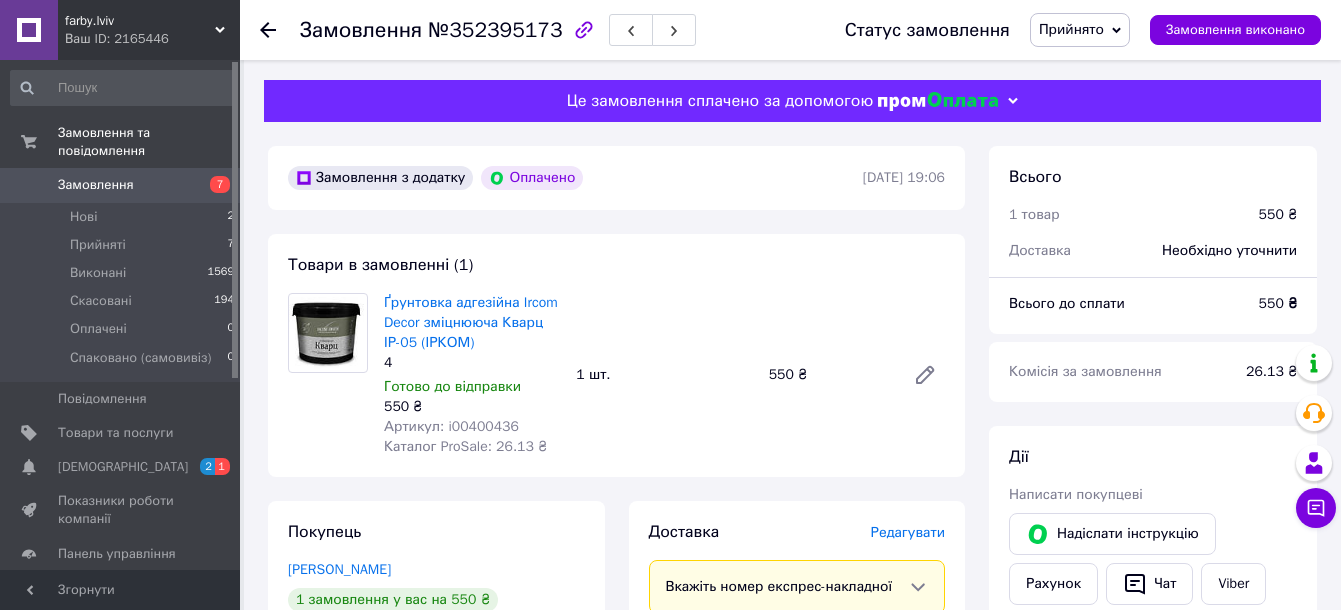 click 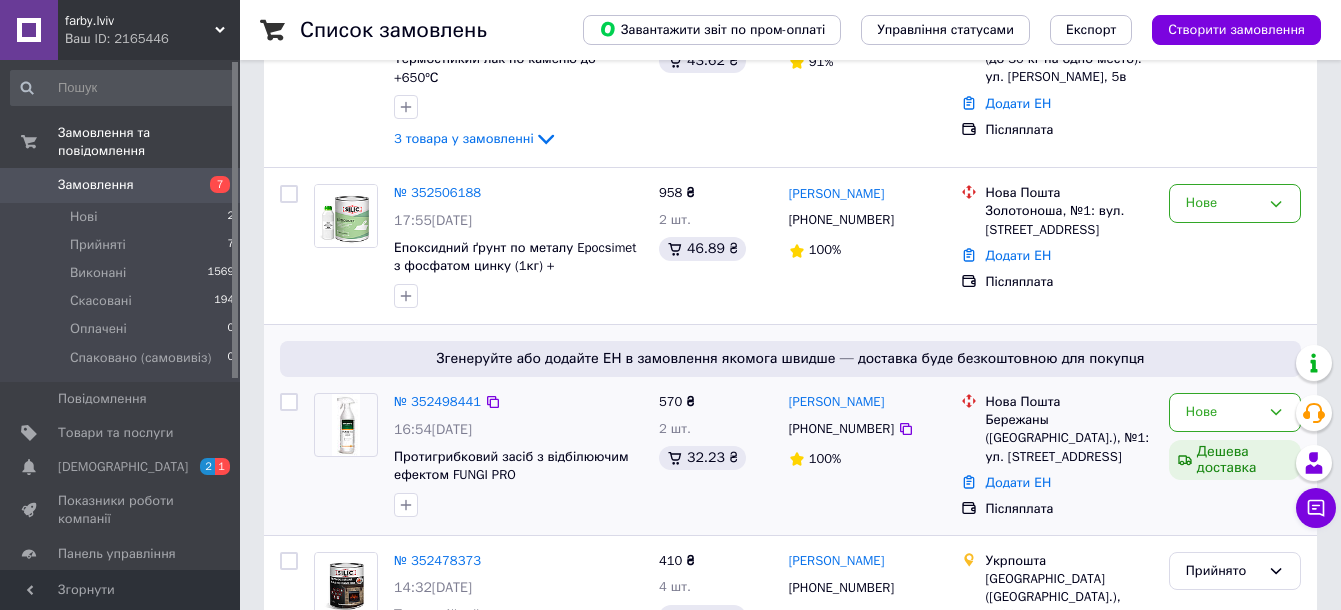 scroll, scrollTop: 250, scrollLeft: 0, axis: vertical 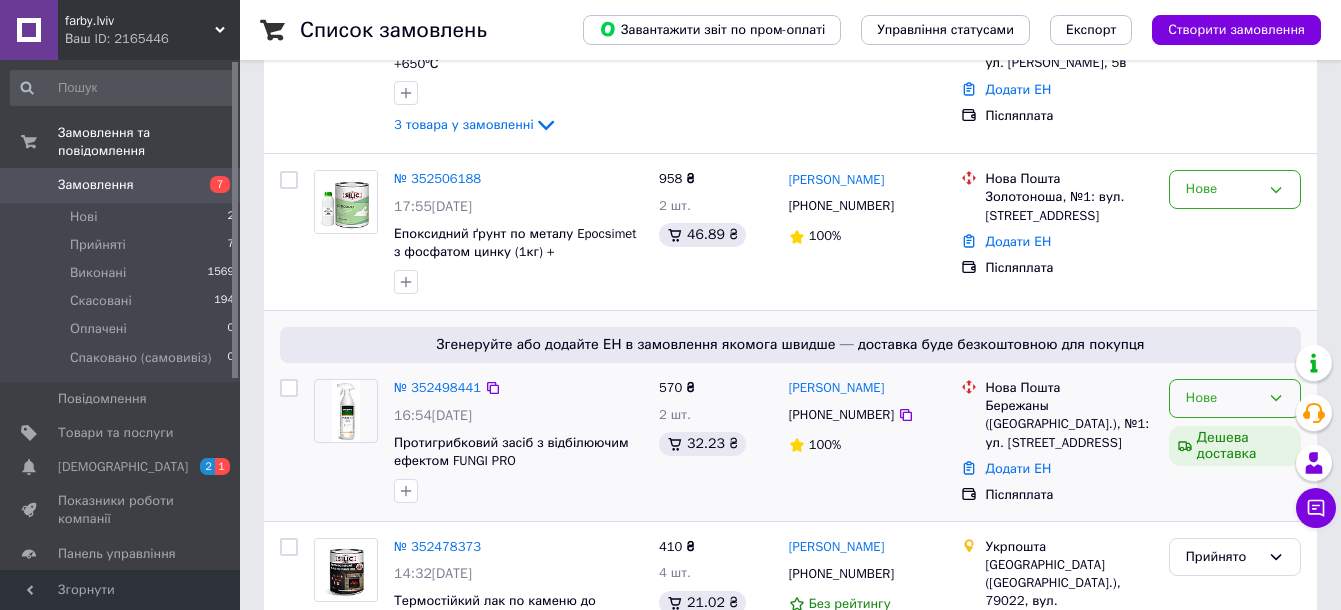 click on "Нове" at bounding box center (1223, 398) 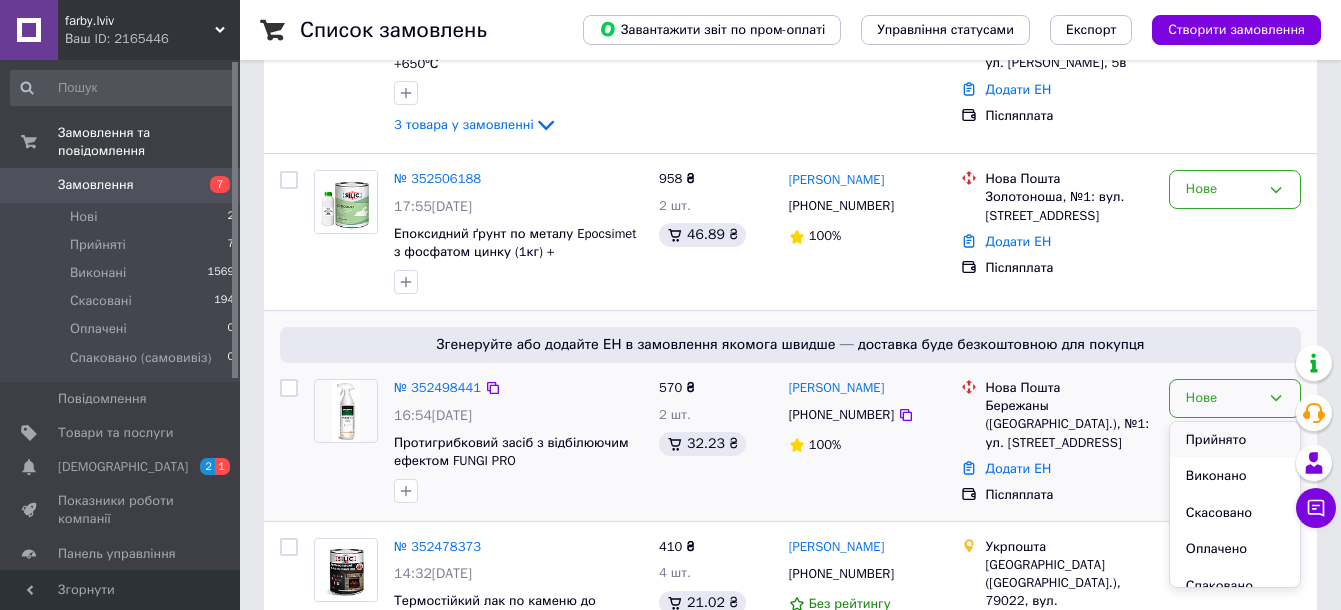 click on "Прийнято" at bounding box center (1235, 440) 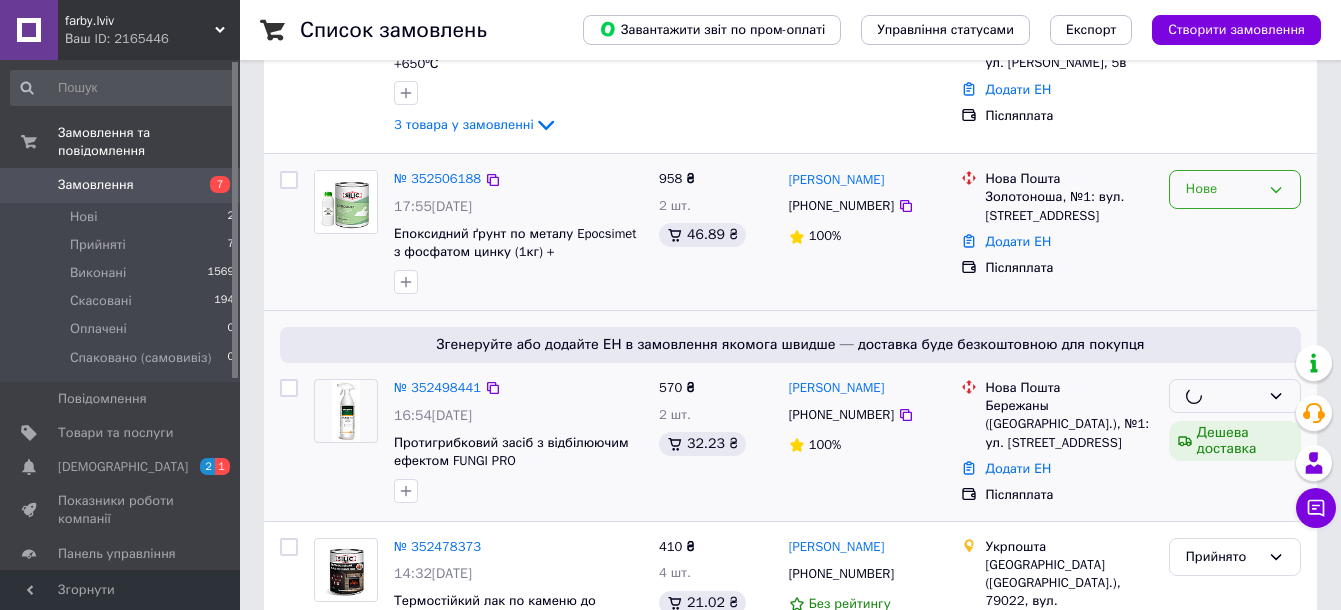 click on "Нове" at bounding box center (1223, 189) 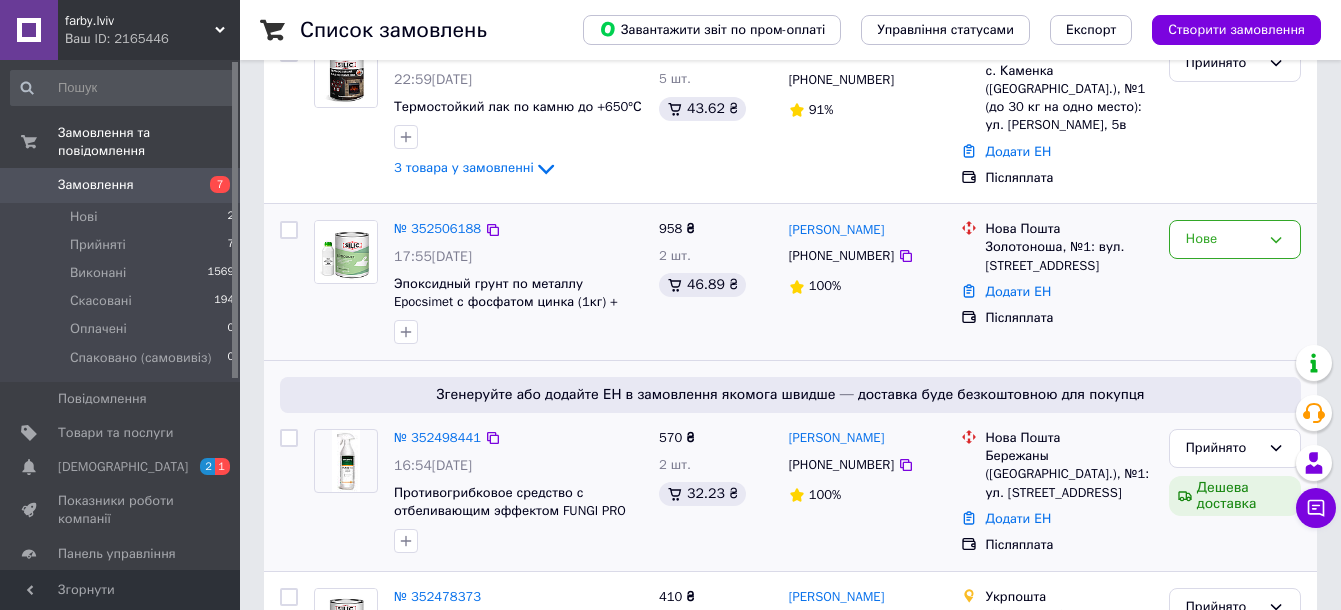 scroll, scrollTop: 250, scrollLeft: 0, axis: vertical 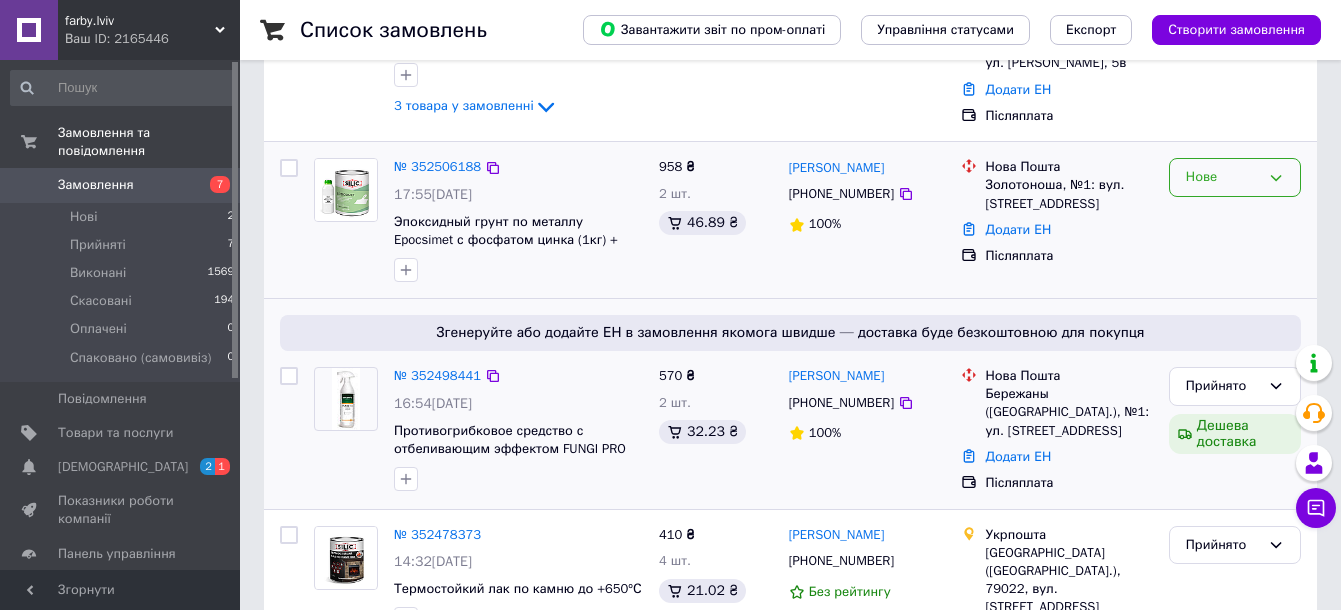 click on "Нове" at bounding box center (1223, 177) 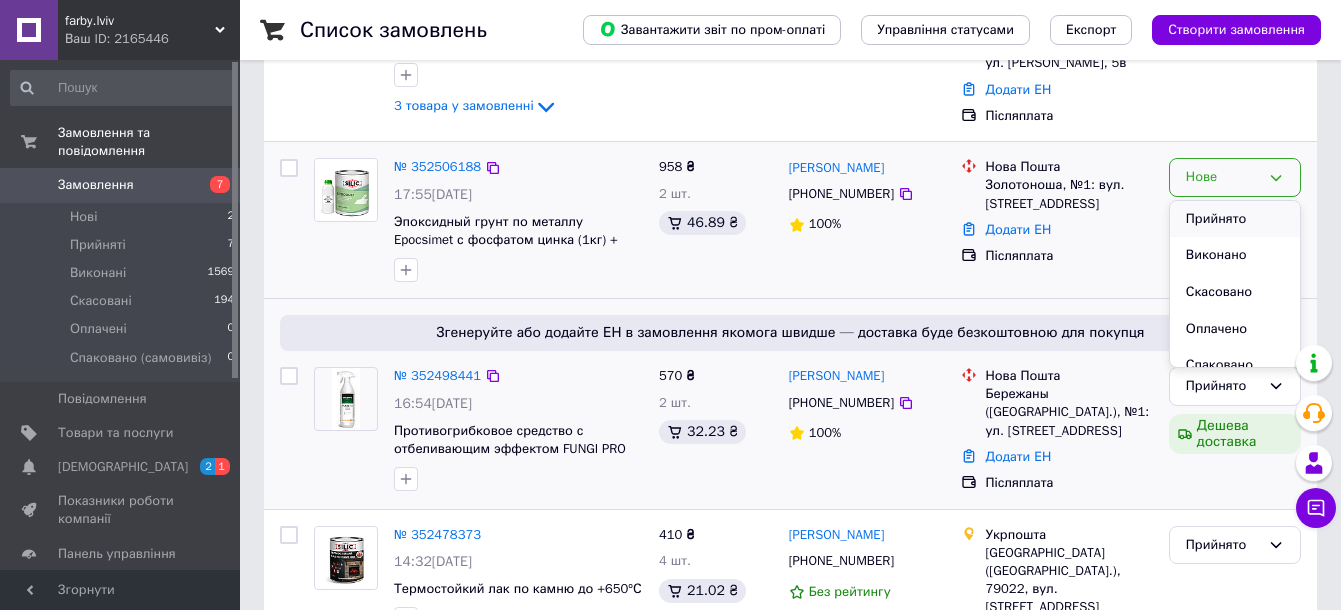 click on "Прийнято" at bounding box center (1235, 219) 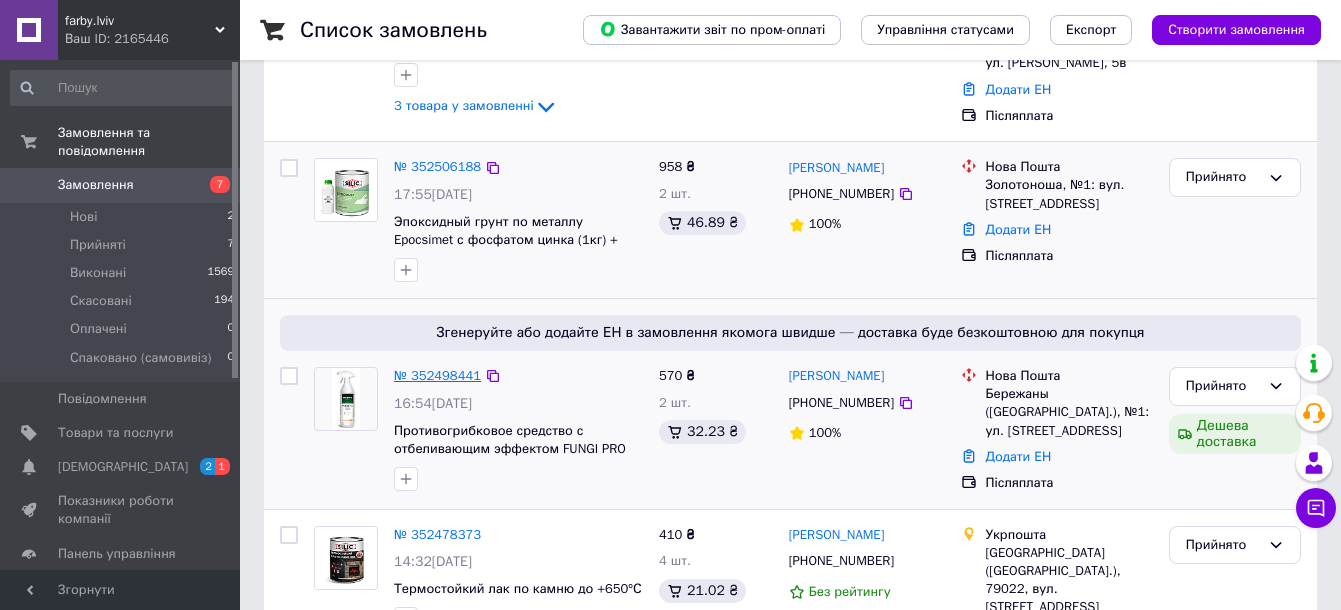 click on "№ 352498441" at bounding box center [437, 375] 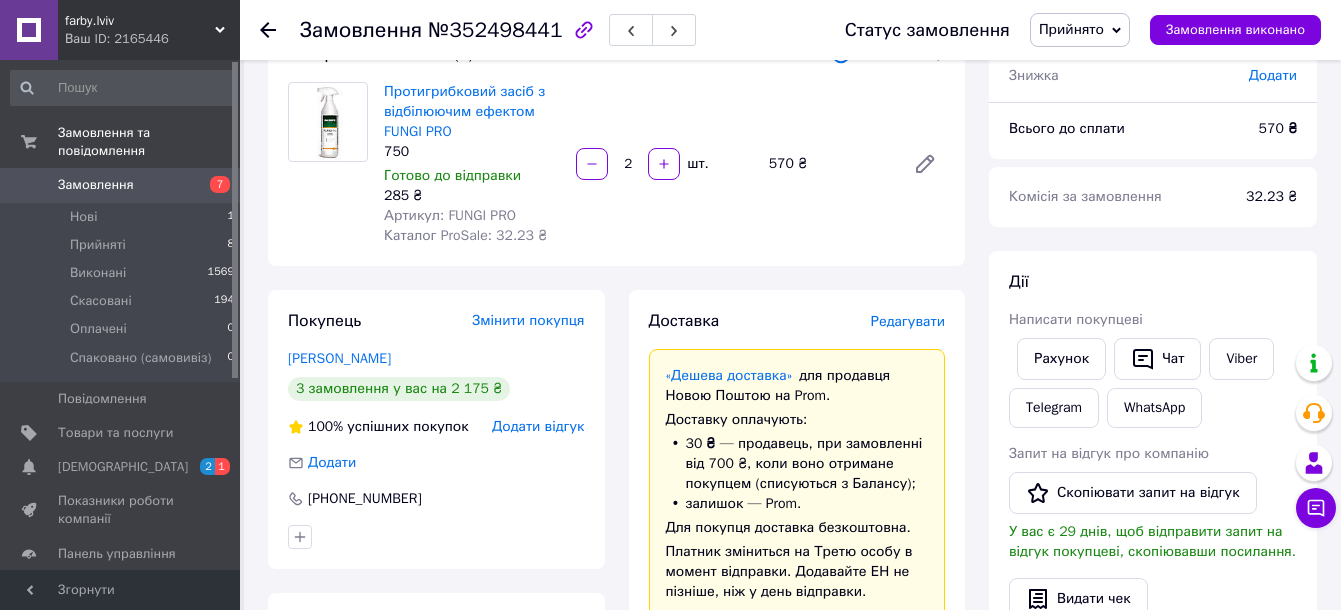 scroll, scrollTop: 0, scrollLeft: 0, axis: both 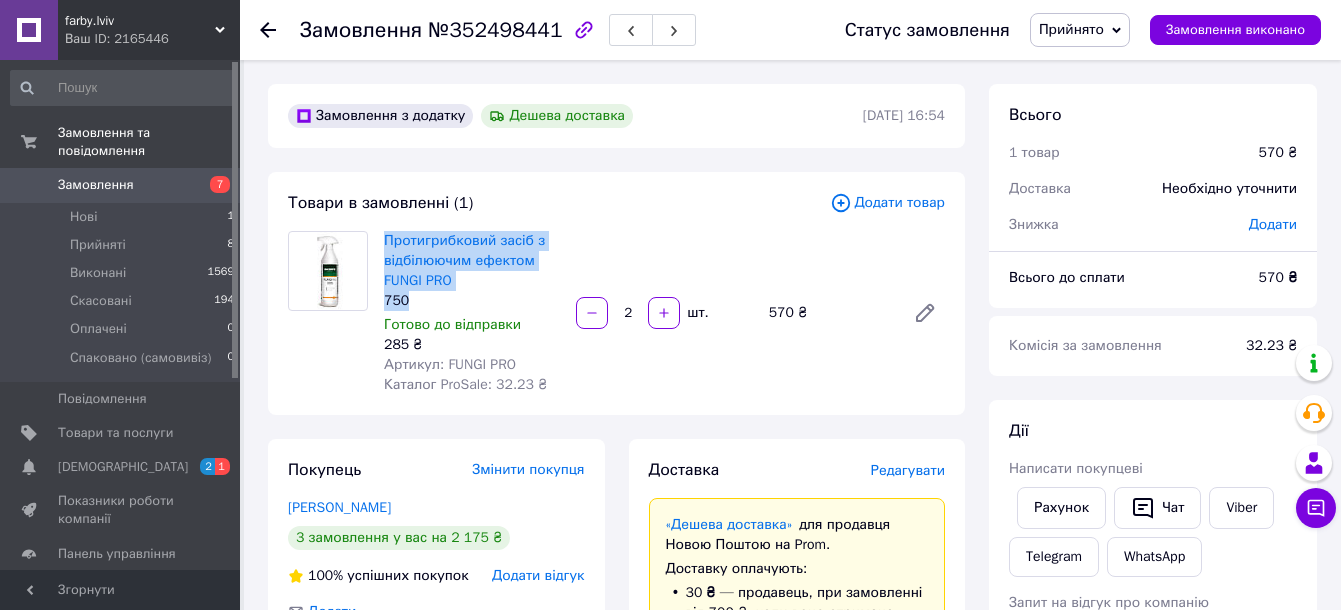 drag, startPoint x: 379, startPoint y: 232, endPoint x: 464, endPoint y: 299, distance: 108.23123 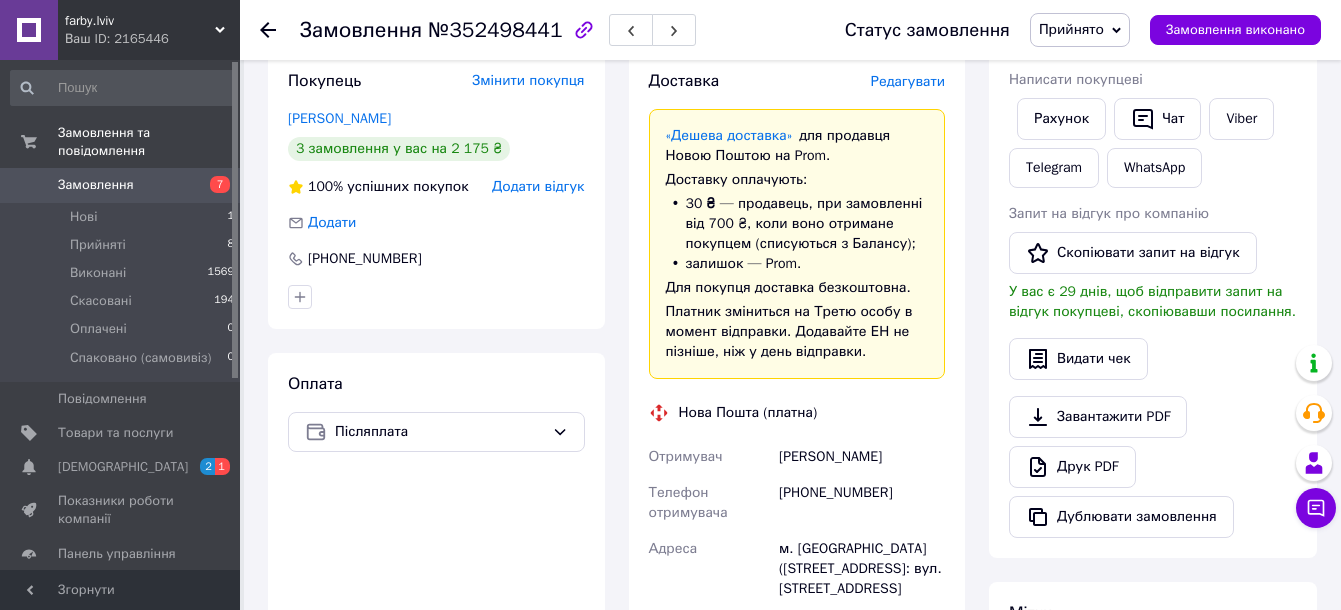 scroll, scrollTop: 375, scrollLeft: 0, axis: vertical 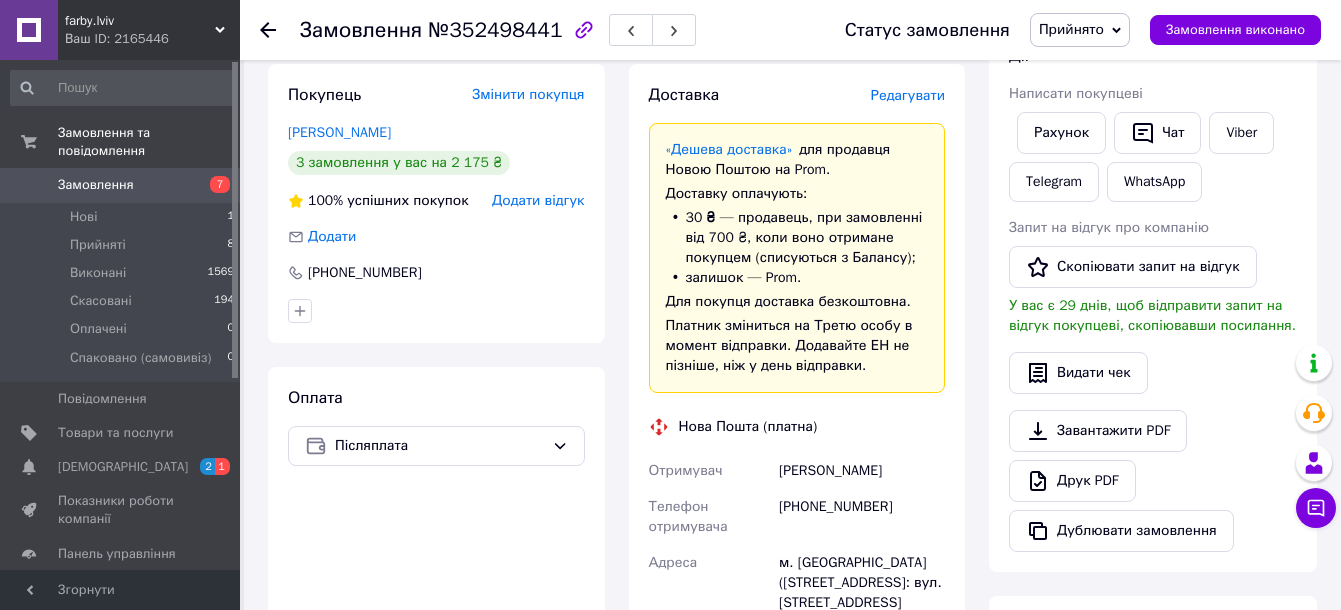 click 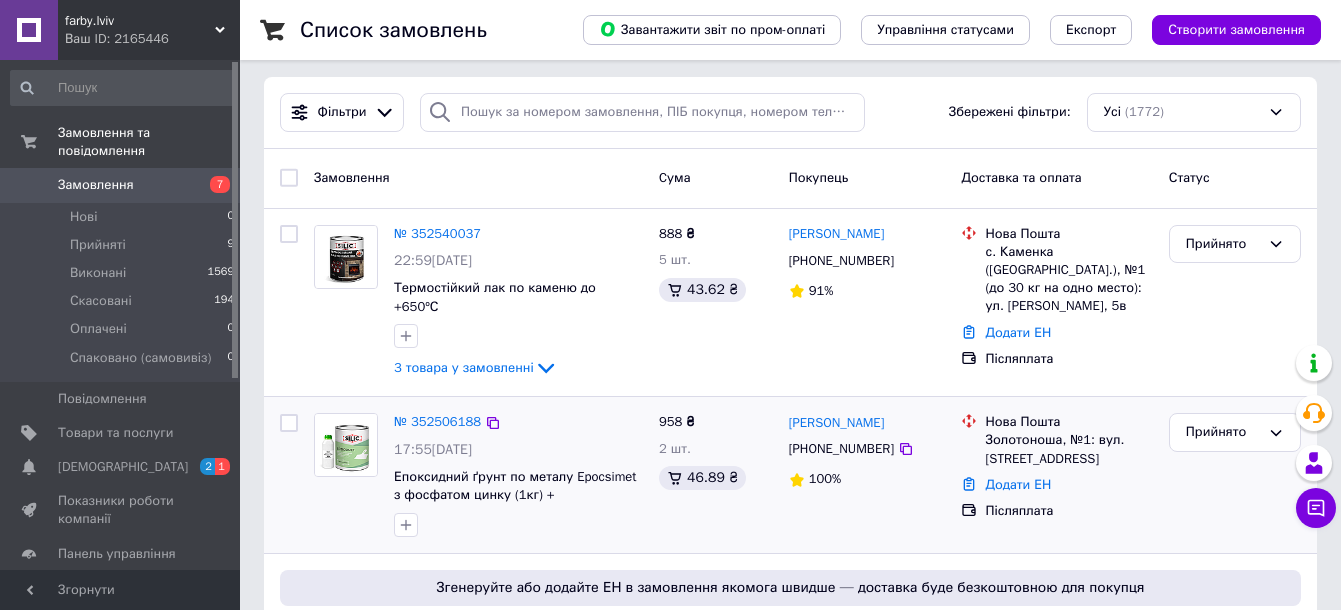 scroll, scrollTop: 0, scrollLeft: 0, axis: both 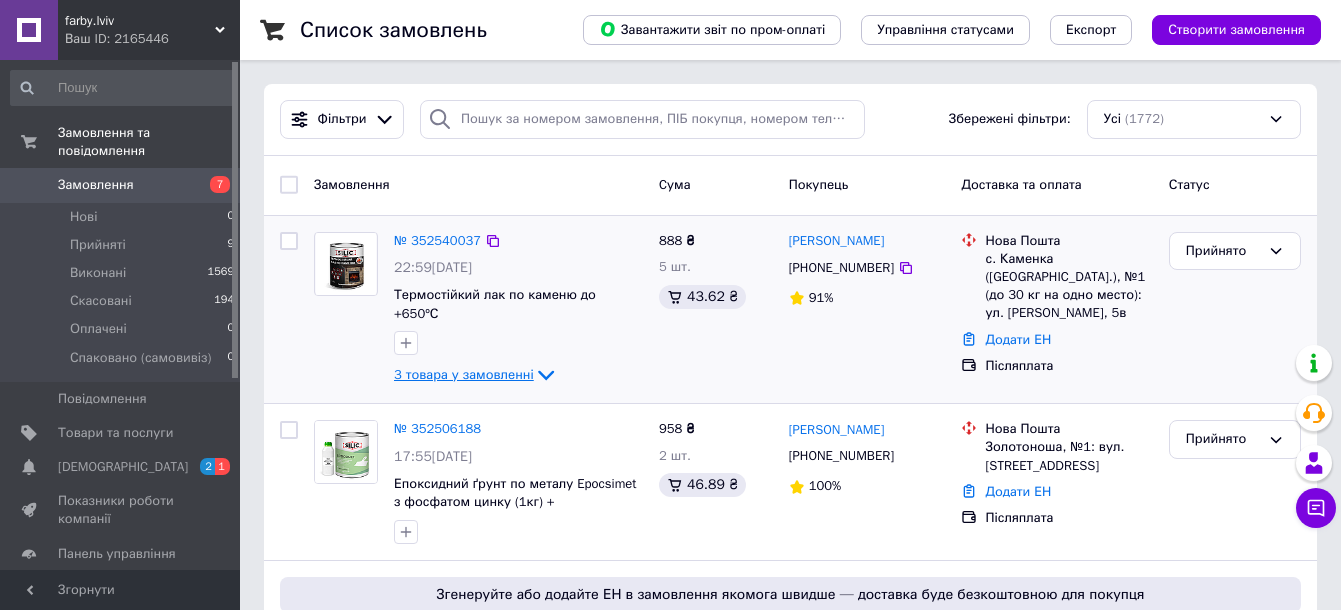 click 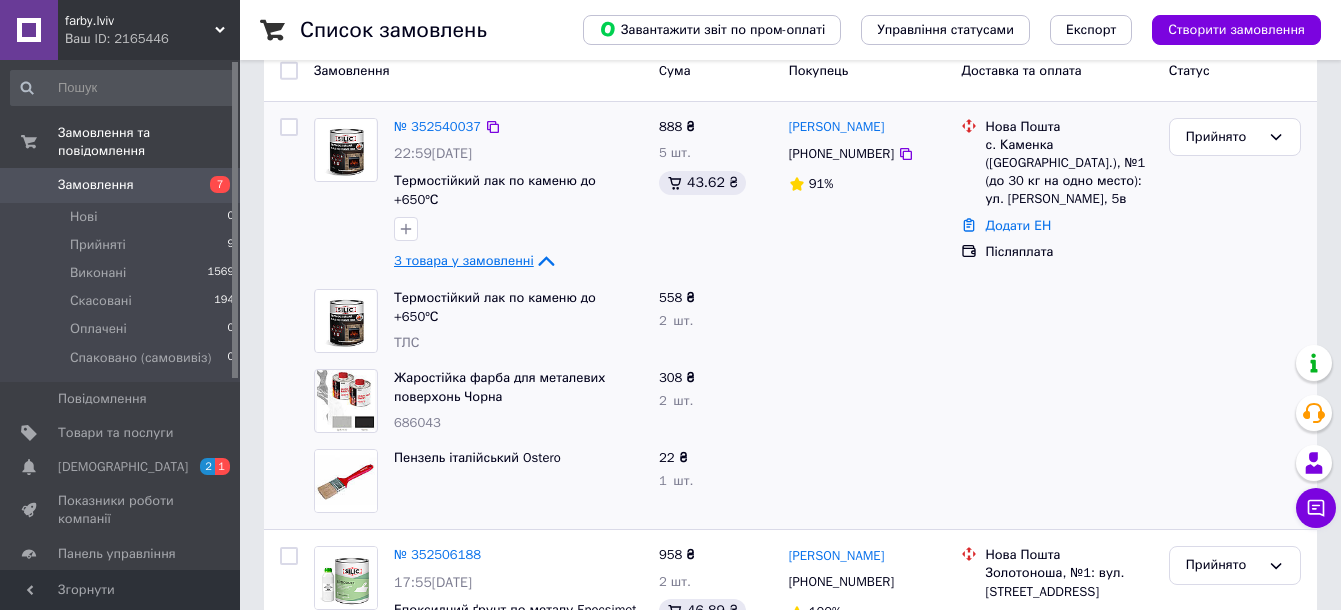 scroll, scrollTop: 125, scrollLeft: 0, axis: vertical 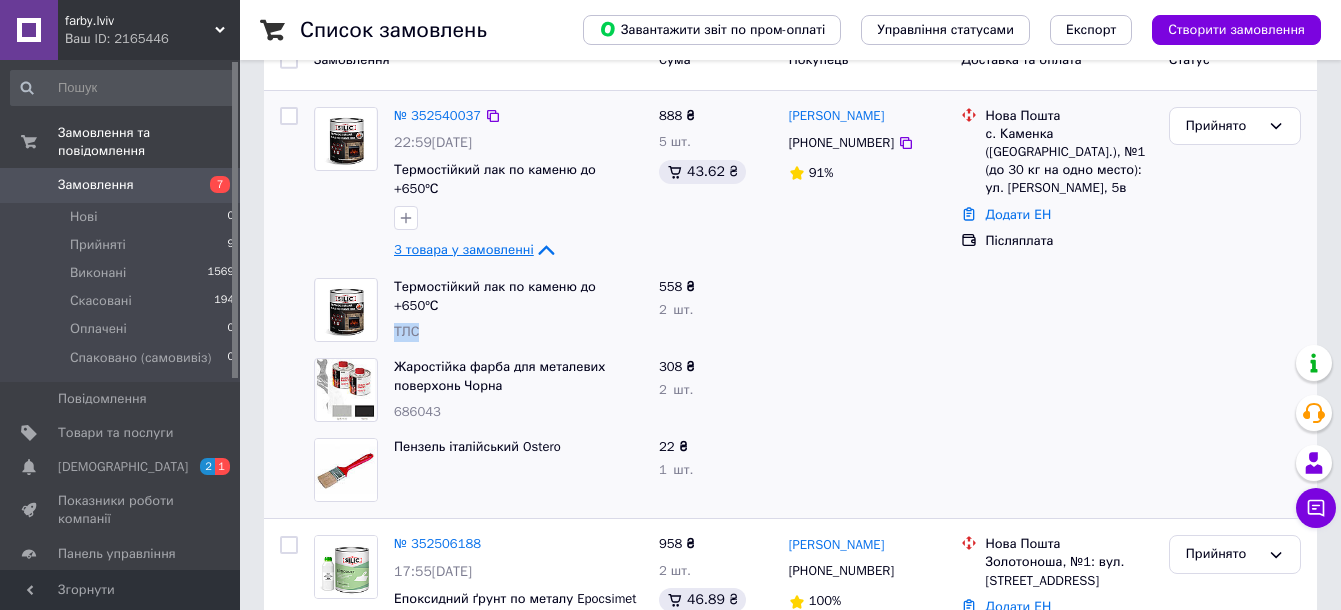 drag, startPoint x: 420, startPoint y: 294, endPoint x: 394, endPoint y: 297, distance: 26.172504 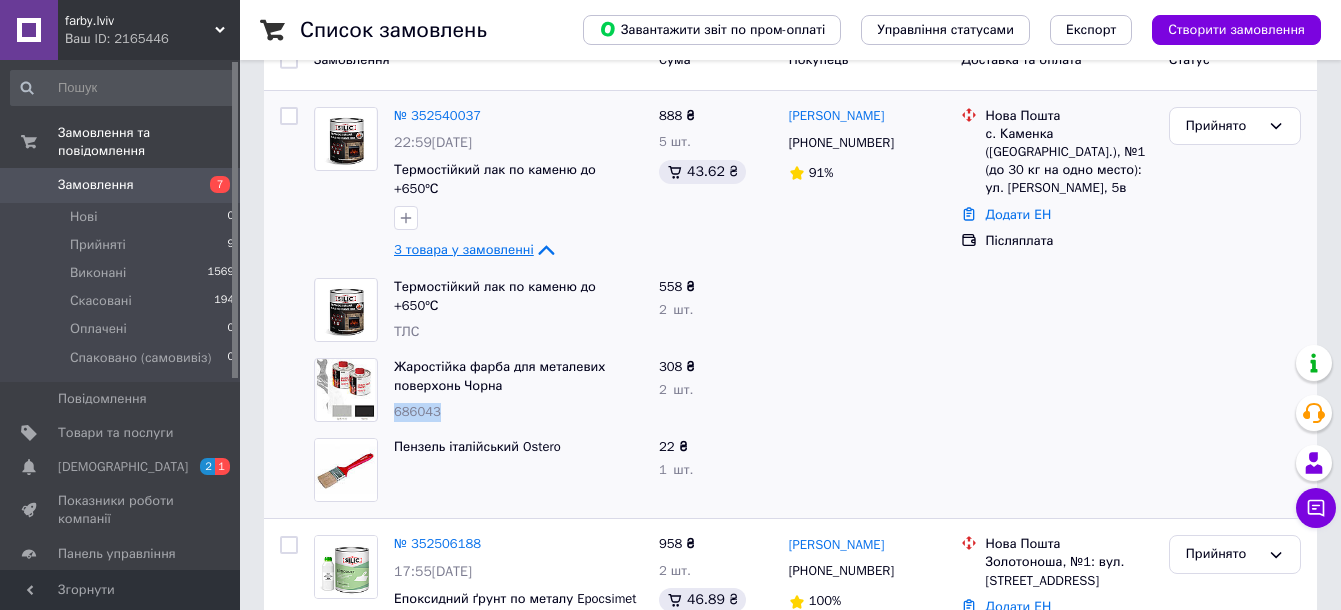 drag, startPoint x: 439, startPoint y: 394, endPoint x: 396, endPoint y: 392, distance: 43.046486 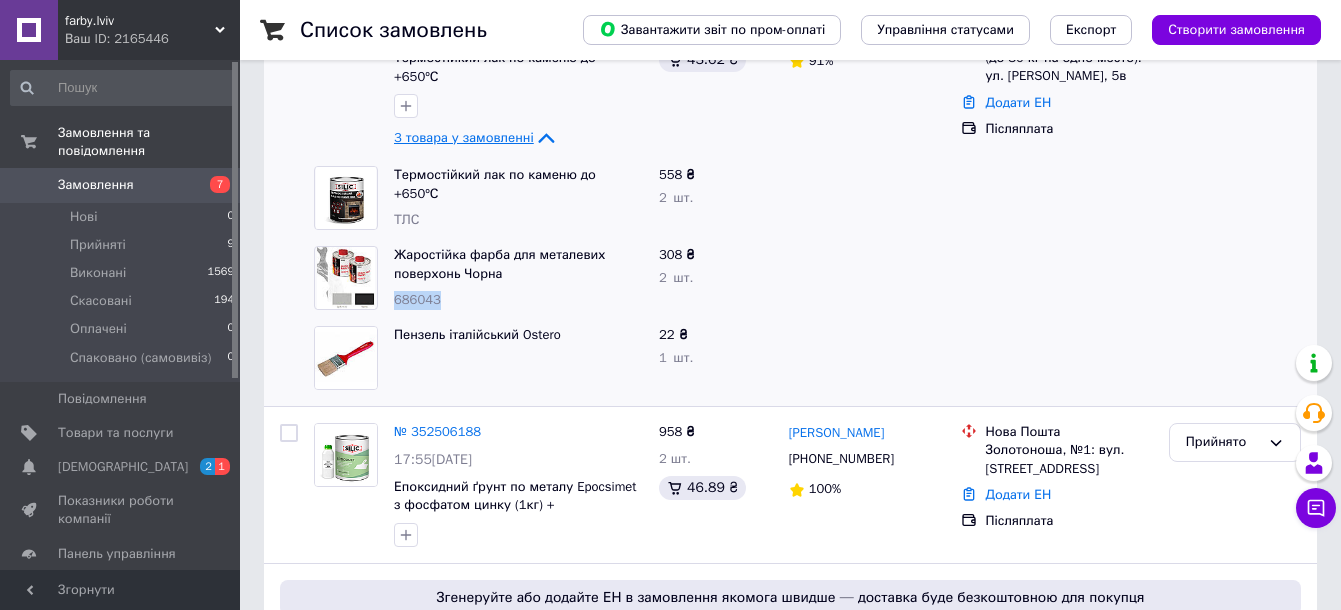 scroll, scrollTop: 250, scrollLeft: 0, axis: vertical 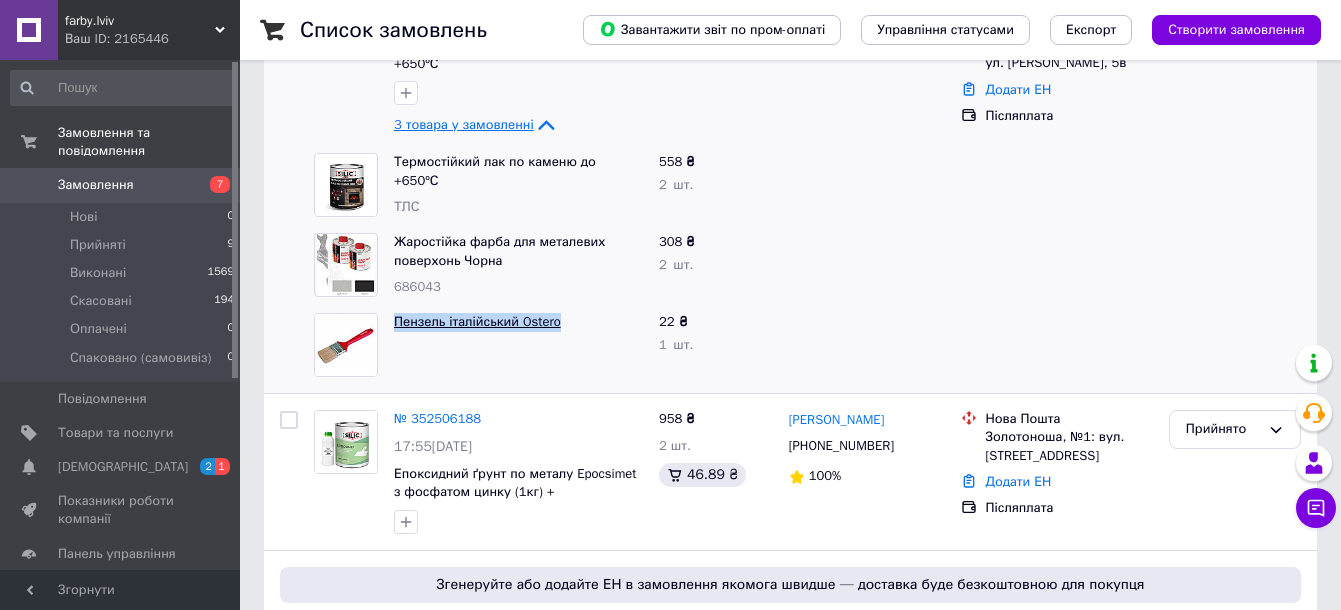 drag, startPoint x: 579, startPoint y: 304, endPoint x: 394, endPoint y: 302, distance: 185.0108 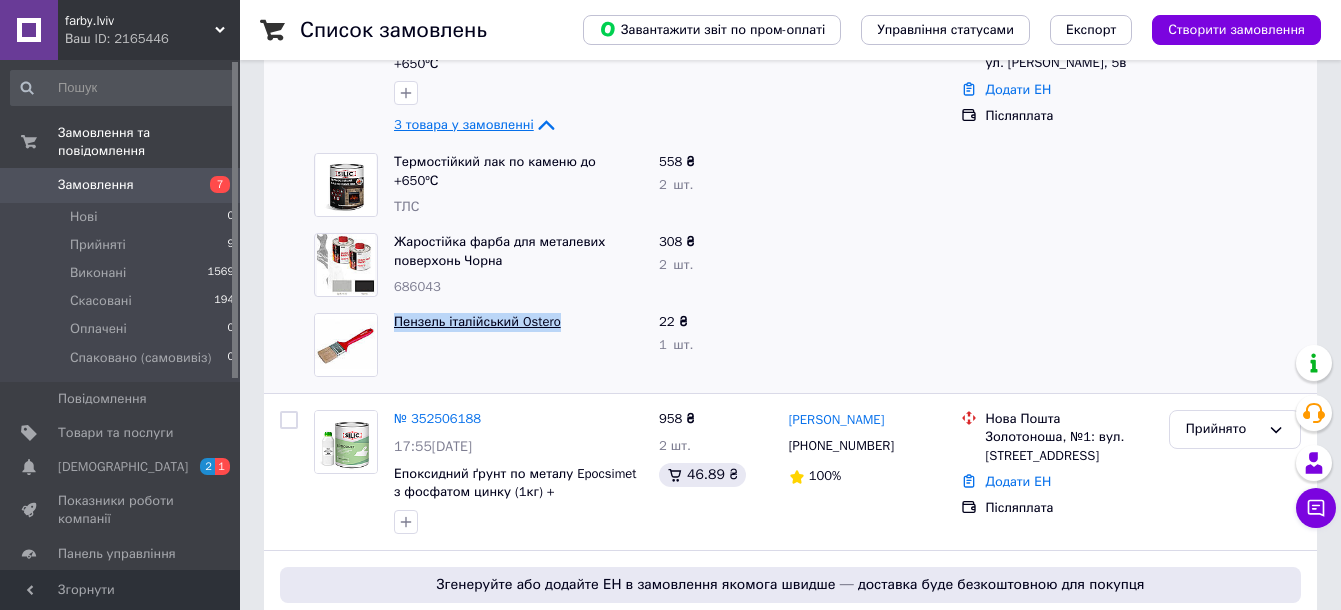copy on "Пензель італійський Ostero" 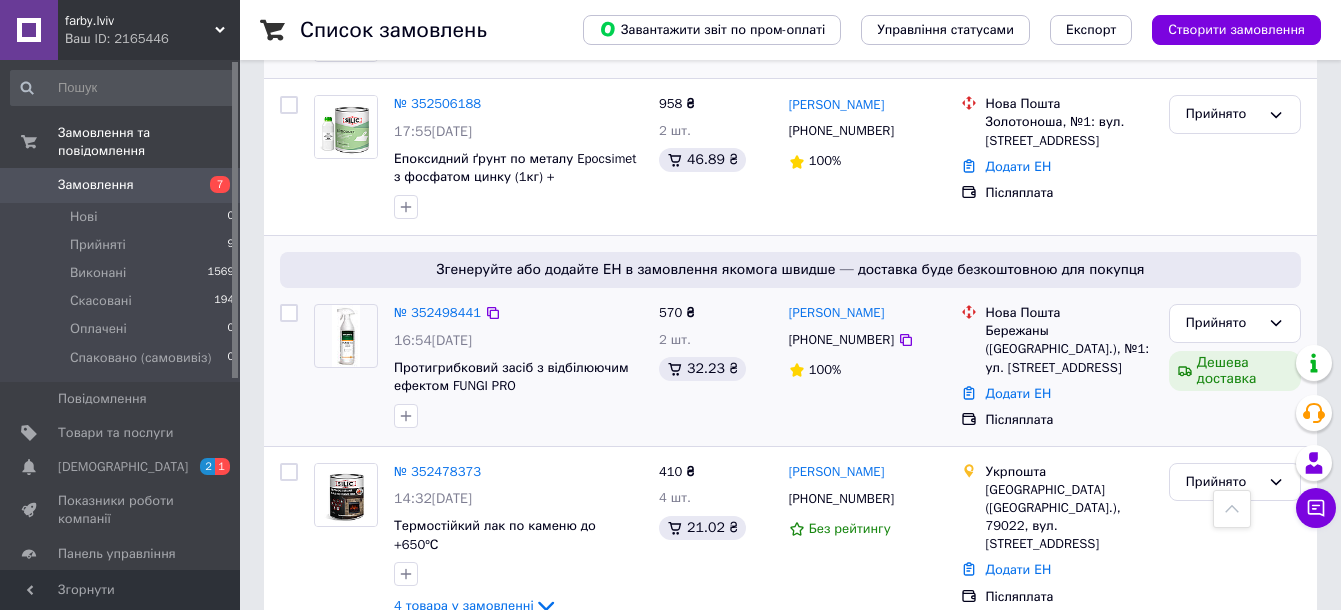 scroll, scrollTop: 625, scrollLeft: 0, axis: vertical 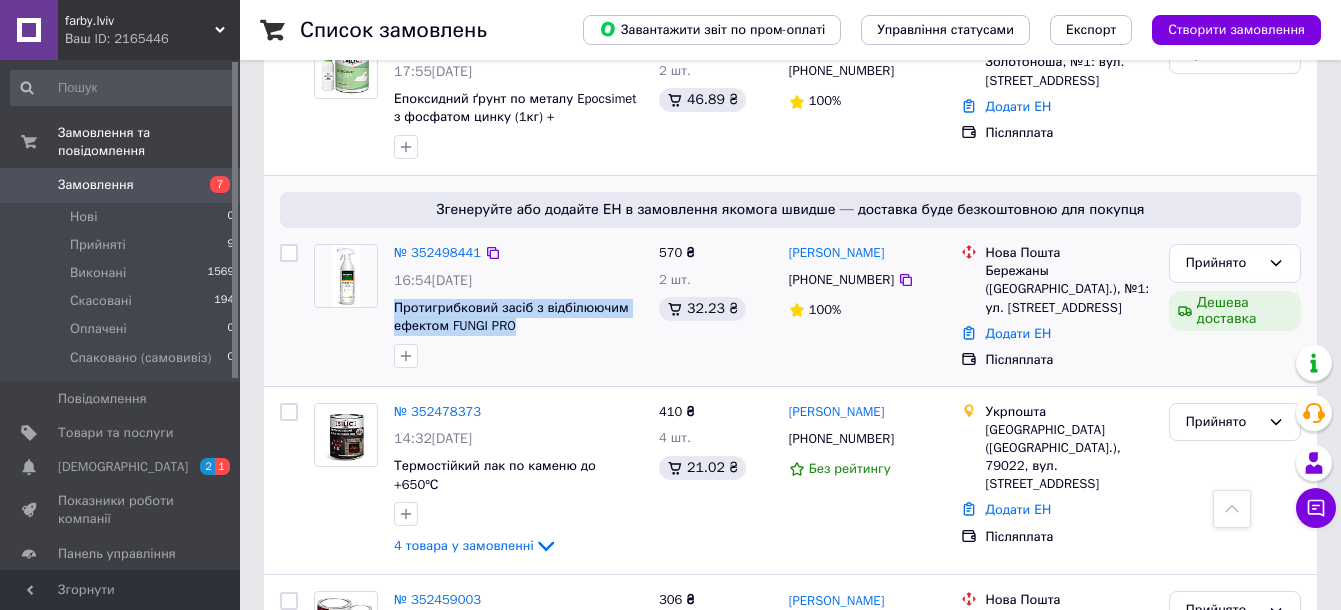 drag, startPoint x: 522, startPoint y: 314, endPoint x: 393, endPoint y: 289, distance: 131.40015 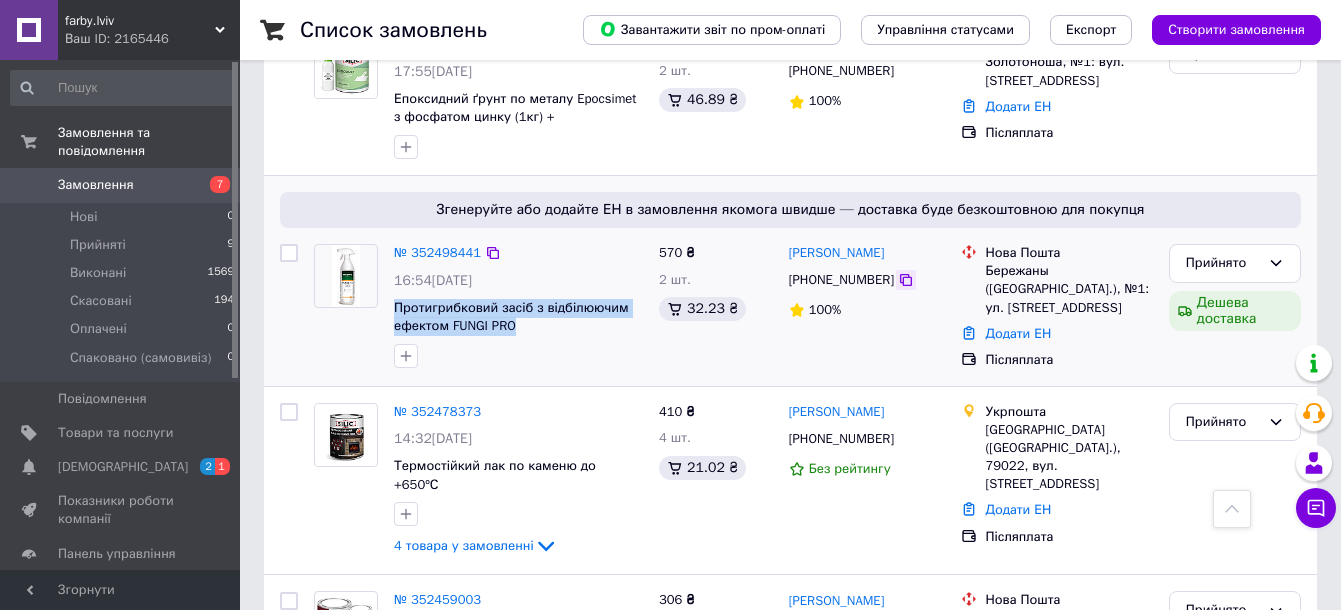 click 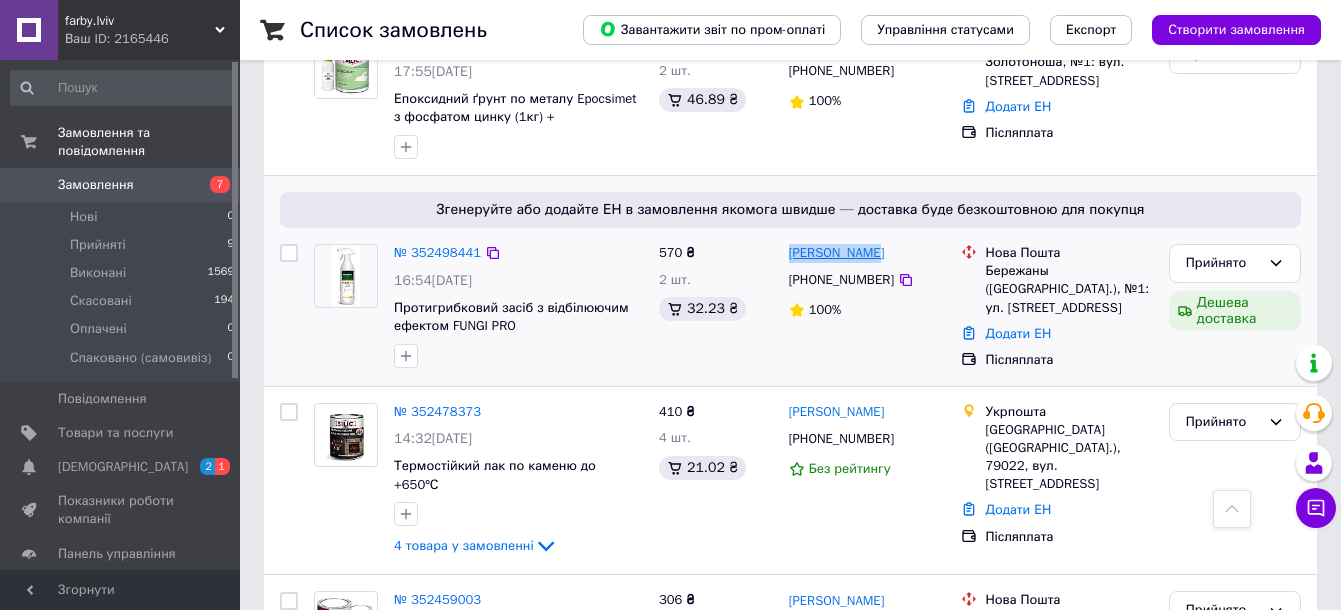 drag, startPoint x: 882, startPoint y: 242, endPoint x: 792, endPoint y: 238, distance: 90.088844 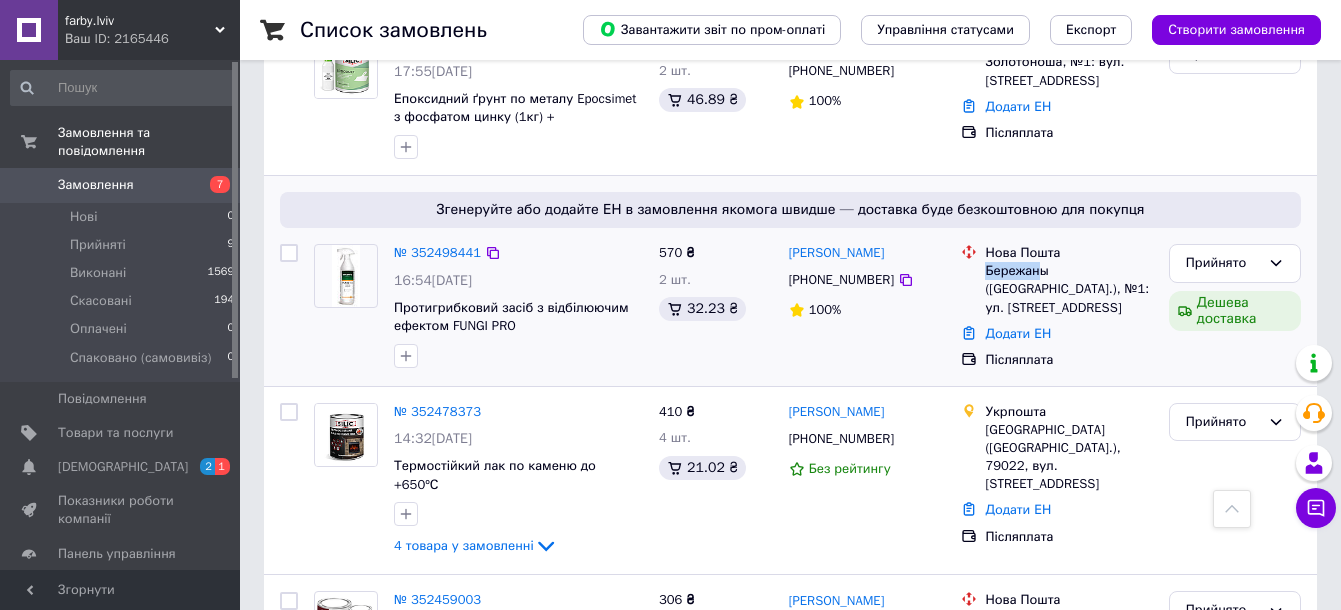 drag, startPoint x: 983, startPoint y: 254, endPoint x: 1035, endPoint y: 256, distance: 52.03845 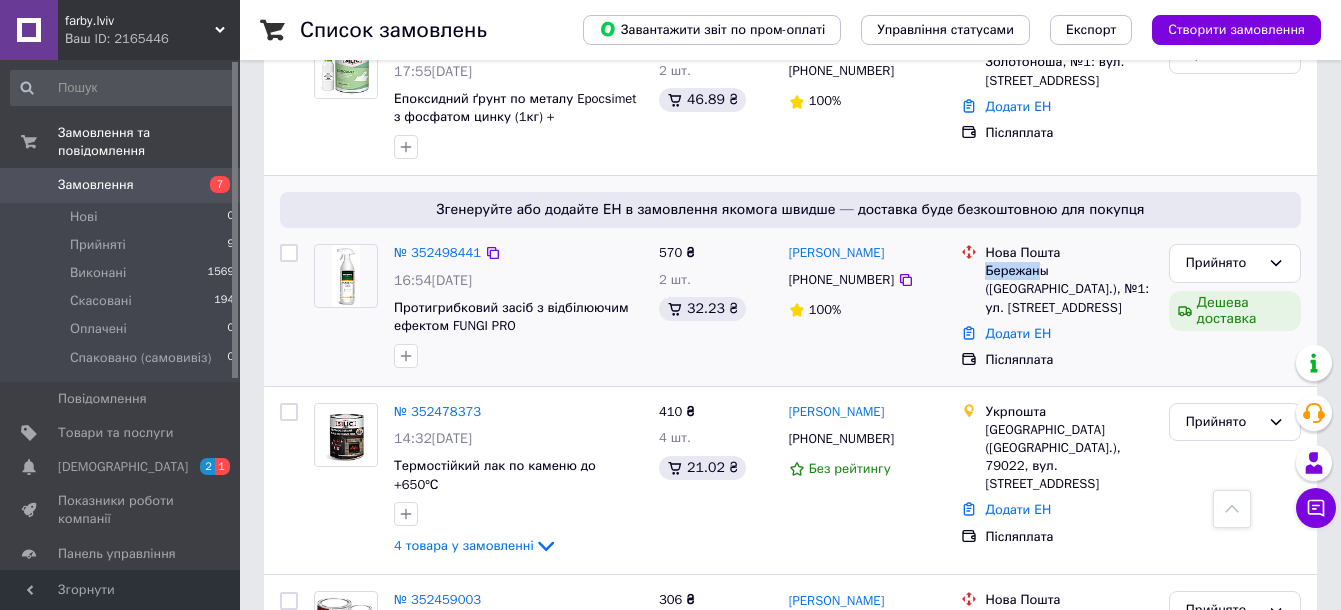 copy on "Бережан" 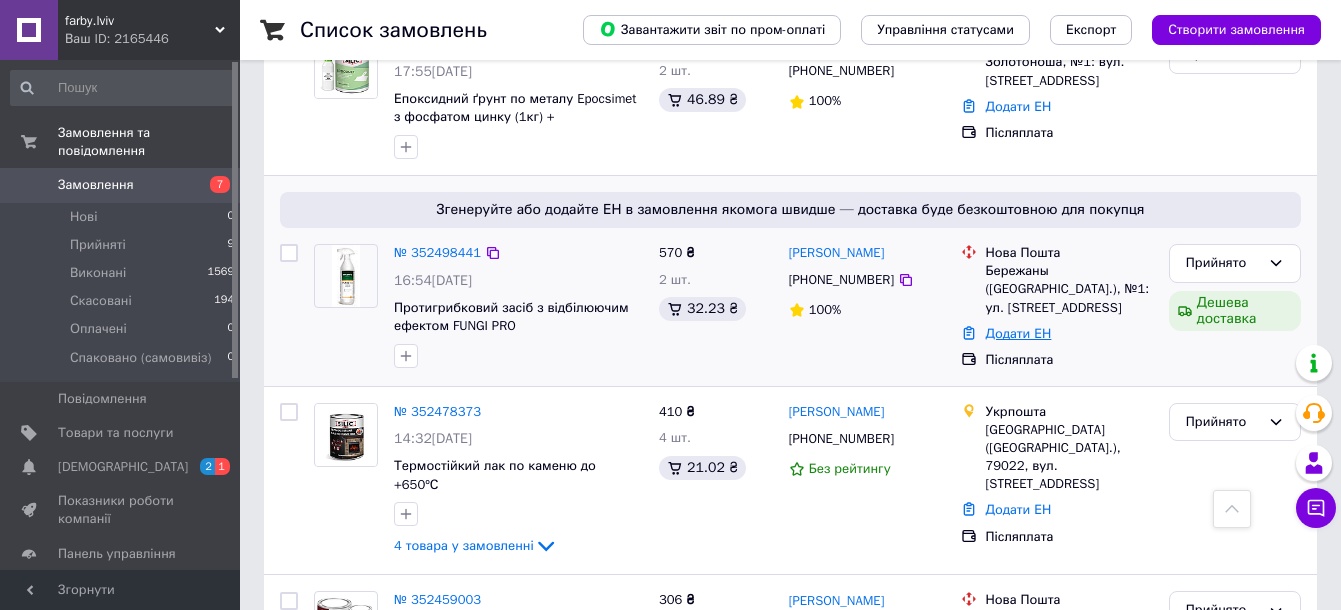 click on "Додати ЕН" at bounding box center [1018, 333] 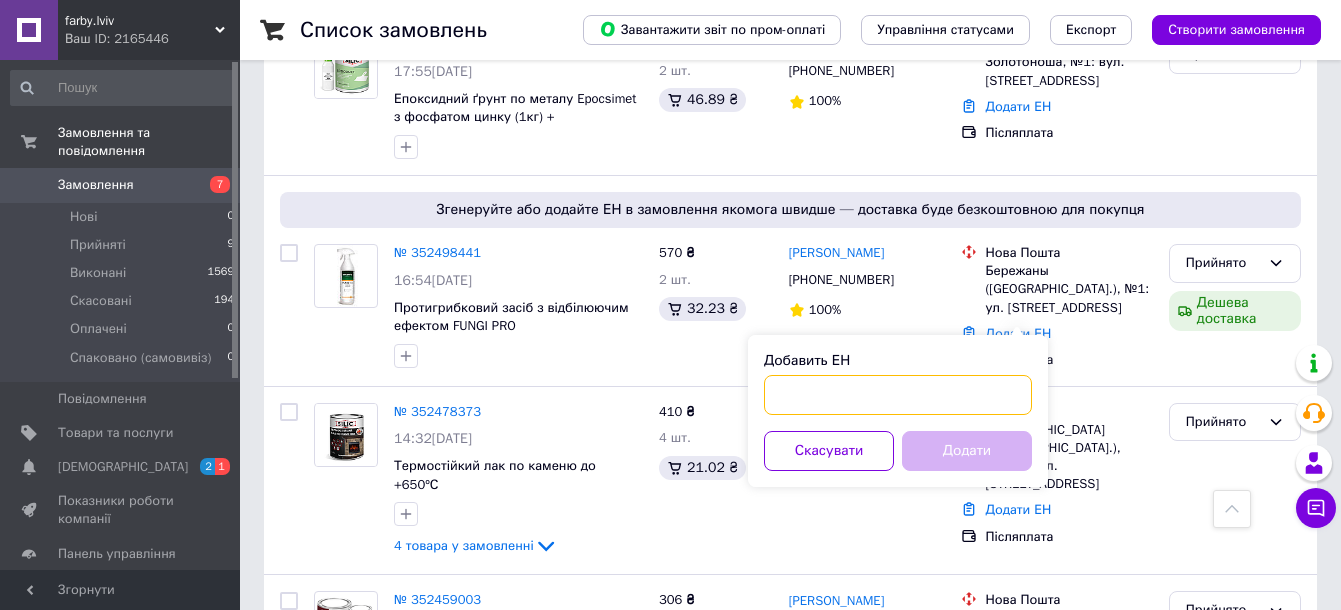 click on "Добавить ЕН" at bounding box center [898, 395] 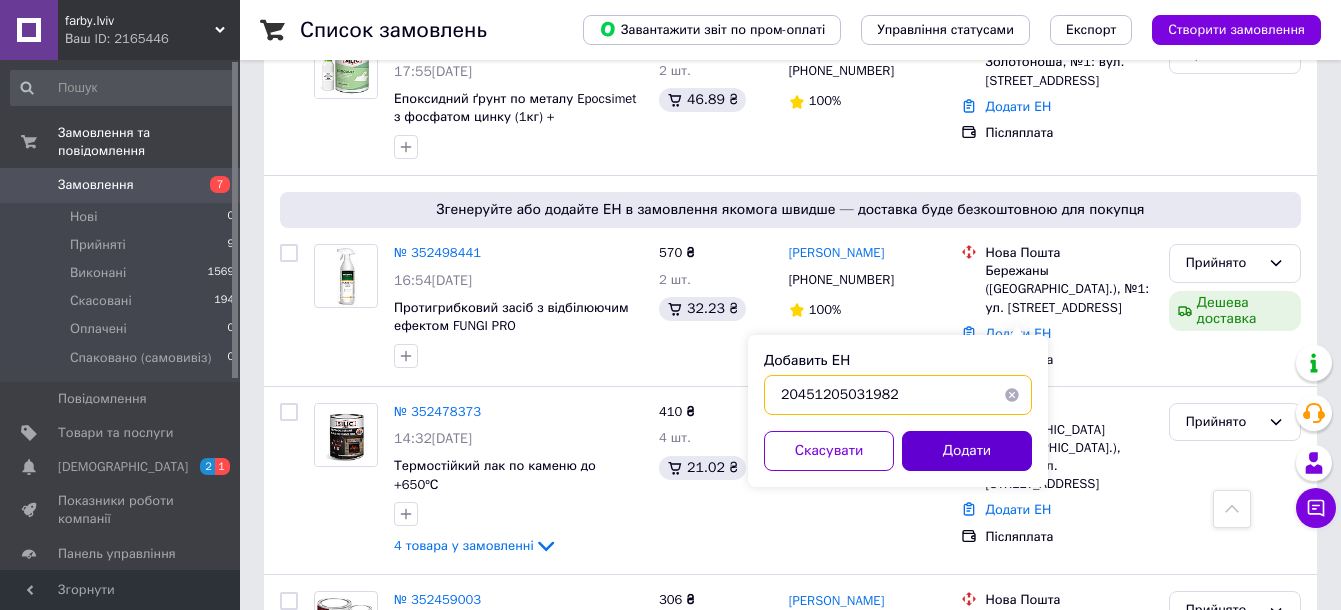 type on "20451205031982" 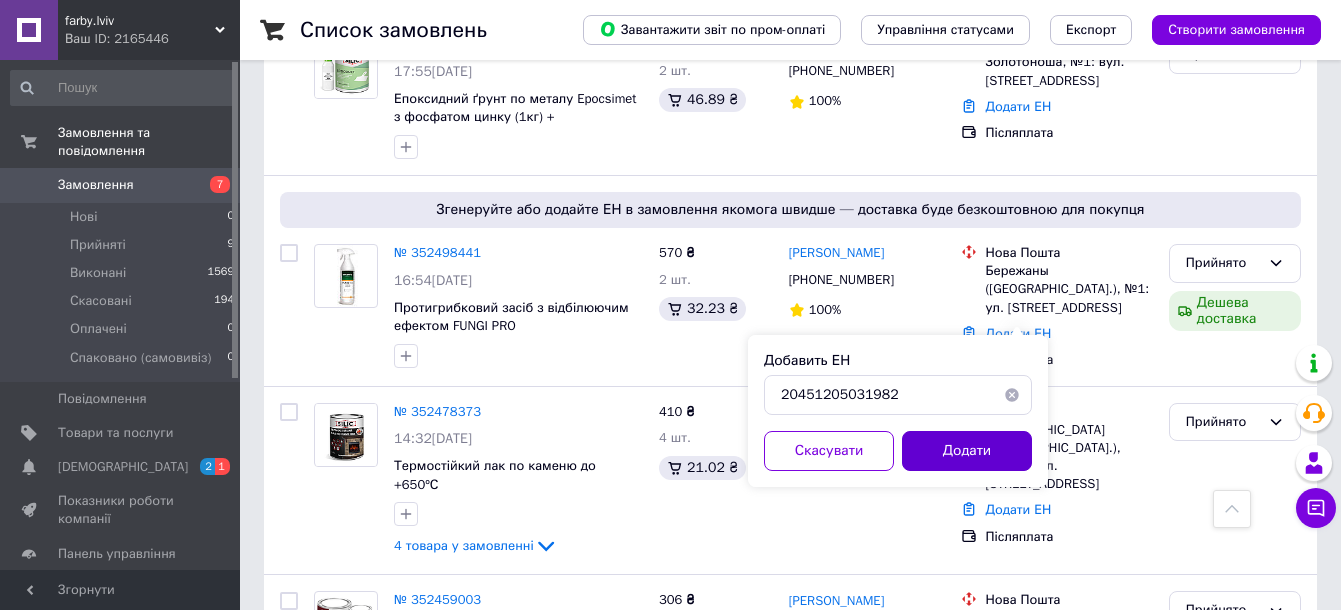 click on "Додати" at bounding box center [967, 451] 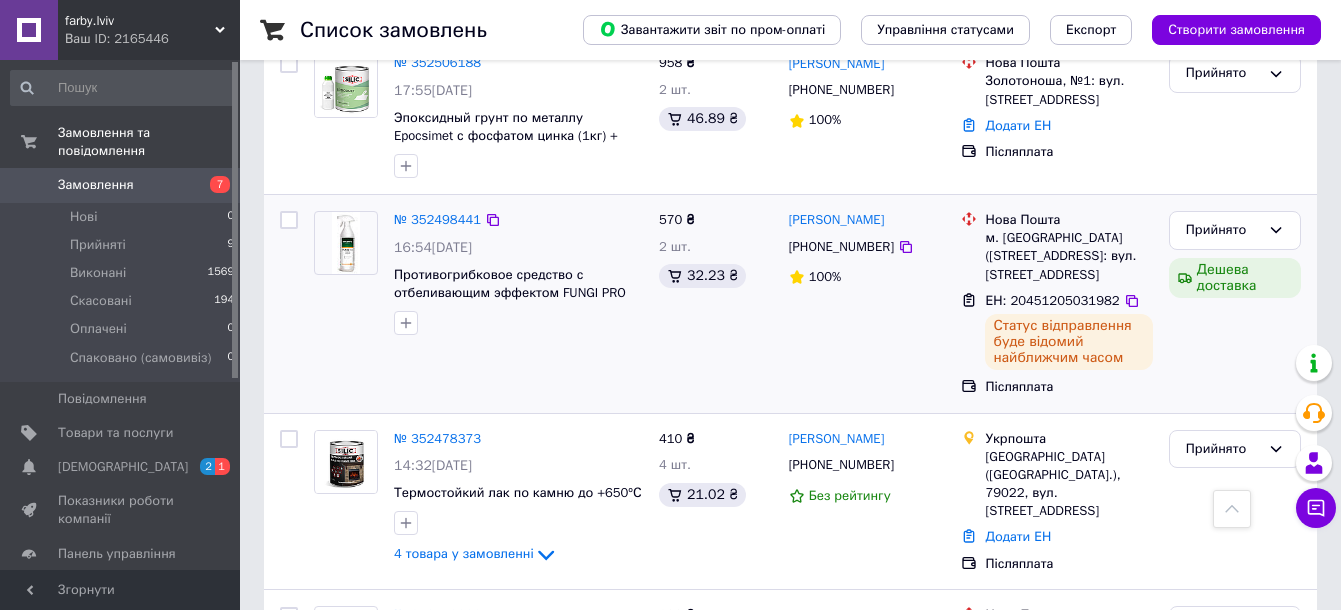 scroll, scrollTop: 750, scrollLeft: 0, axis: vertical 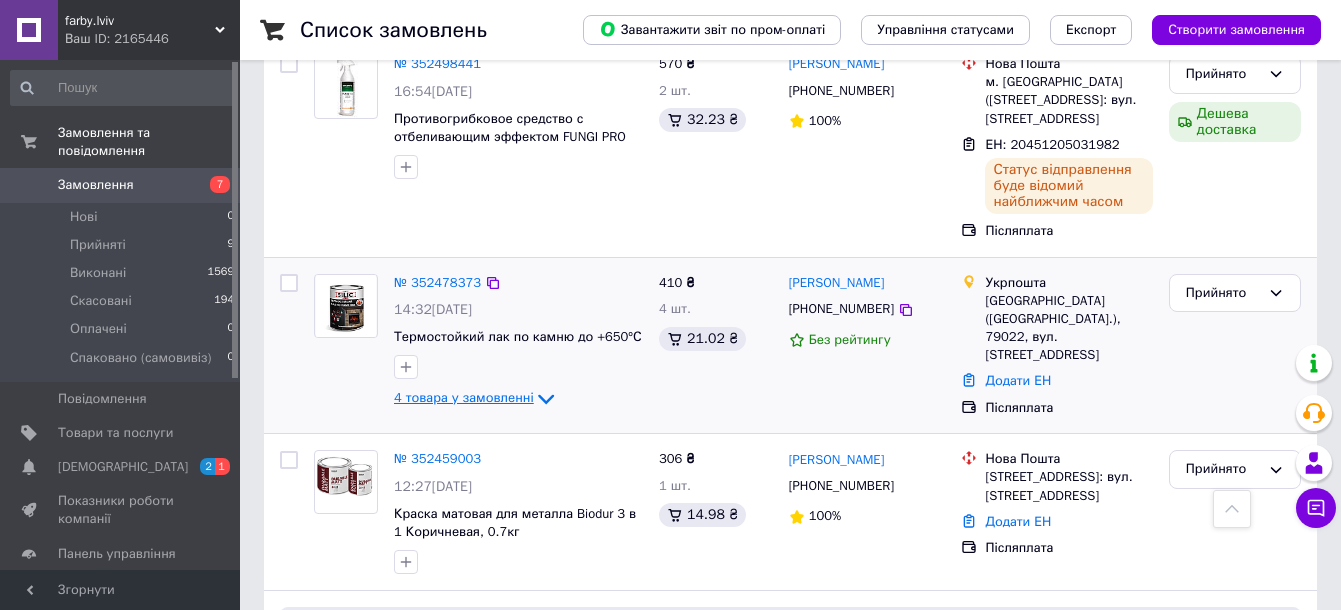 click on "4 товара у замовленні" at bounding box center (464, 397) 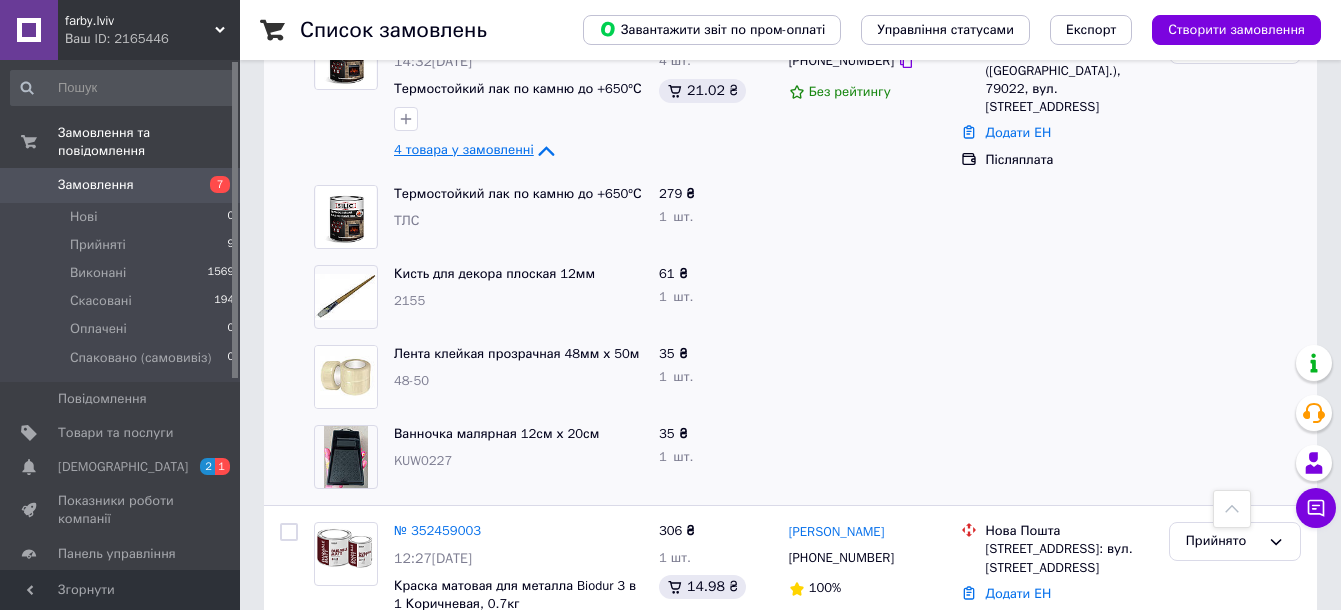 scroll, scrollTop: 1000, scrollLeft: 0, axis: vertical 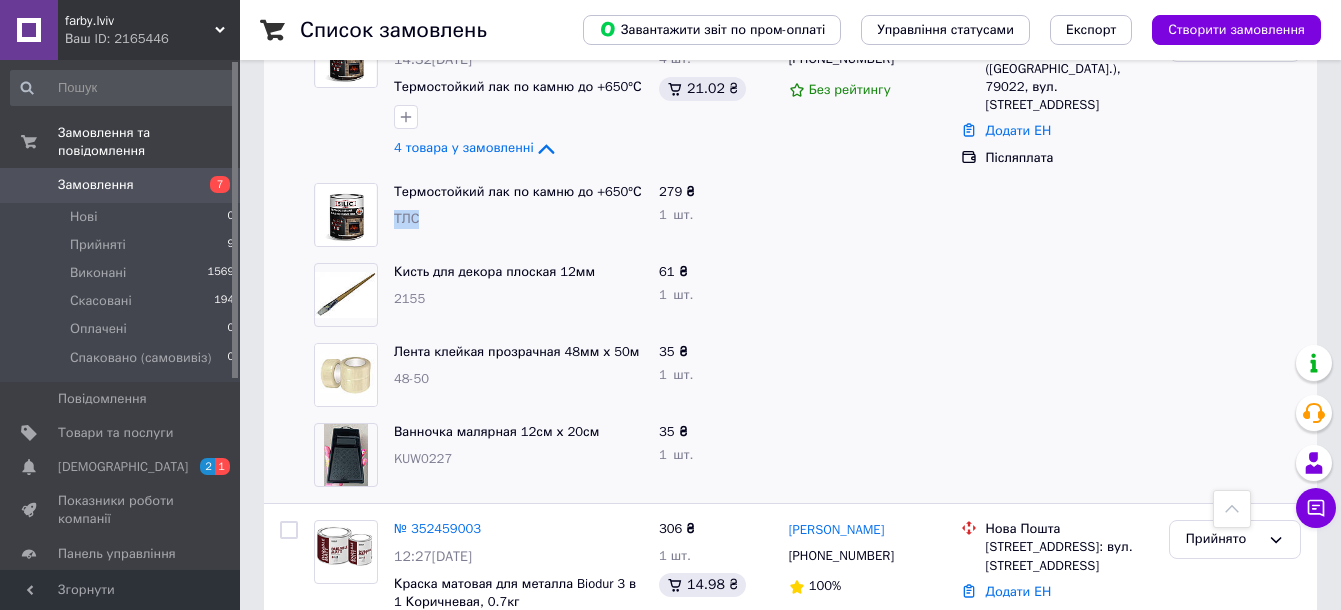 drag, startPoint x: 417, startPoint y: 201, endPoint x: 396, endPoint y: 198, distance: 21.213203 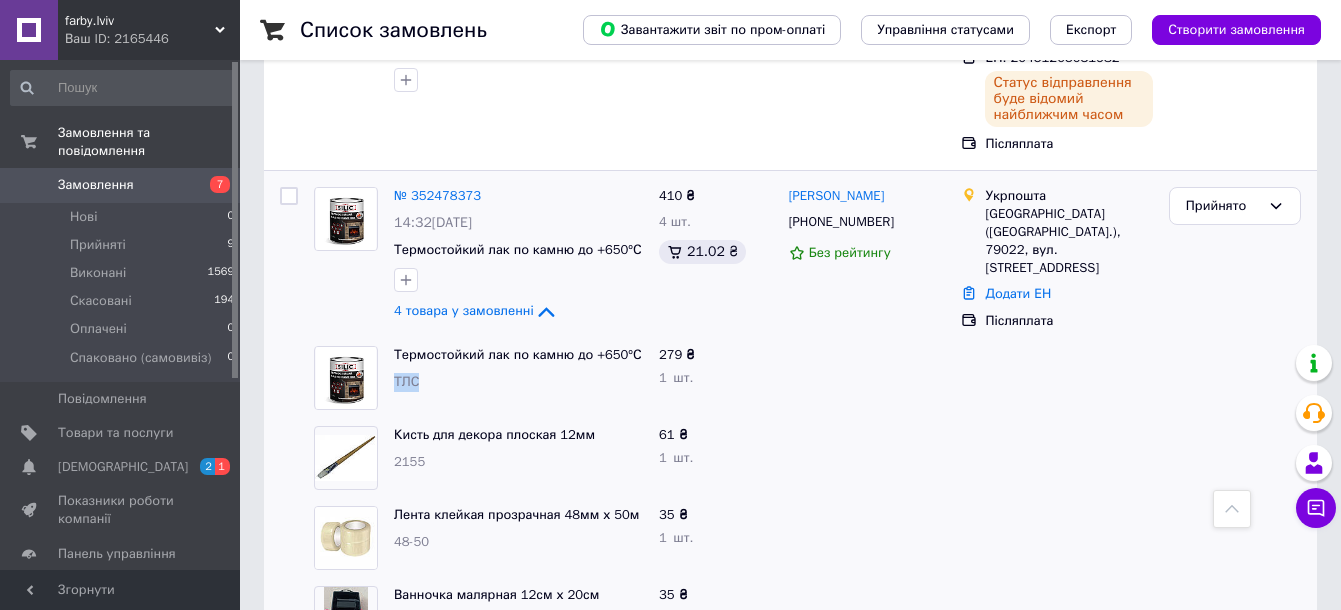 scroll, scrollTop: 750, scrollLeft: 0, axis: vertical 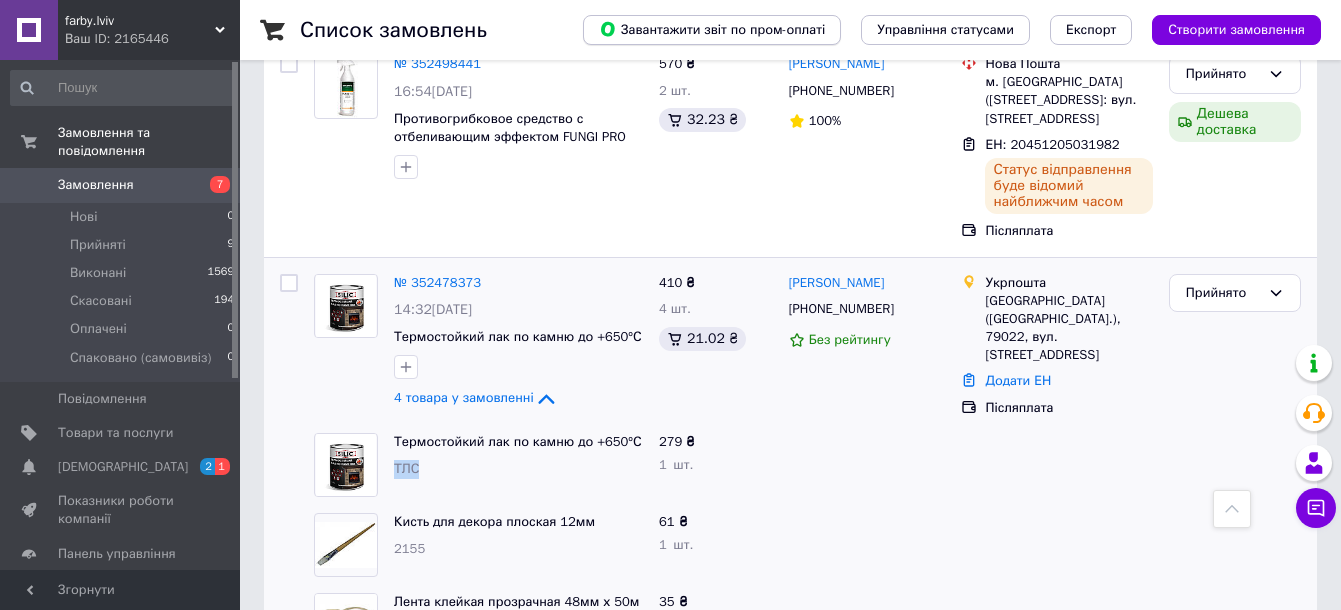 copy on "ТЛС" 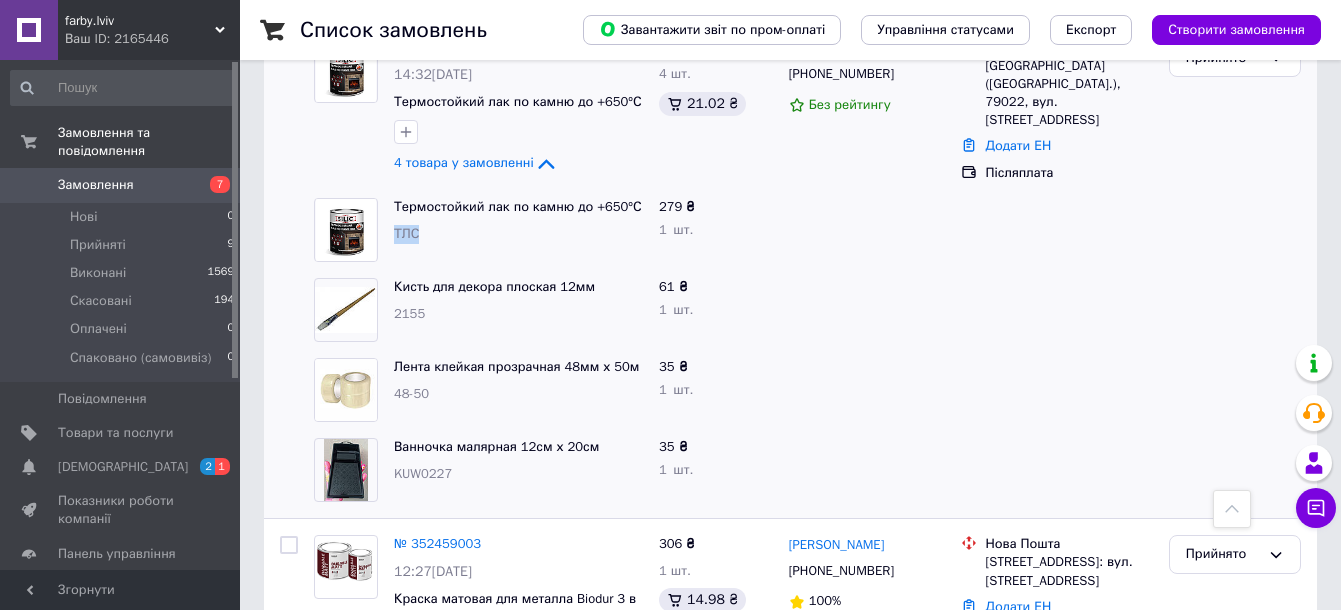 scroll, scrollTop: 1000, scrollLeft: 0, axis: vertical 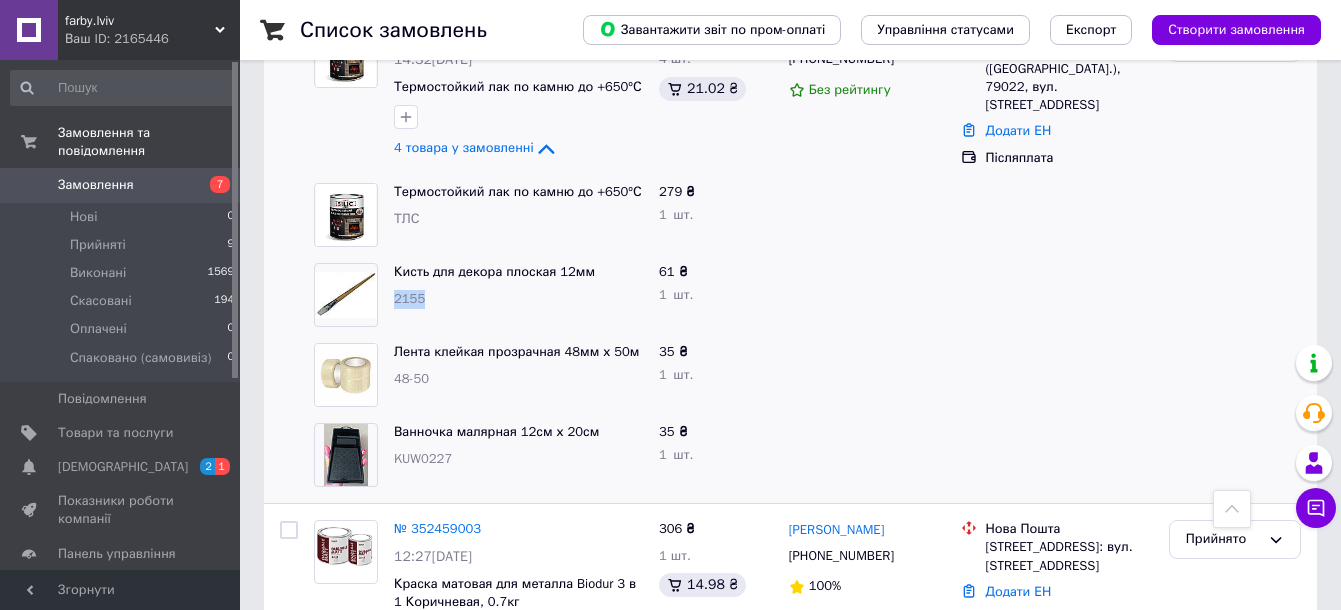drag, startPoint x: 423, startPoint y: 289, endPoint x: 396, endPoint y: 286, distance: 27.166155 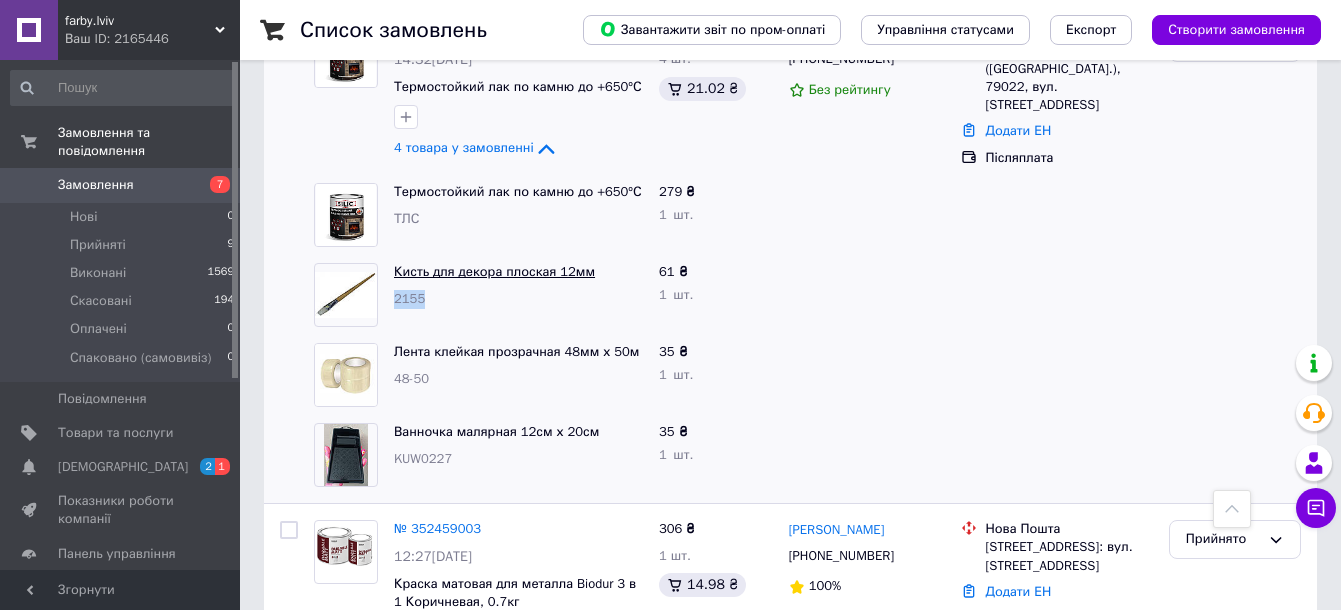copy on "2155" 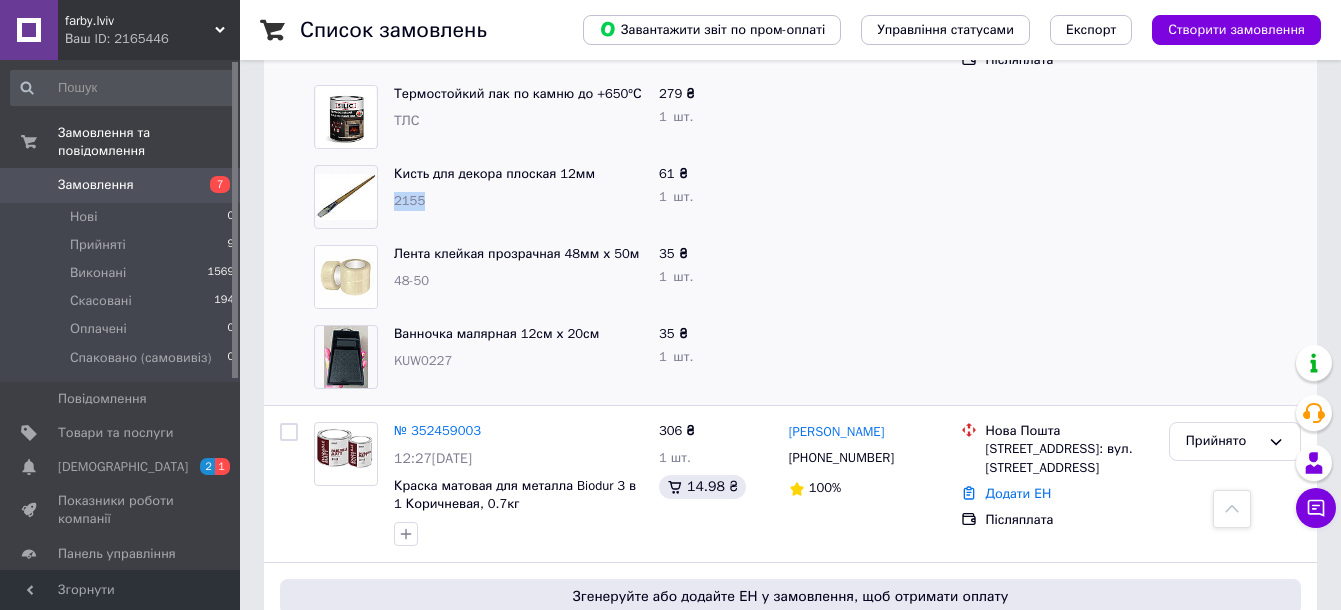 scroll, scrollTop: 1125, scrollLeft: 0, axis: vertical 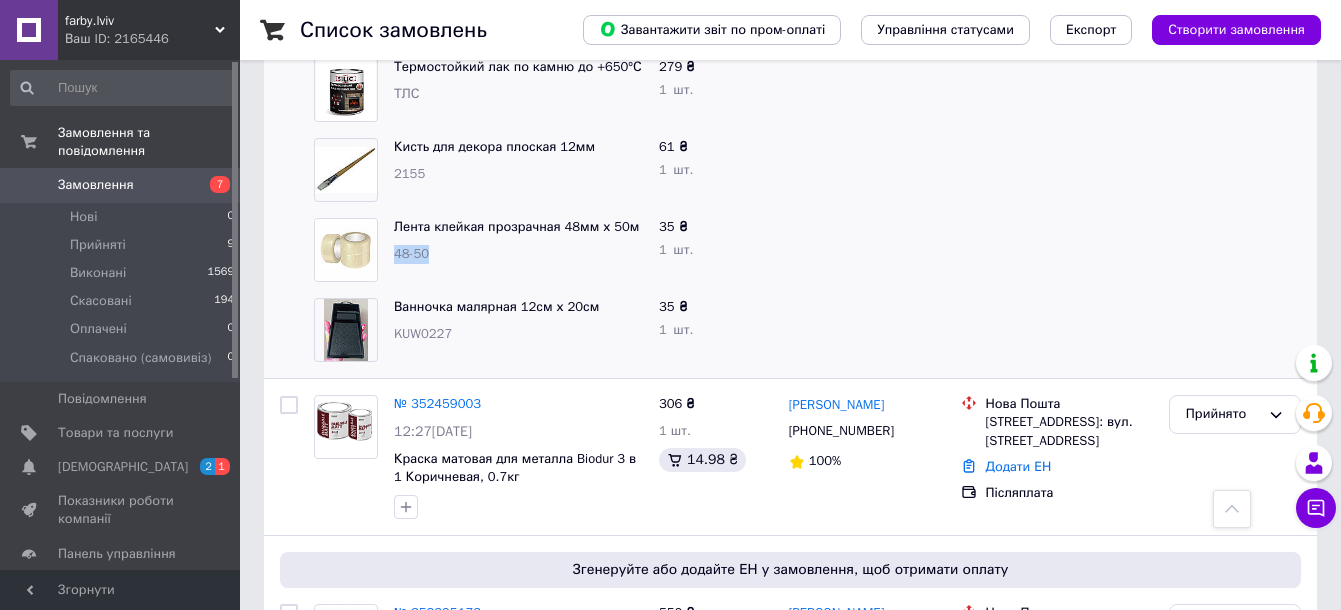 drag, startPoint x: 427, startPoint y: 240, endPoint x: 393, endPoint y: 238, distance: 34.058773 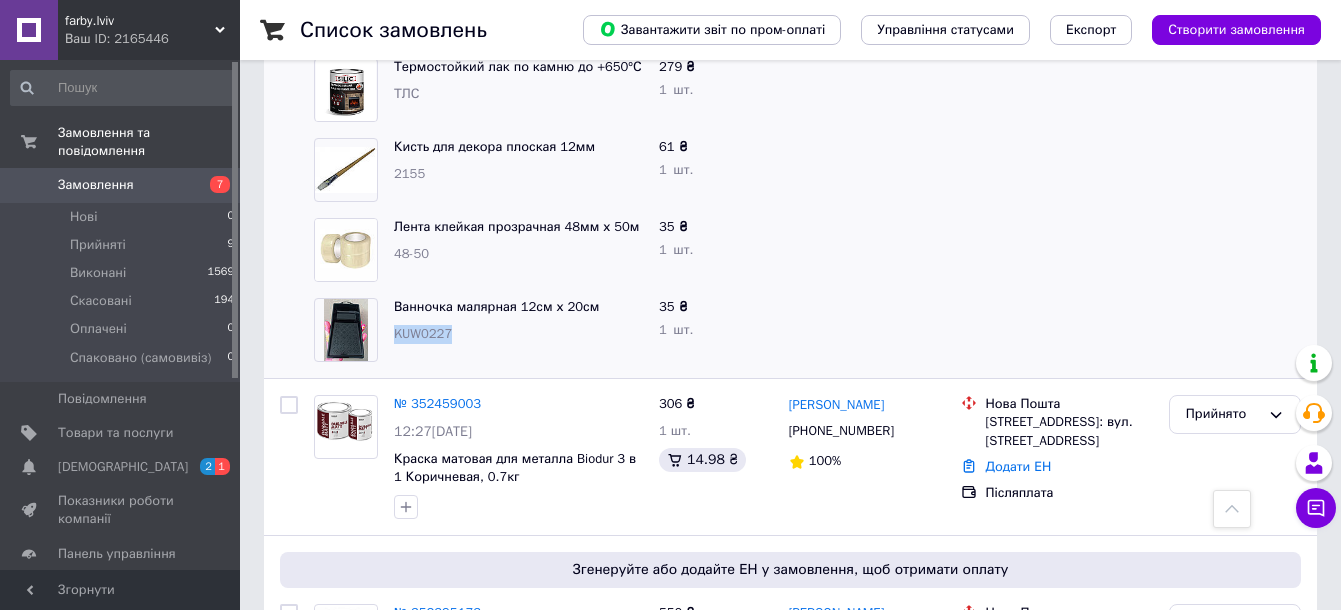 drag, startPoint x: 456, startPoint y: 322, endPoint x: 395, endPoint y: 328, distance: 61.294373 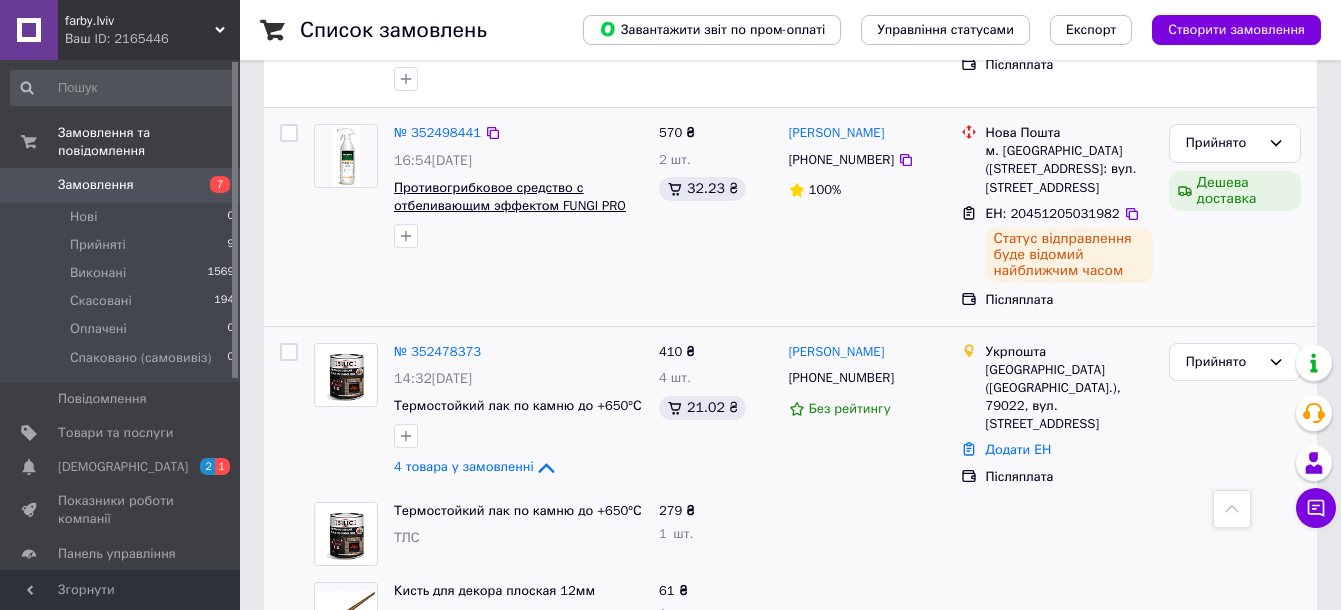scroll, scrollTop: 625, scrollLeft: 0, axis: vertical 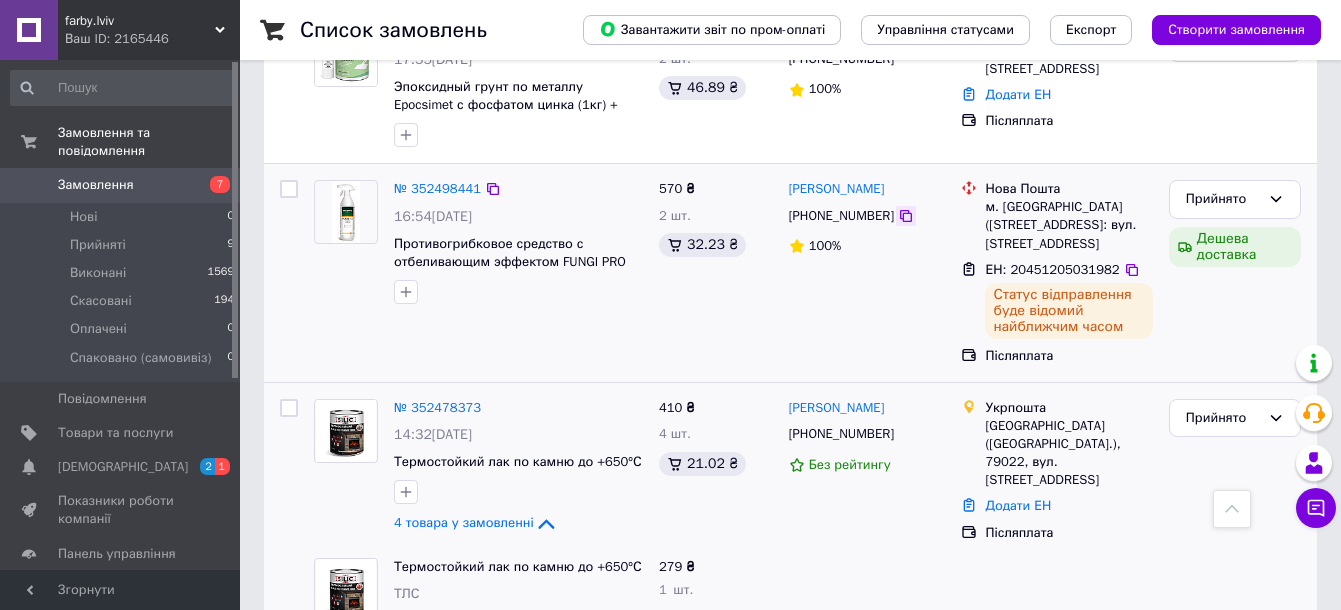 click 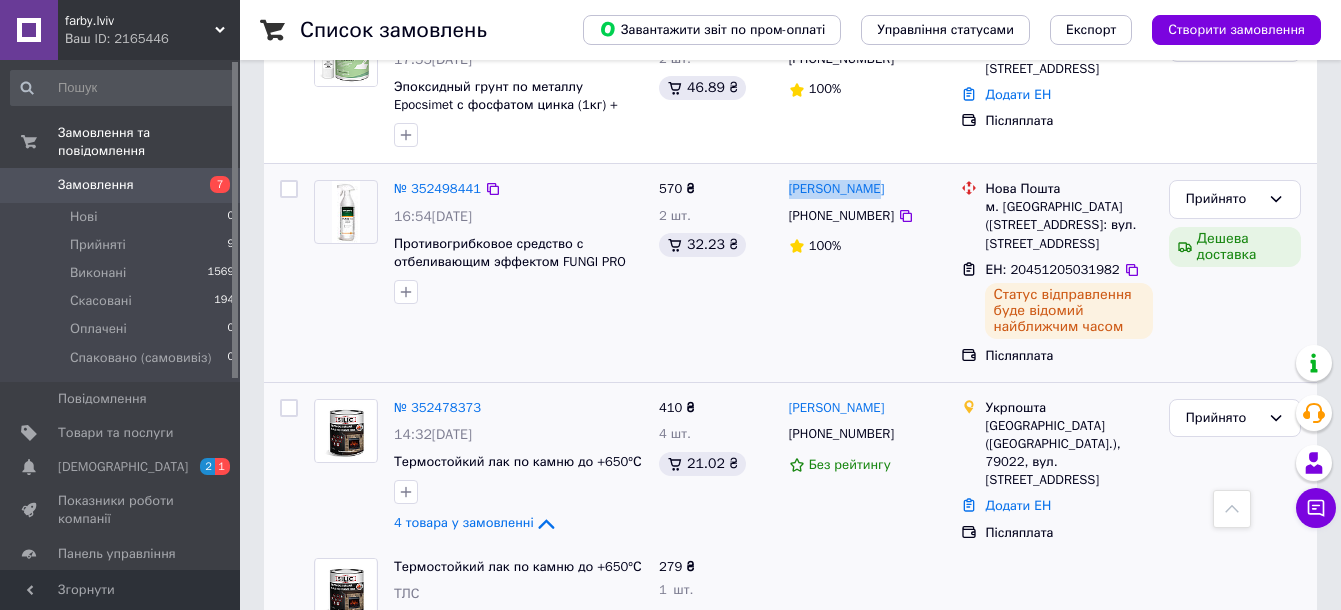 drag, startPoint x: 887, startPoint y: 180, endPoint x: 782, endPoint y: 177, distance: 105.04285 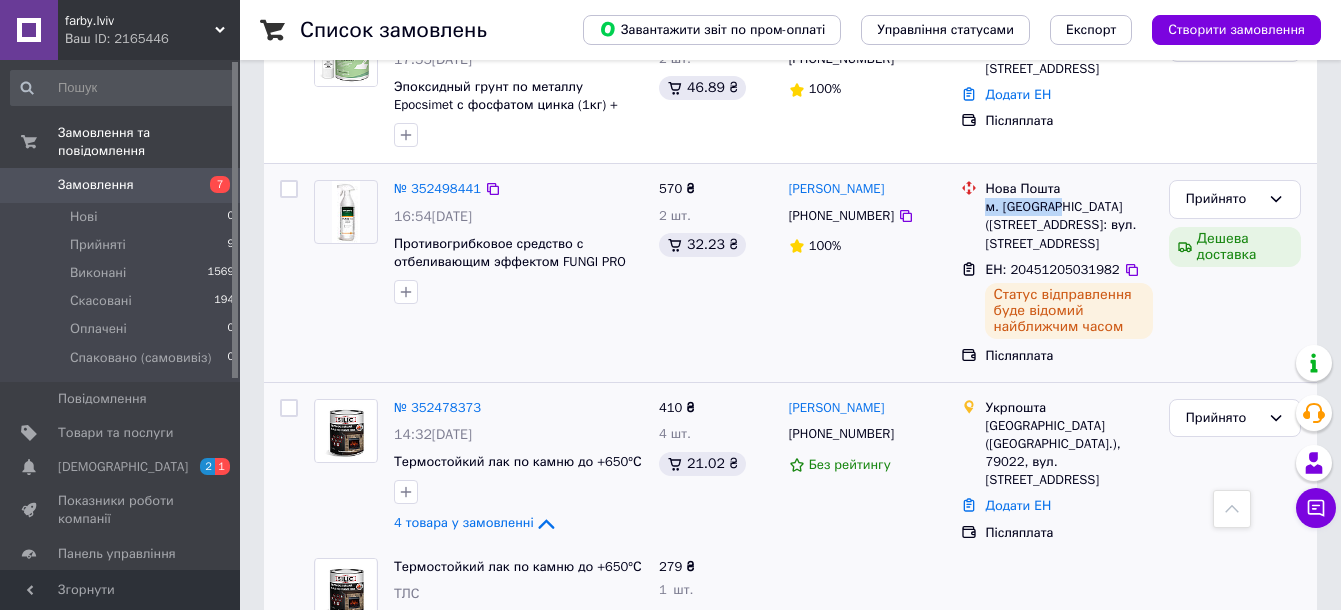 drag, startPoint x: 985, startPoint y: 197, endPoint x: 1060, endPoint y: 195, distance: 75.026665 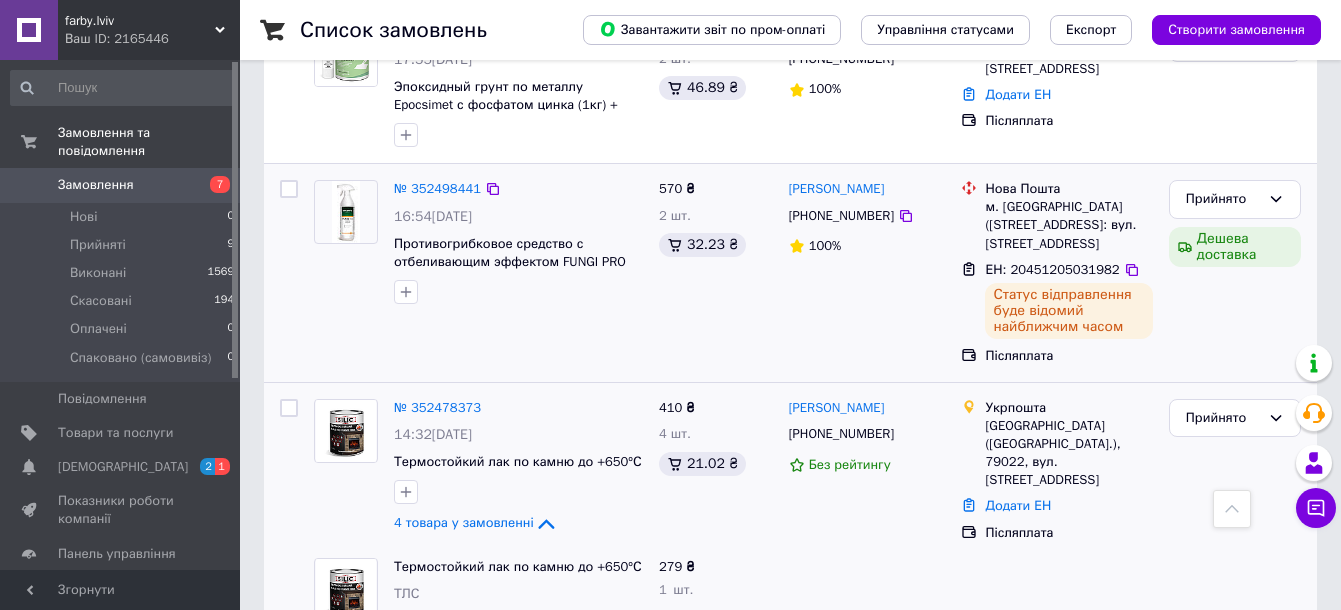 drag, startPoint x: 1046, startPoint y: 262, endPoint x: 1144, endPoint y: 269, distance: 98.24968 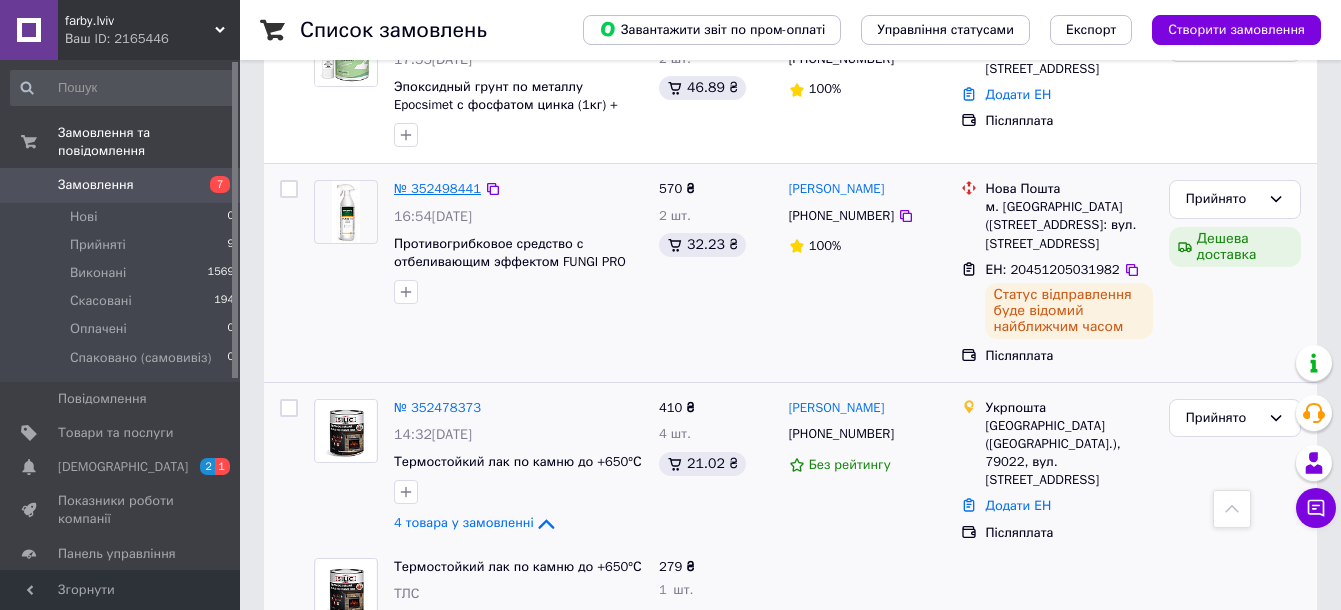 click on "№ 352498441" at bounding box center (437, 188) 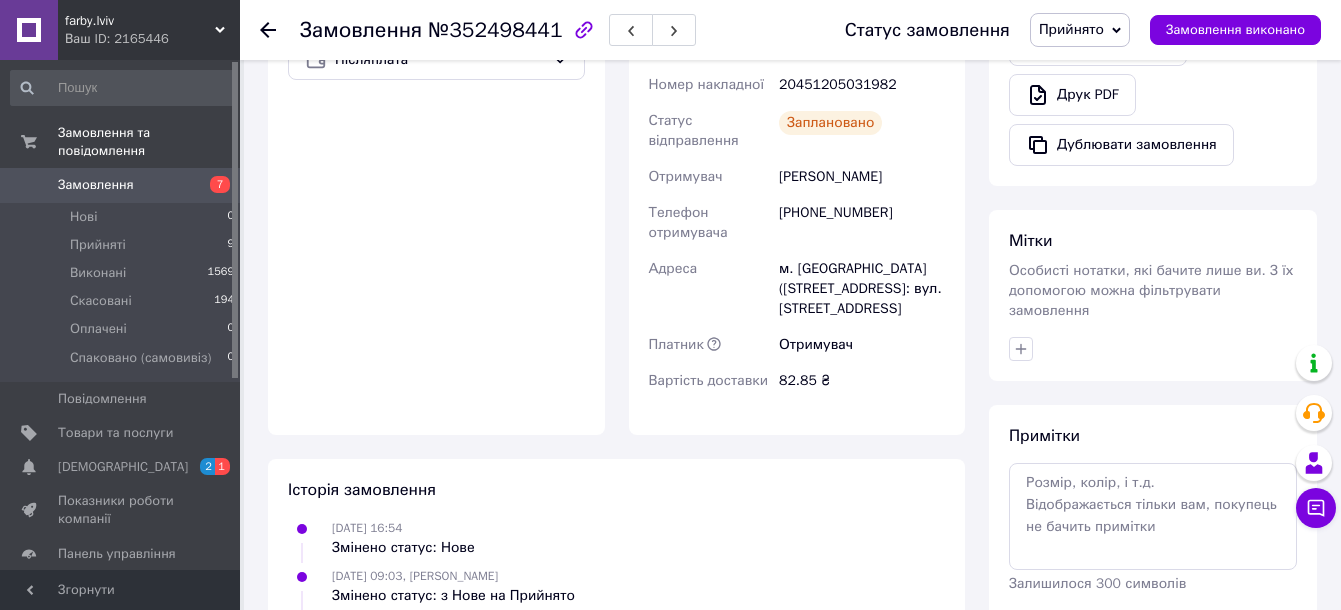 scroll, scrollTop: 522, scrollLeft: 0, axis: vertical 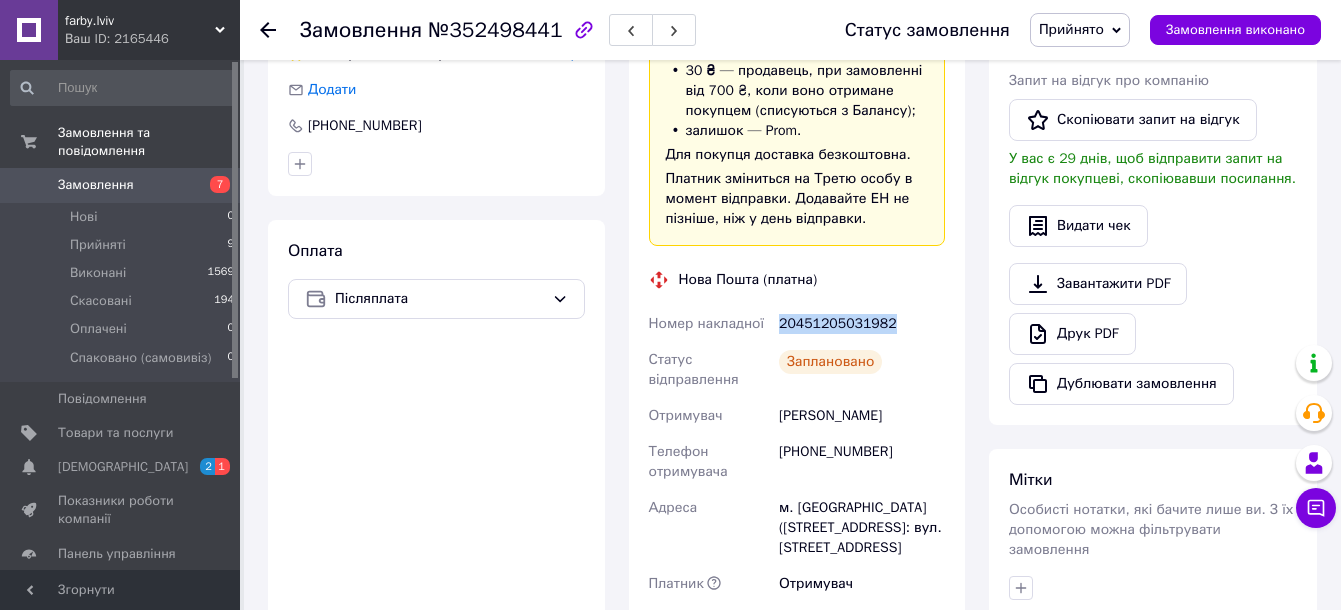 drag, startPoint x: 894, startPoint y: 319, endPoint x: 771, endPoint y: 321, distance: 123.01626 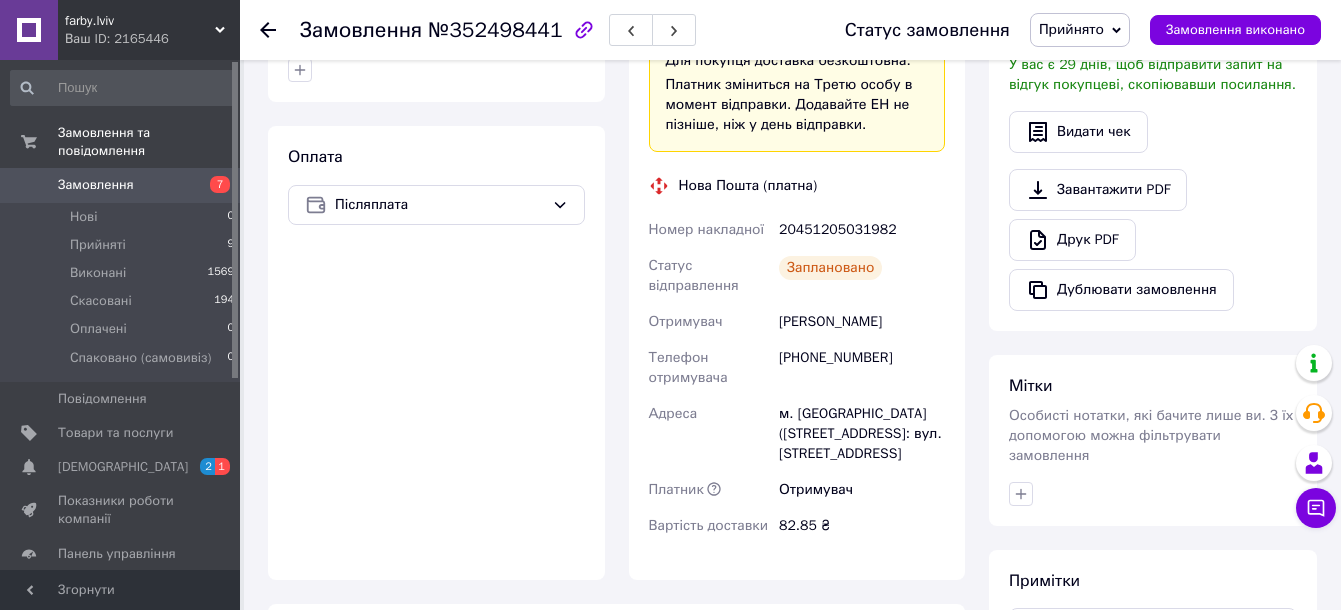 scroll, scrollTop: 522, scrollLeft: 0, axis: vertical 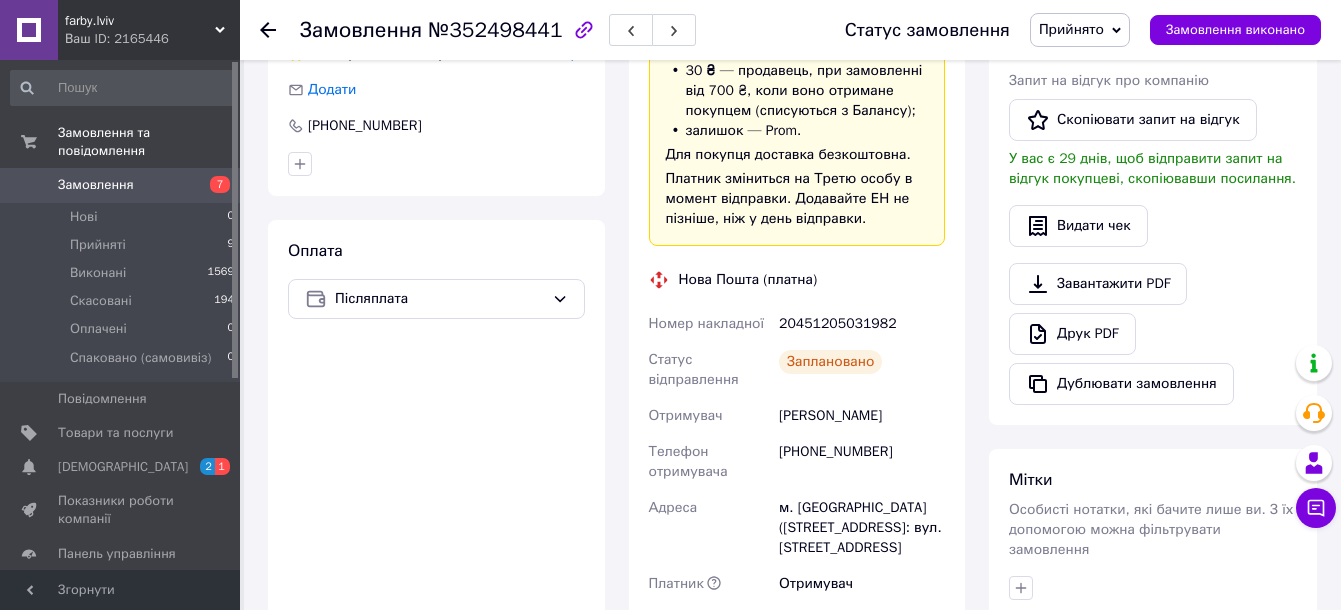click on "Заплановано" at bounding box center [862, 370] 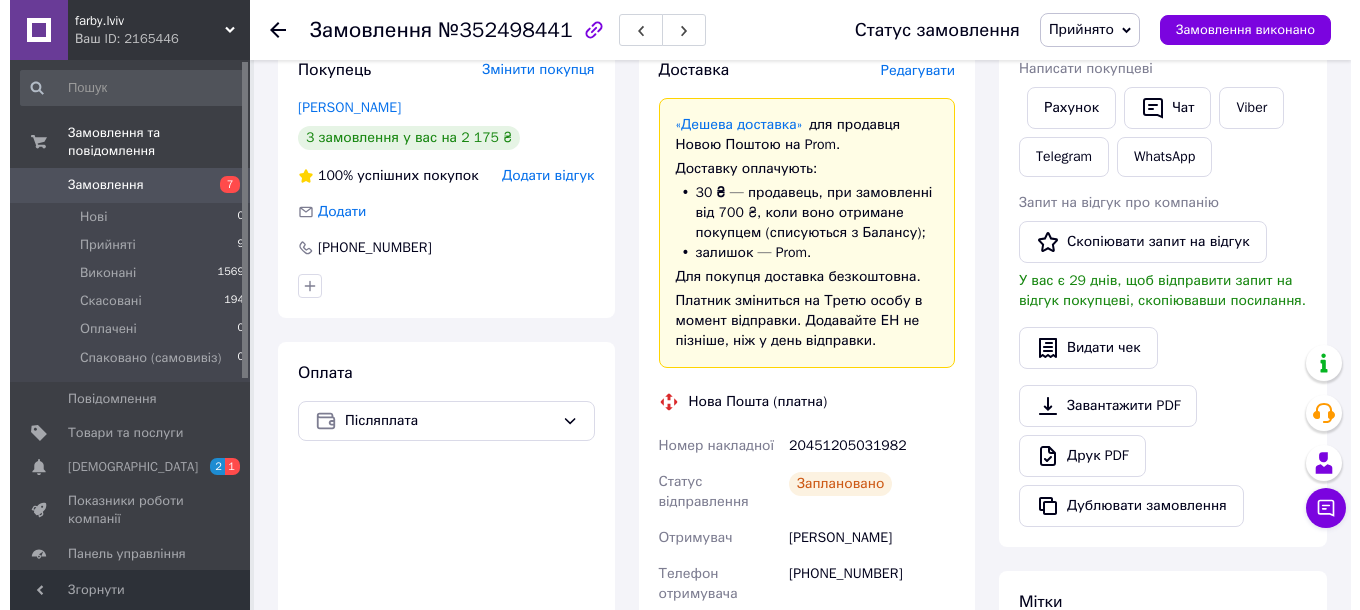 scroll, scrollTop: 397, scrollLeft: 0, axis: vertical 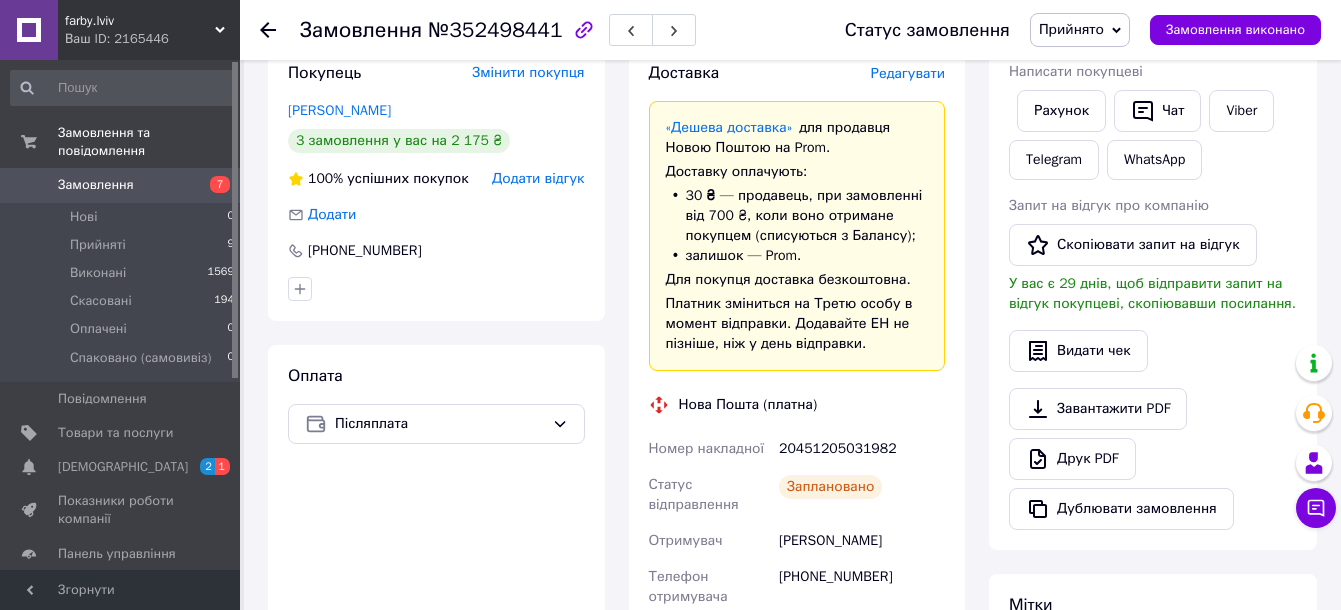 click on "Редагувати" at bounding box center (908, 73) 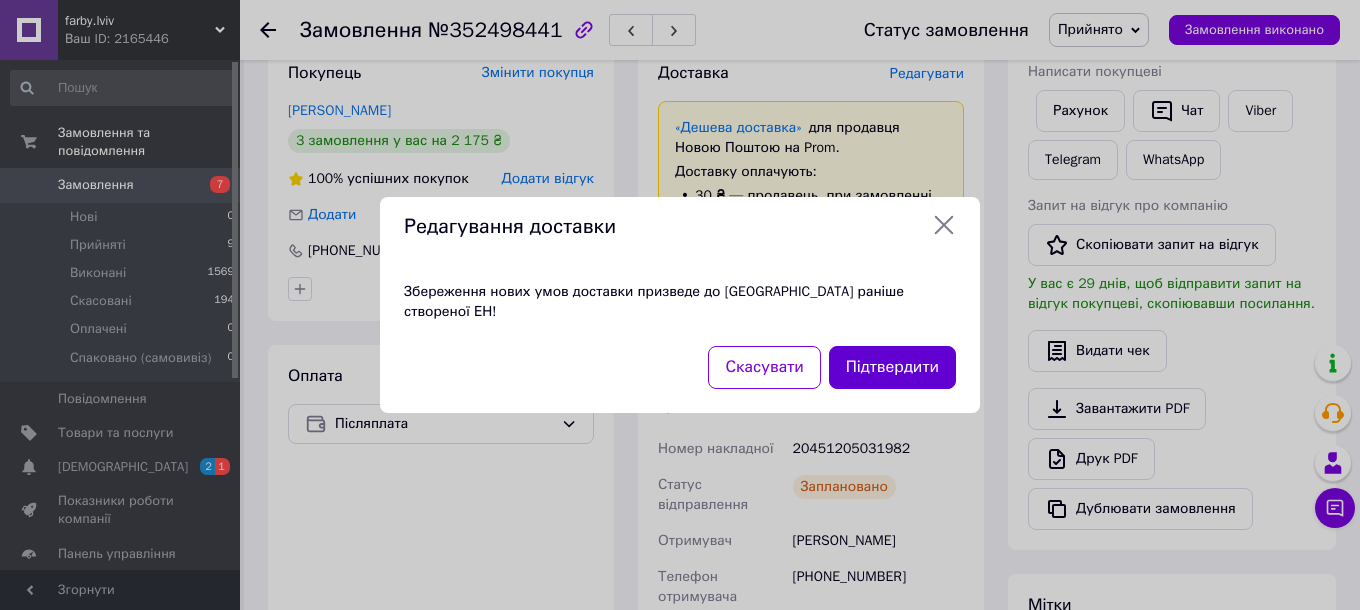 click on "Підтвердити" at bounding box center [892, 367] 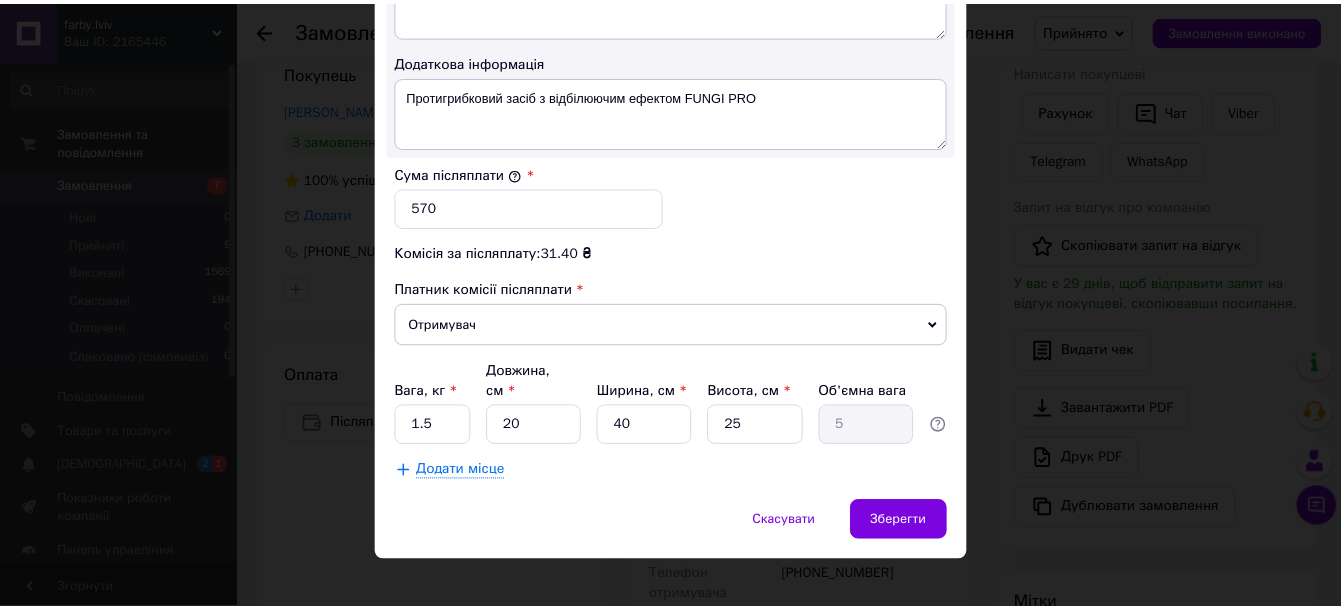 scroll, scrollTop: 1140, scrollLeft: 0, axis: vertical 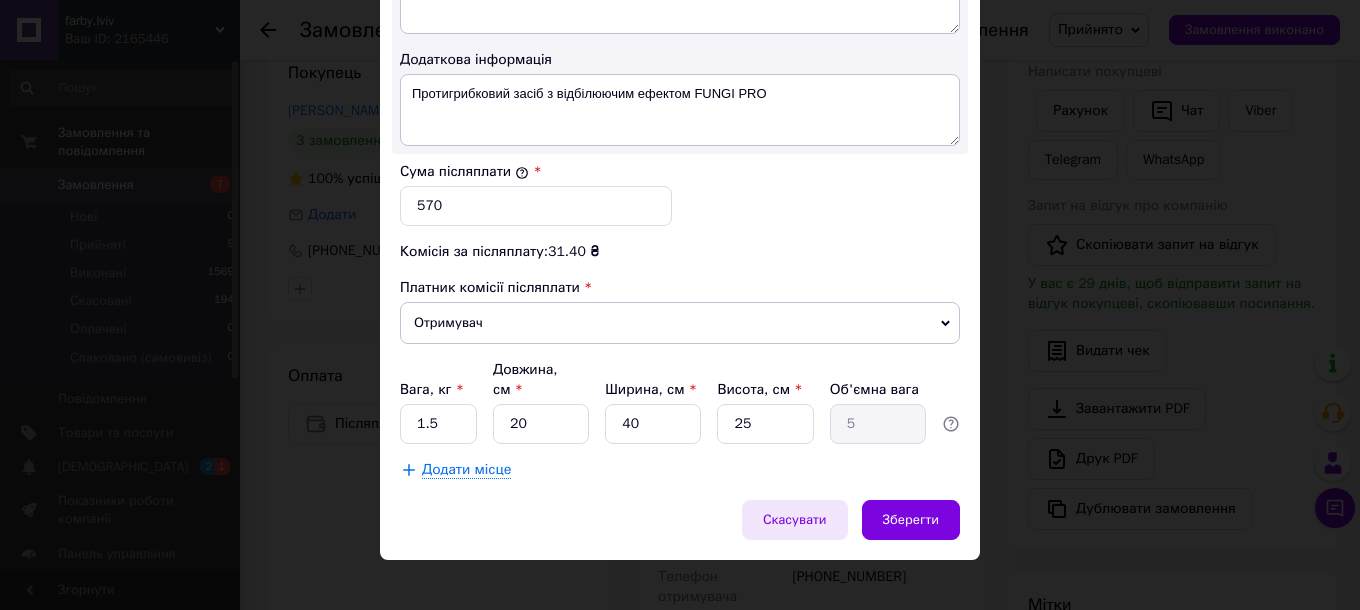 click on "Скасувати" at bounding box center [795, 520] 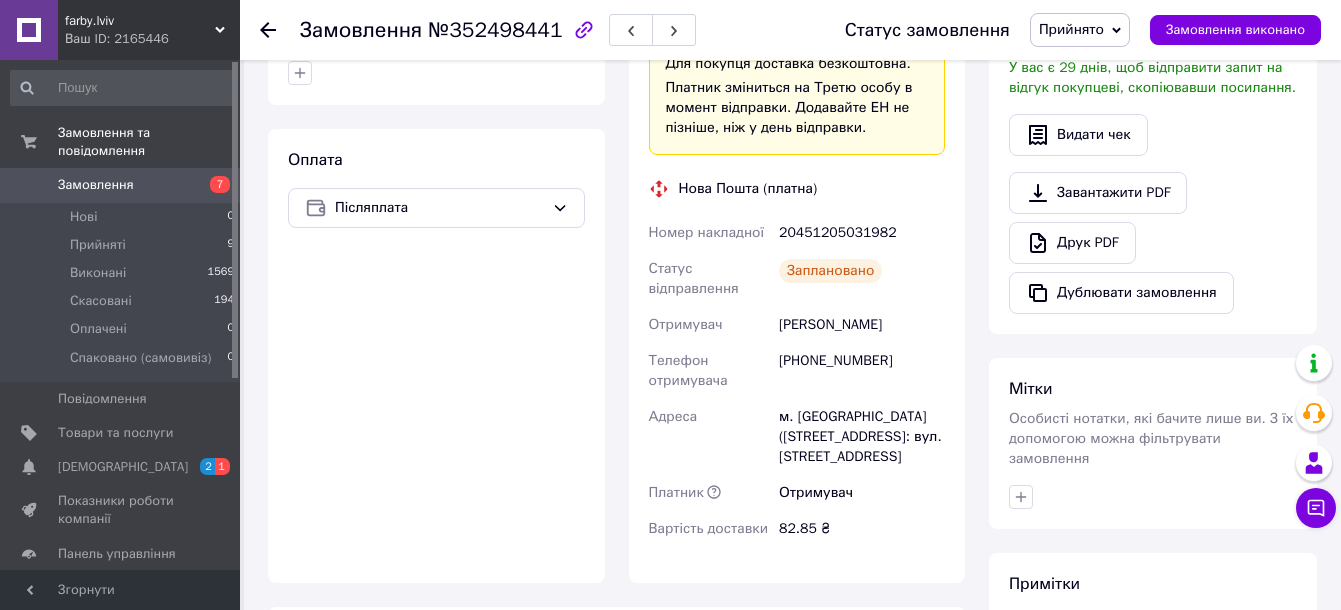 scroll, scrollTop: 647, scrollLeft: 0, axis: vertical 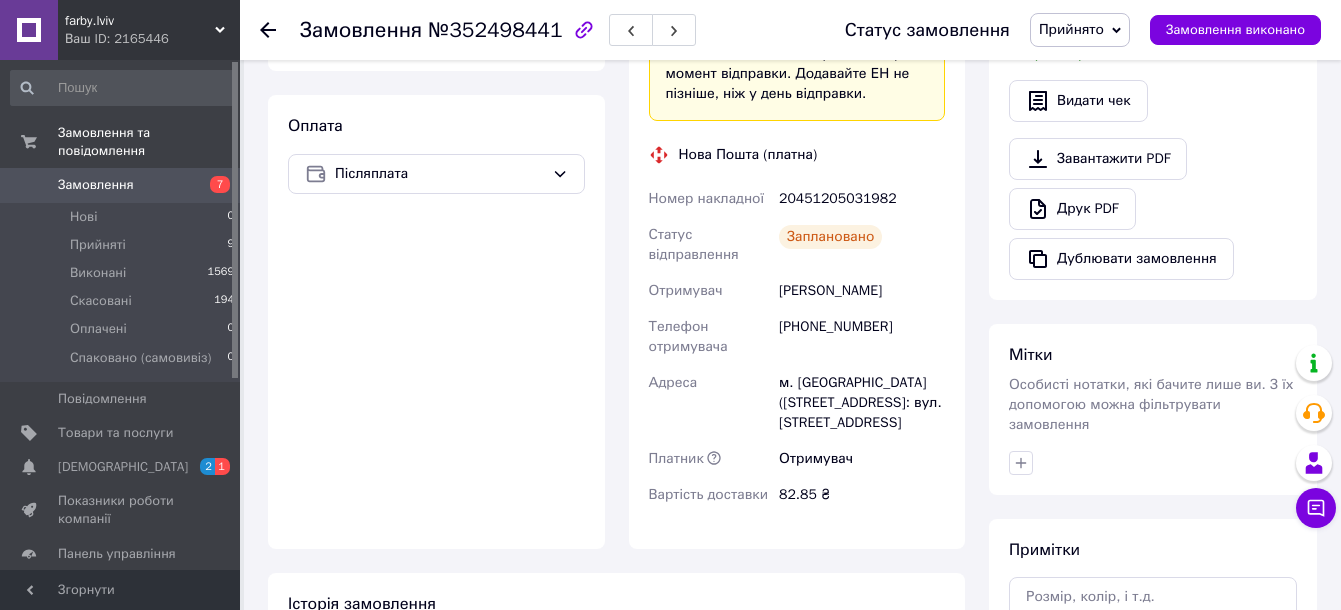 click on "20451205031982" at bounding box center [862, 199] 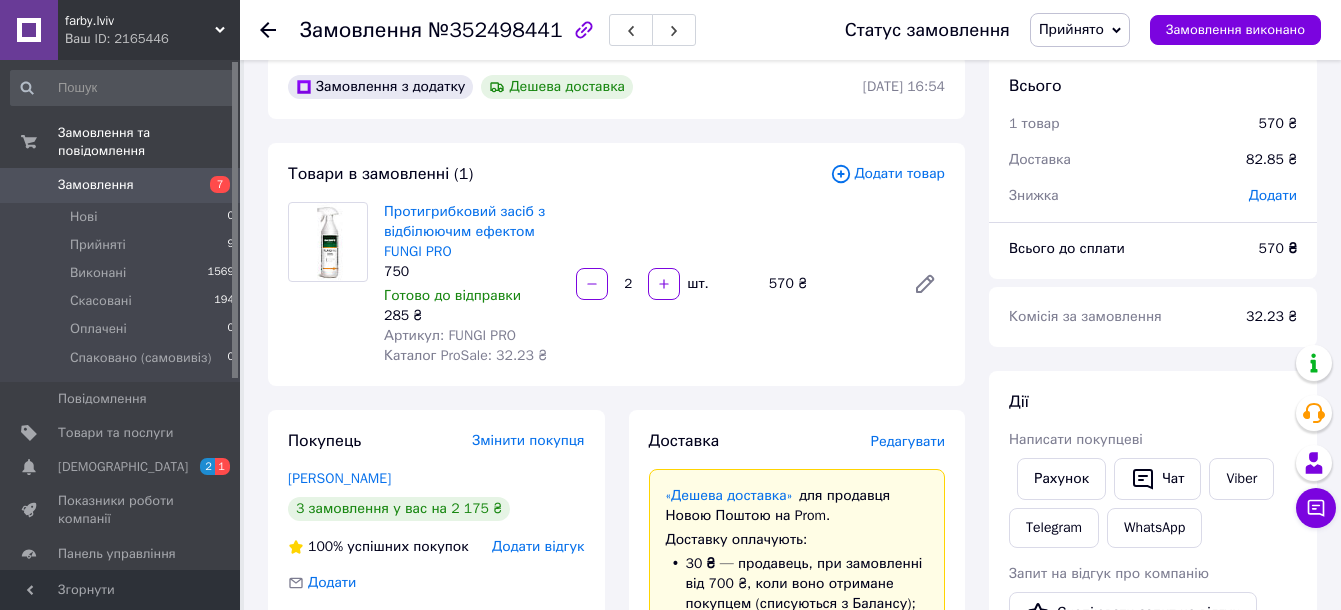scroll, scrollTop: 22, scrollLeft: 0, axis: vertical 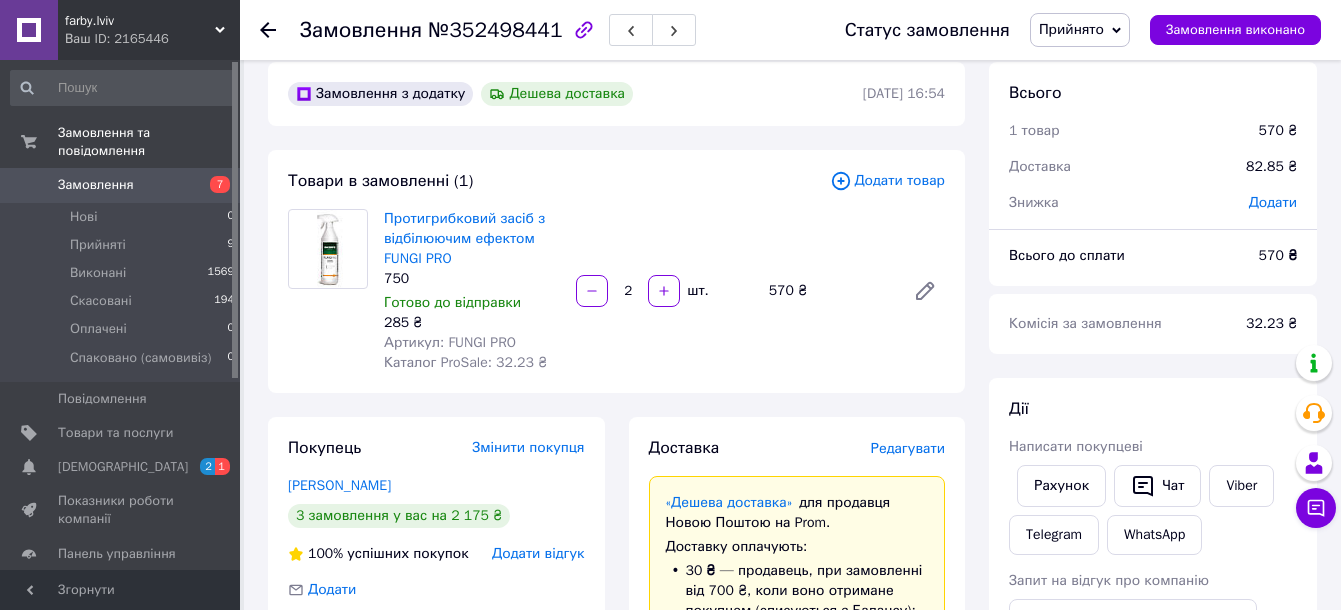 click 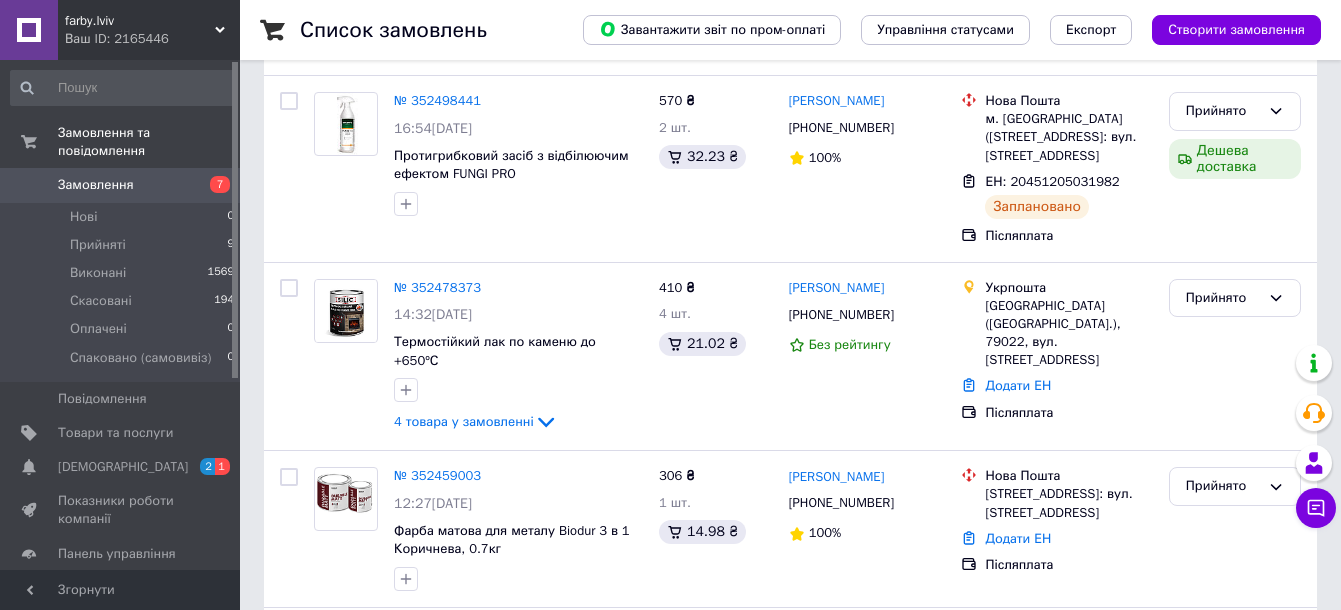 scroll, scrollTop: 500, scrollLeft: 0, axis: vertical 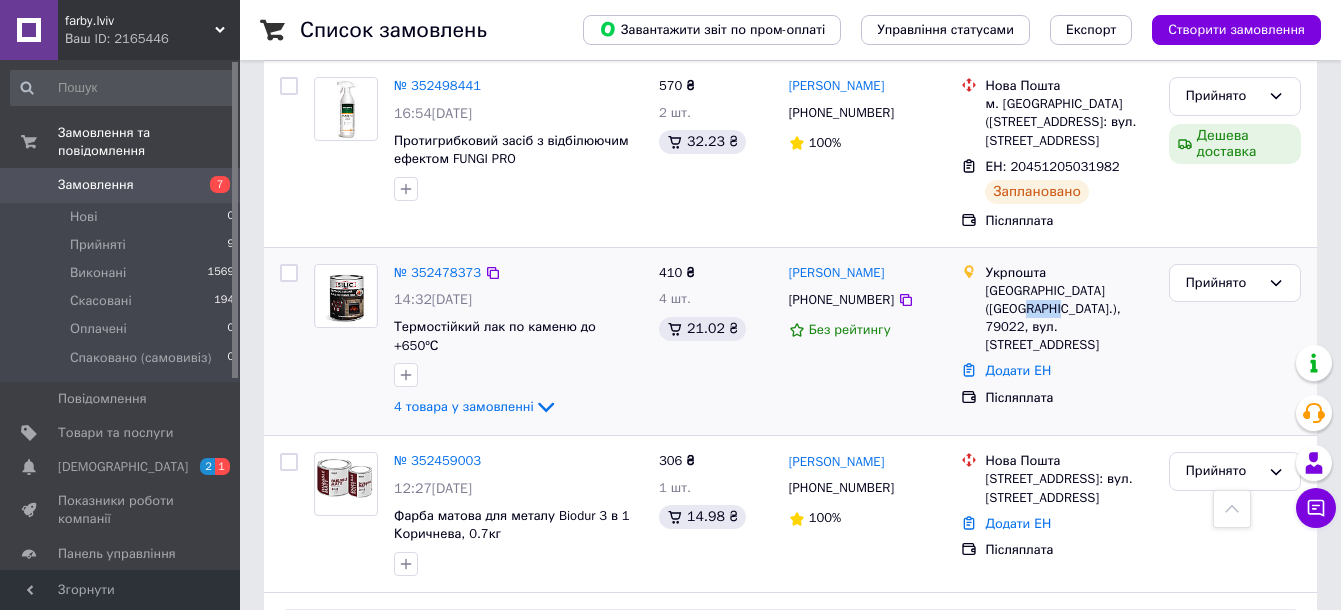 drag, startPoint x: 1019, startPoint y: 288, endPoint x: 987, endPoint y: 286, distance: 32.06244 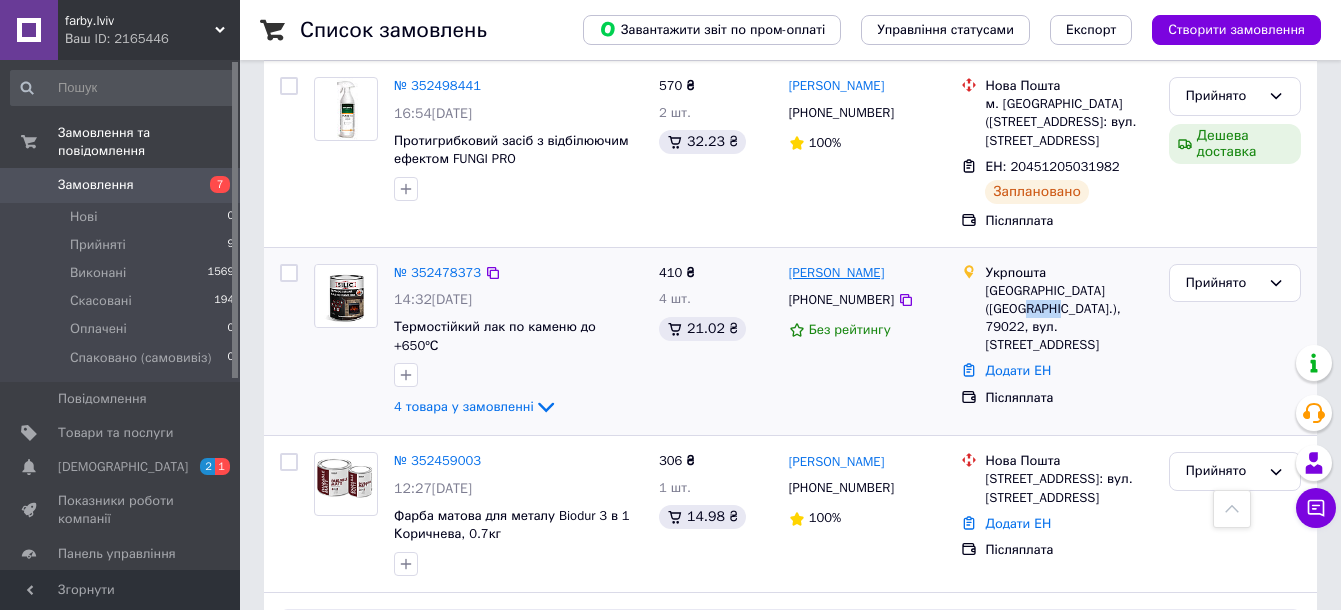 drag, startPoint x: 932, startPoint y: 255, endPoint x: 790, endPoint y: 258, distance: 142.0317 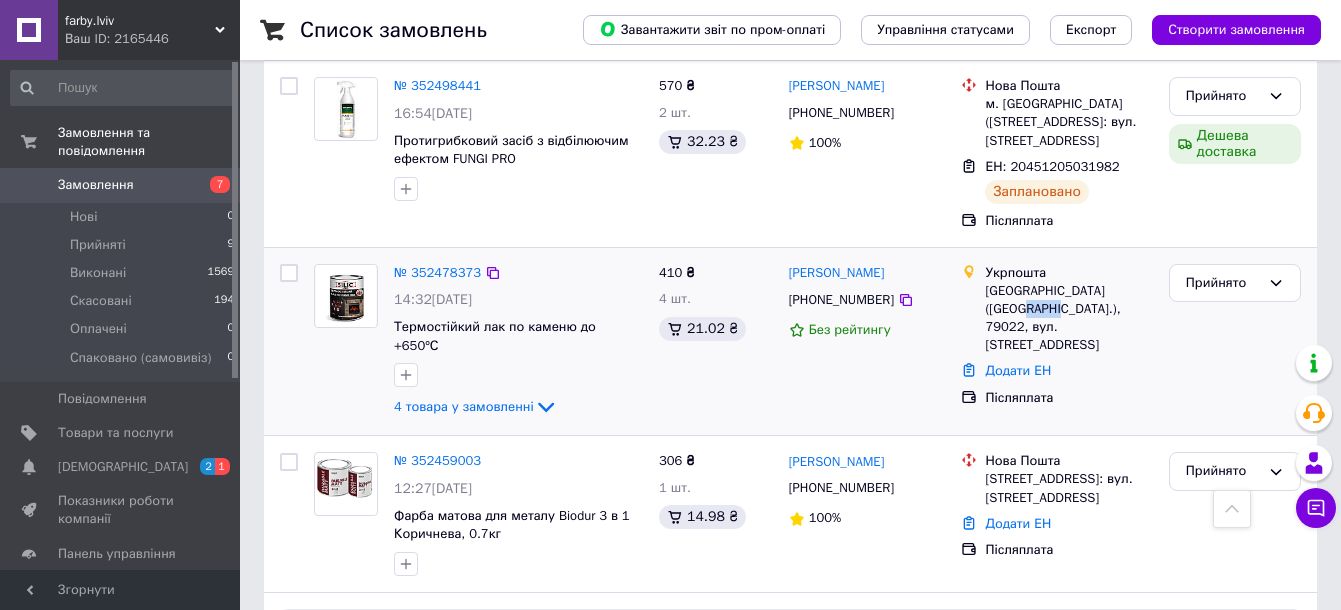 drag, startPoint x: 1019, startPoint y: 292, endPoint x: 983, endPoint y: 299, distance: 36.67424 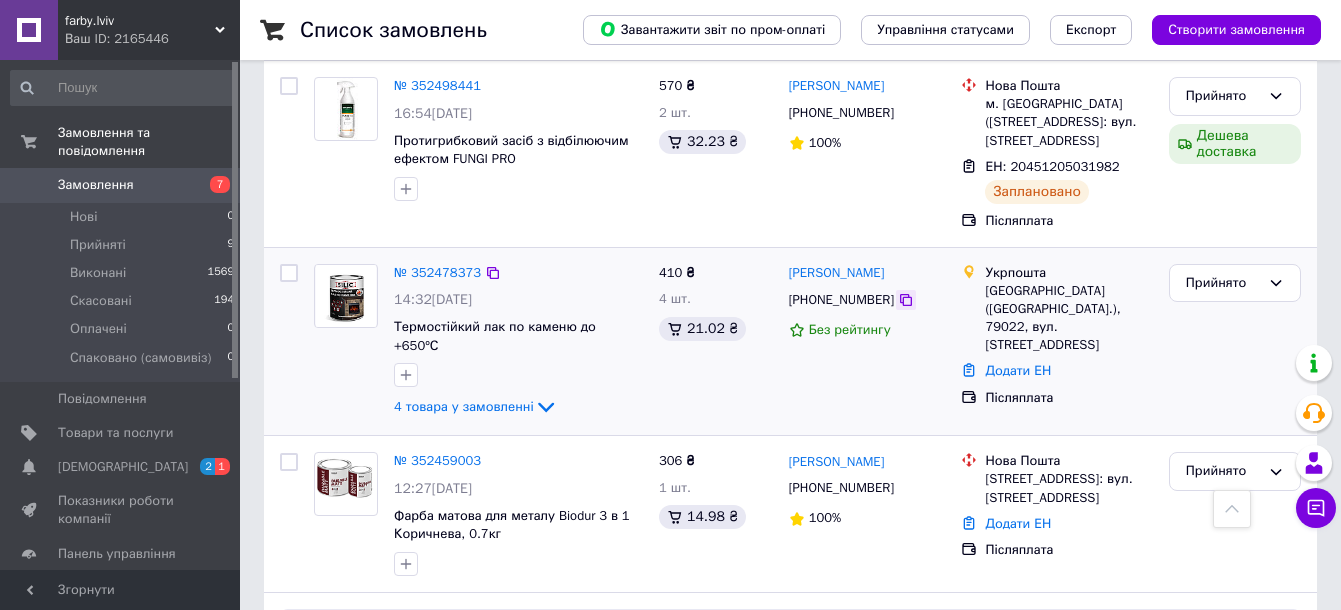 click 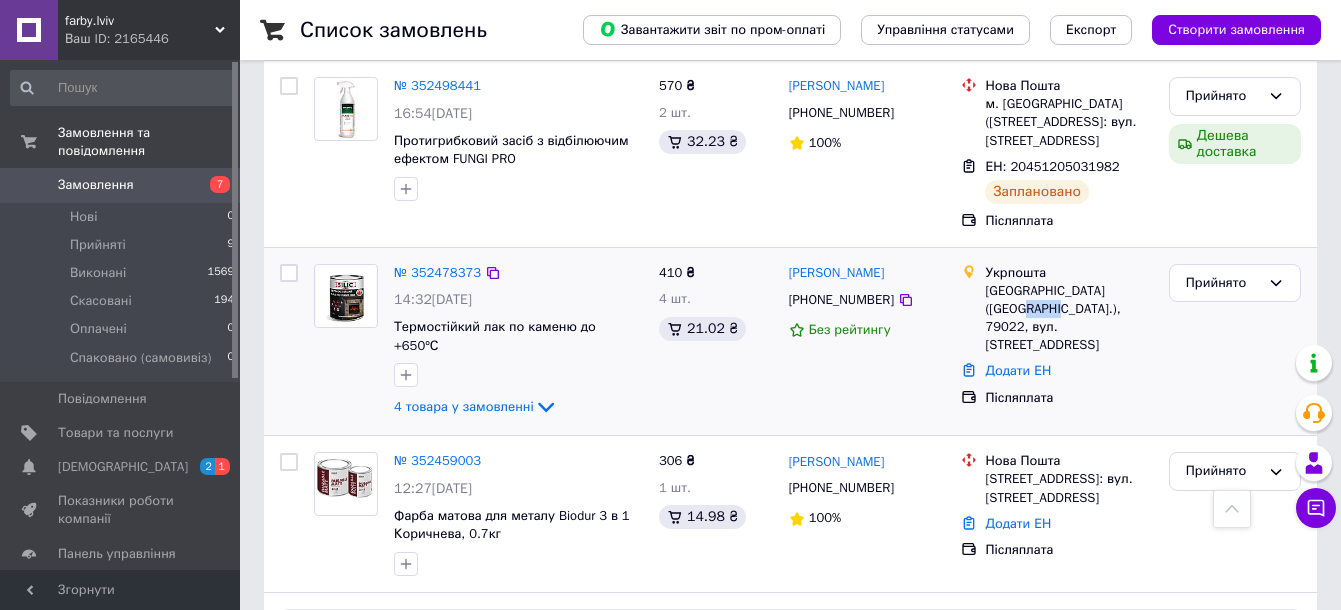 drag, startPoint x: 1018, startPoint y: 293, endPoint x: 987, endPoint y: 291, distance: 31.06445 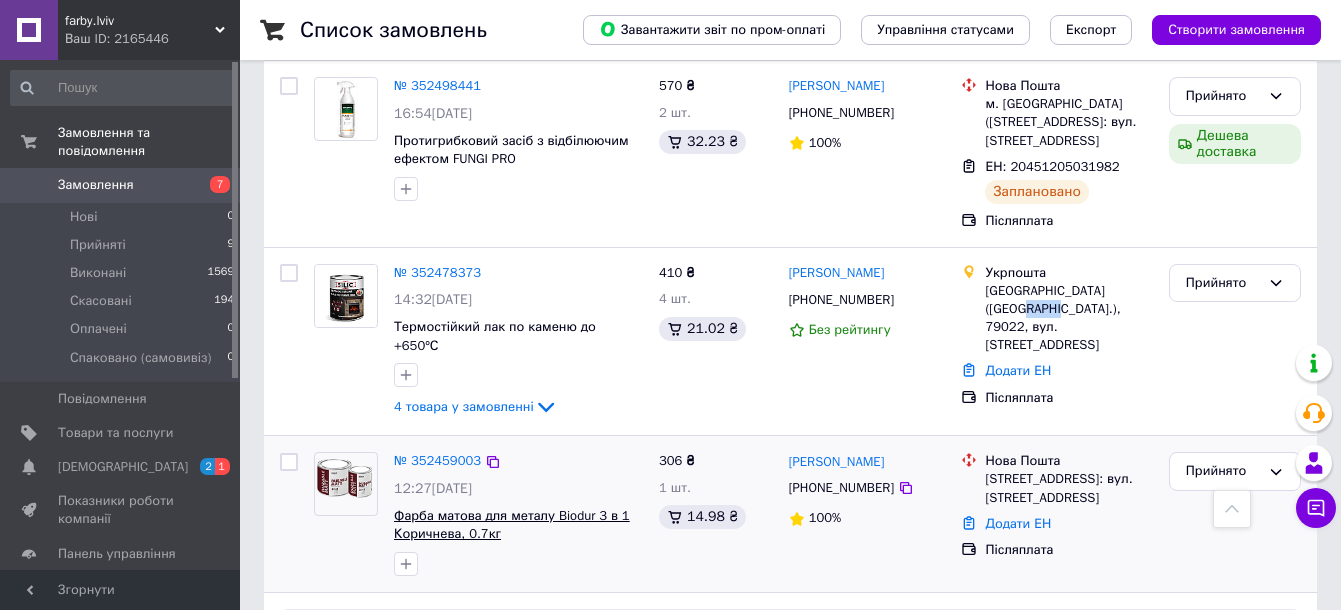 scroll, scrollTop: 625, scrollLeft: 0, axis: vertical 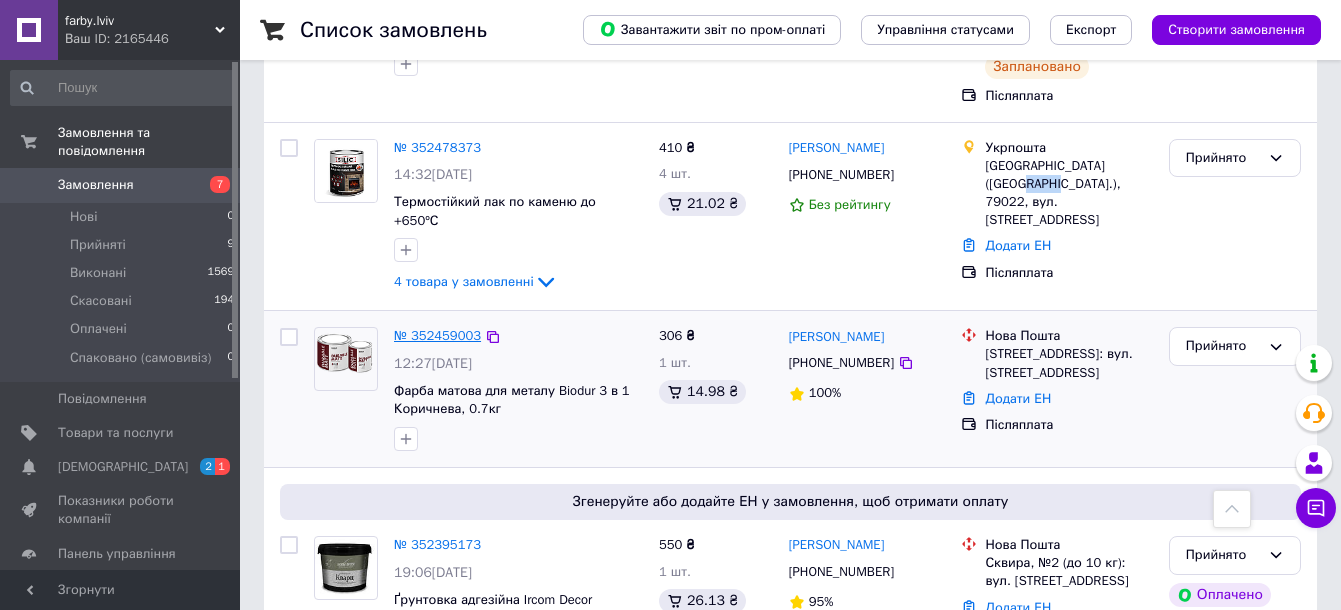 click on "№ 352459003" at bounding box center [437, 335] 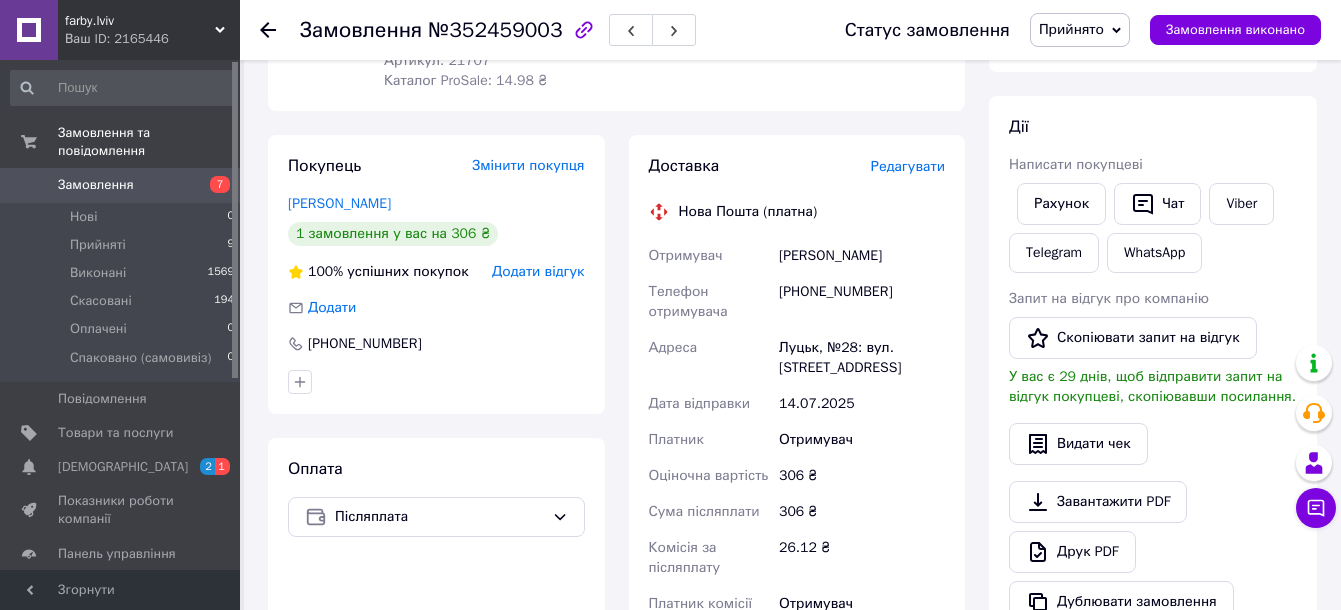 scroll, scrollTop: 125, scrollLeft: 0, axis: vertical 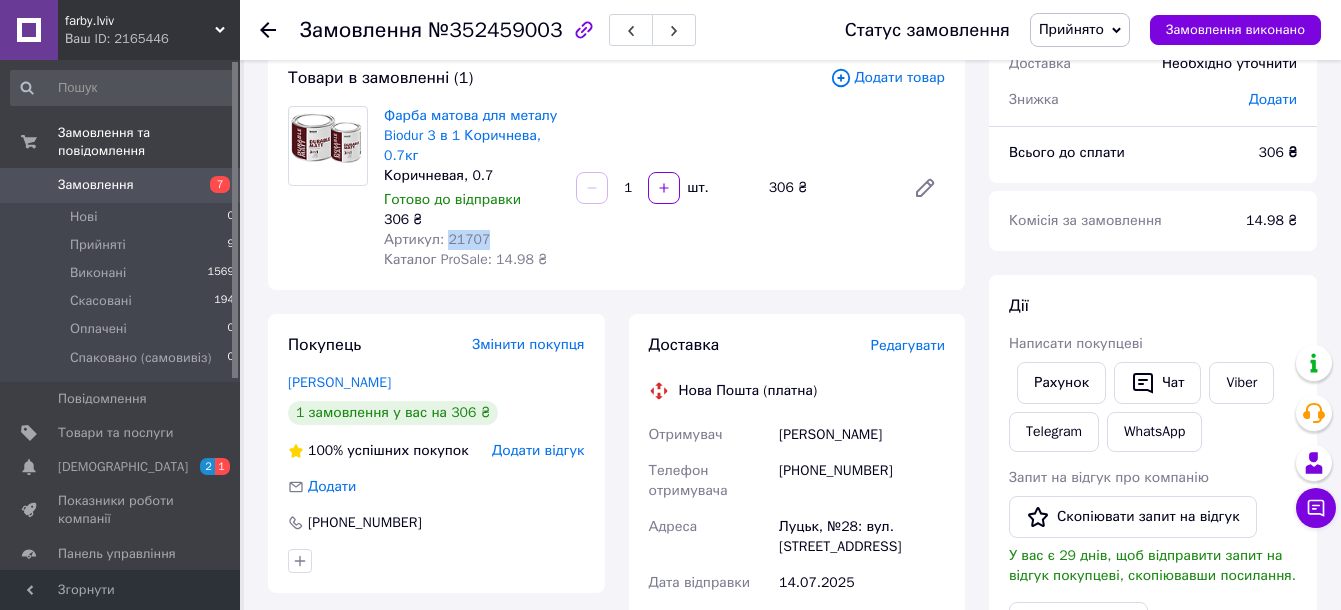 drag, startPoint x: 485, startPoint y: 239, endPoint x: 445, endPoint y: 239, distance: 40 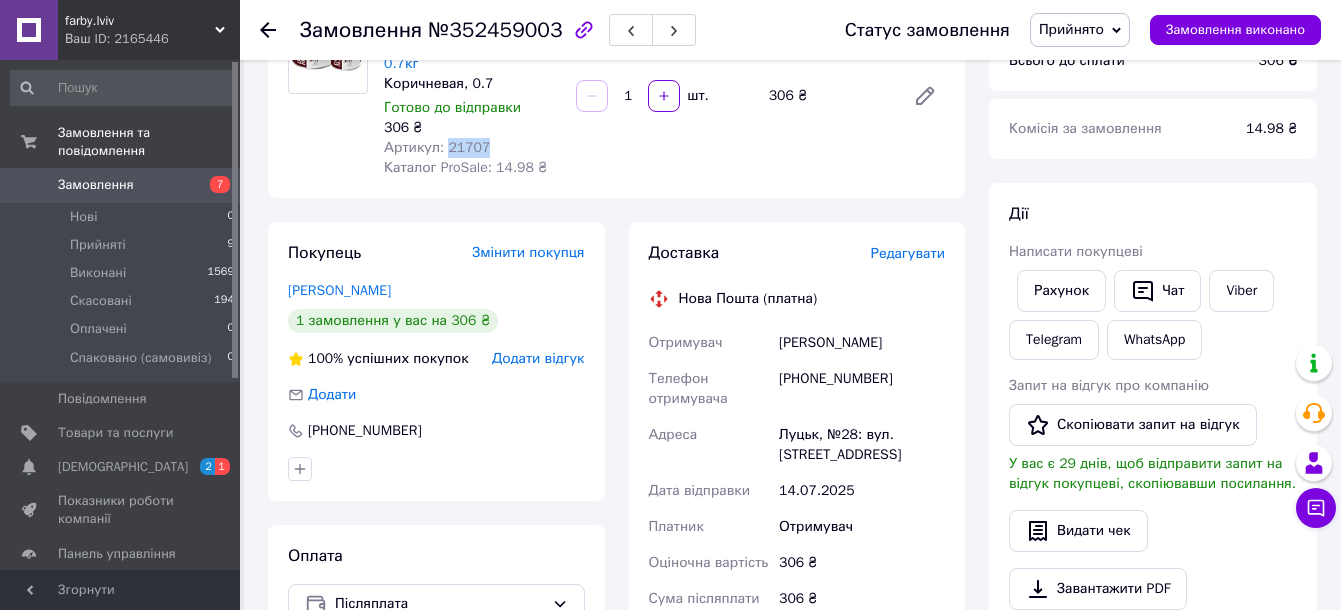 scroll, scrollTop: 250, scrollLeft: 0, axis: vertical 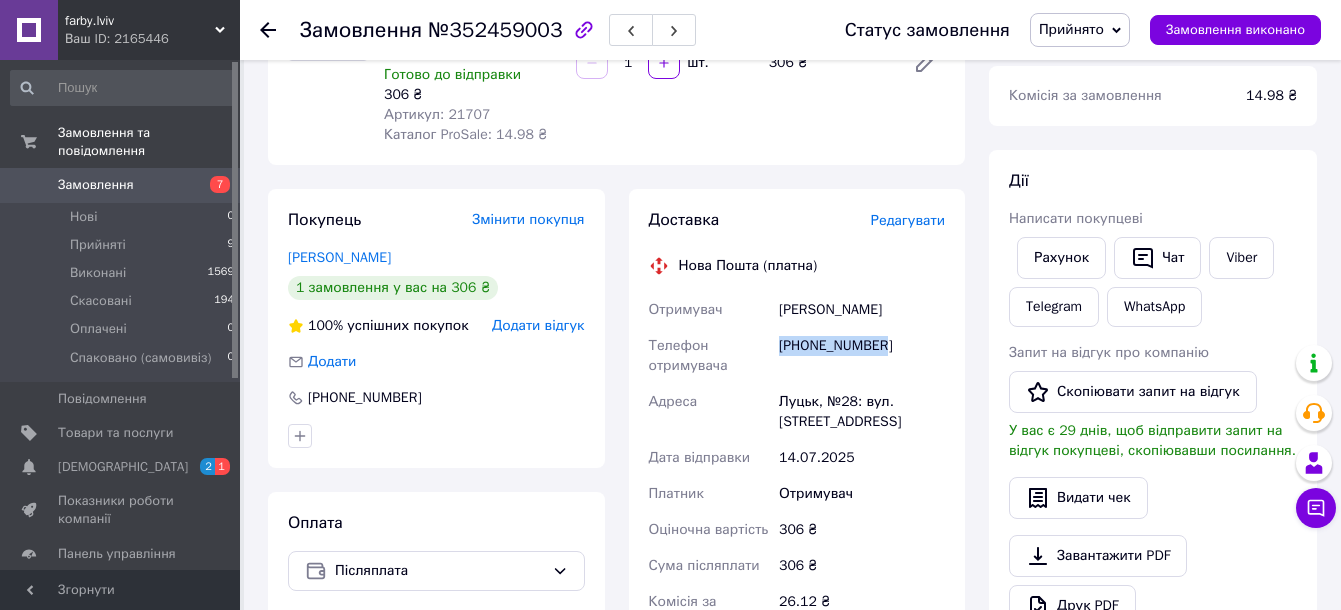 drag, startPoint x: 885, startPoint y: 346, endPoint x: 780, endPoint y: 343, distance: 105.04285 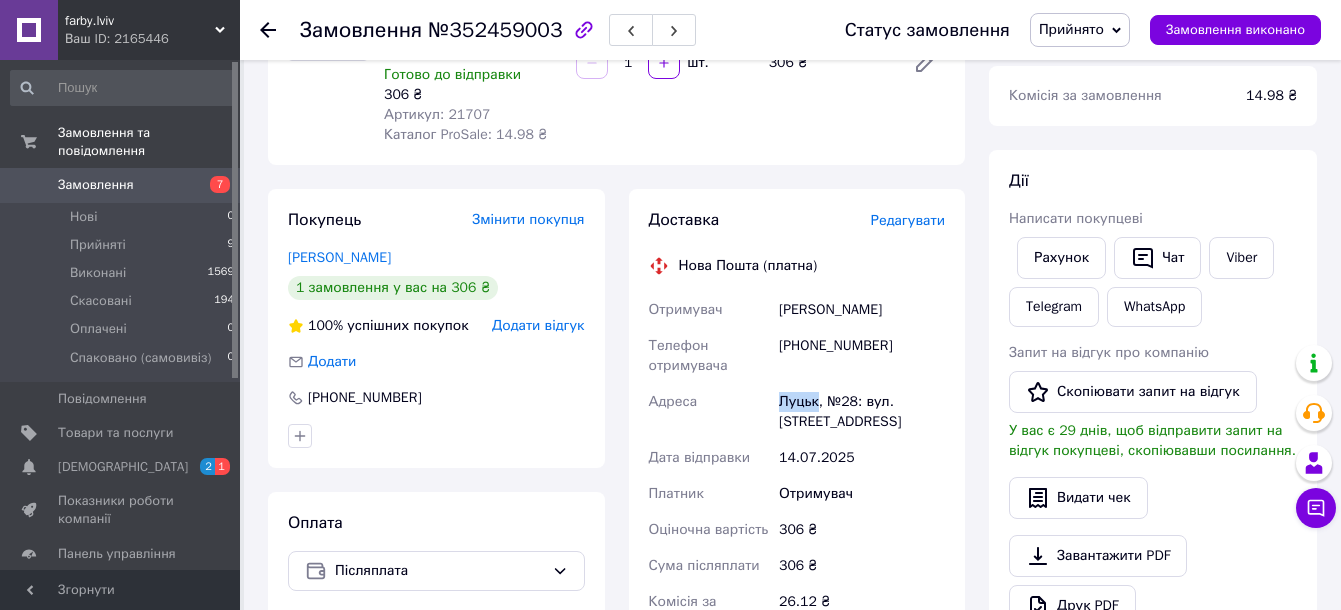 drag, startPoint x: 818, startPoint y: 407, endPoint x: 766, endPoint y: 395, distance: 53.366657 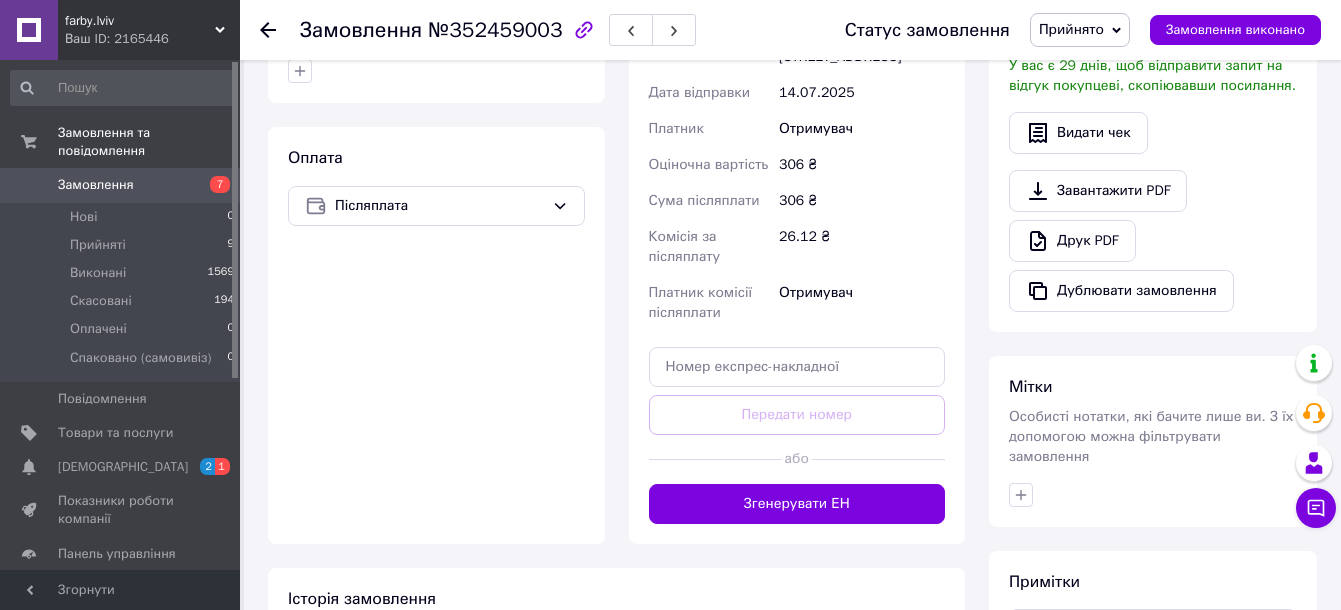scroll, scrollTop: 750, scrollLeft: 0, axis: vertical 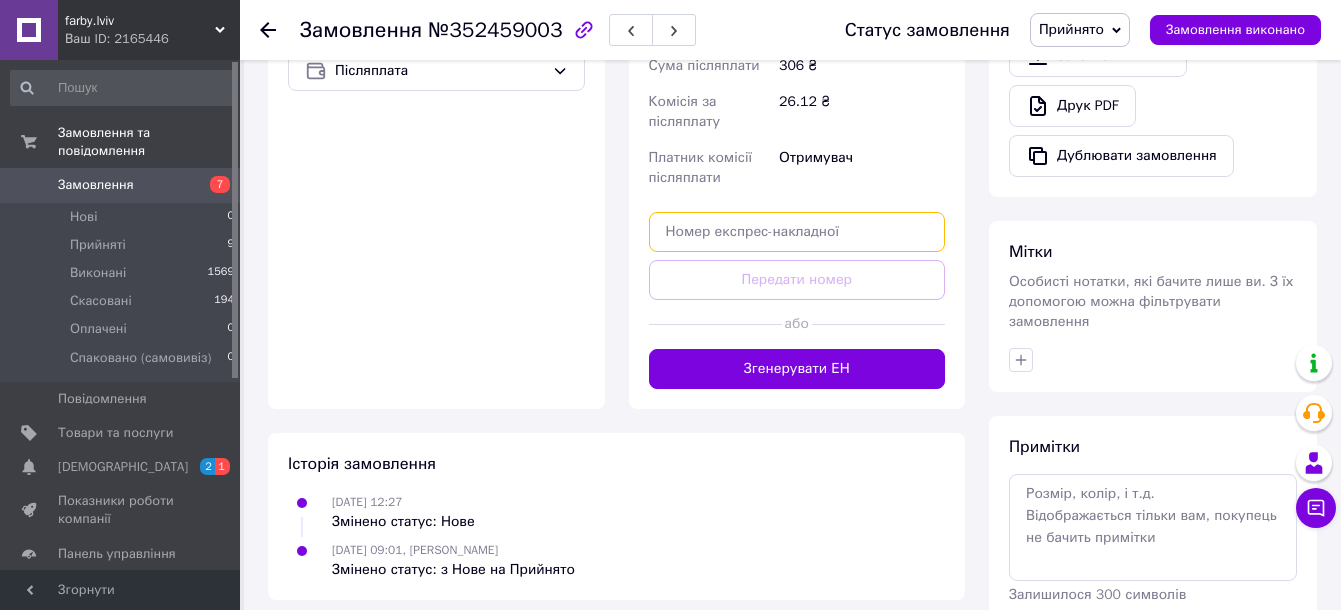 click at bounding box center [797, 232] 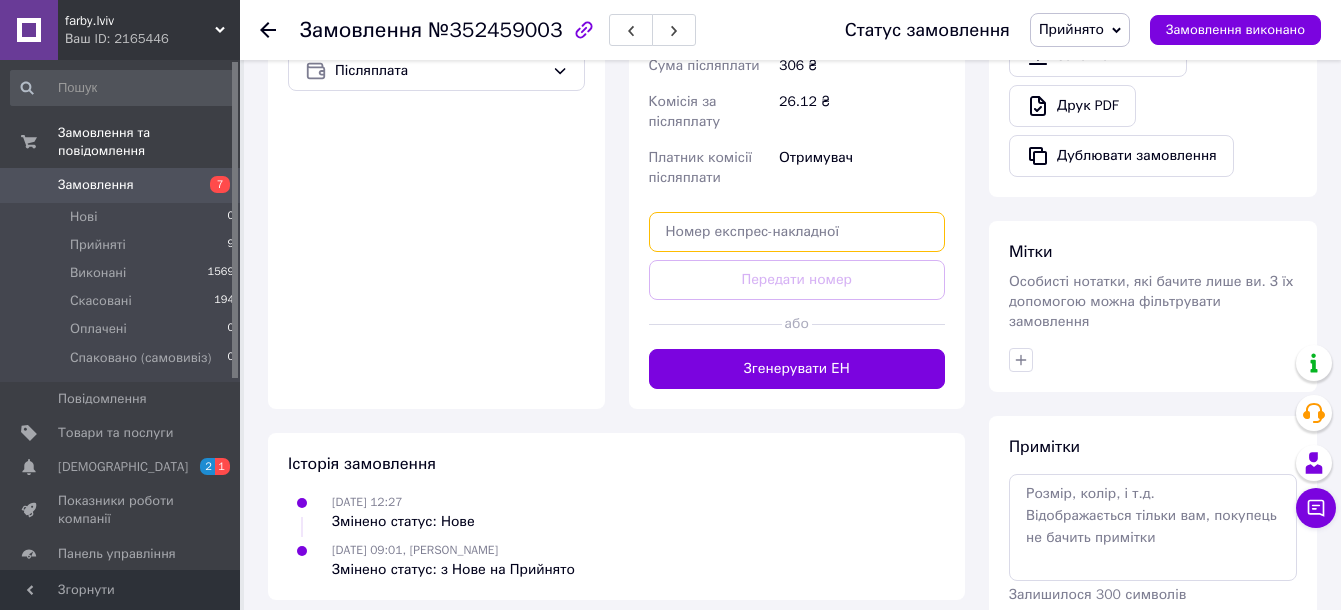 paste on "20451205068596" 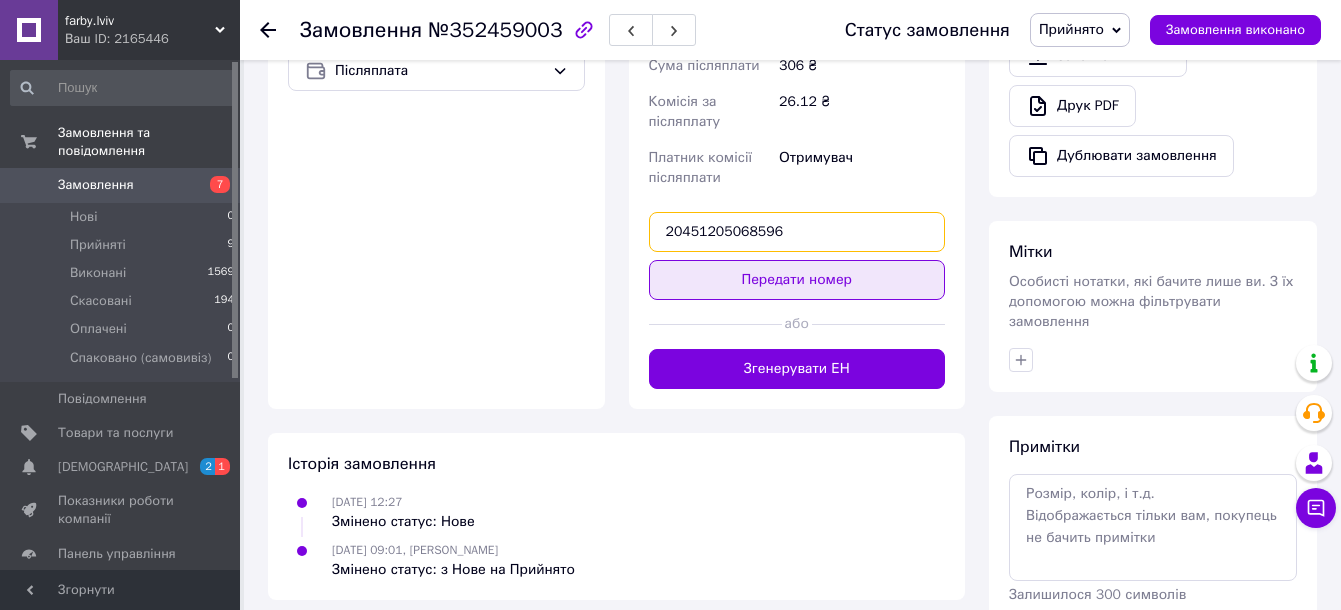 type on "20451205068596" 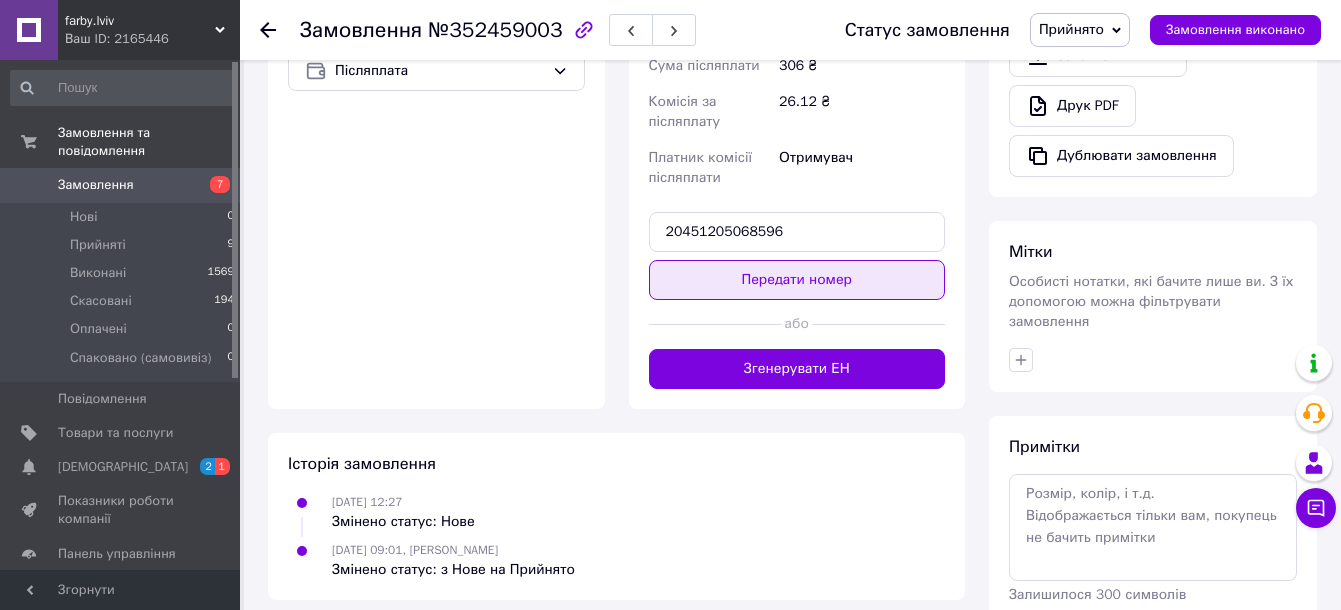 click on "Передати номер" at bounding box center [797, 280] 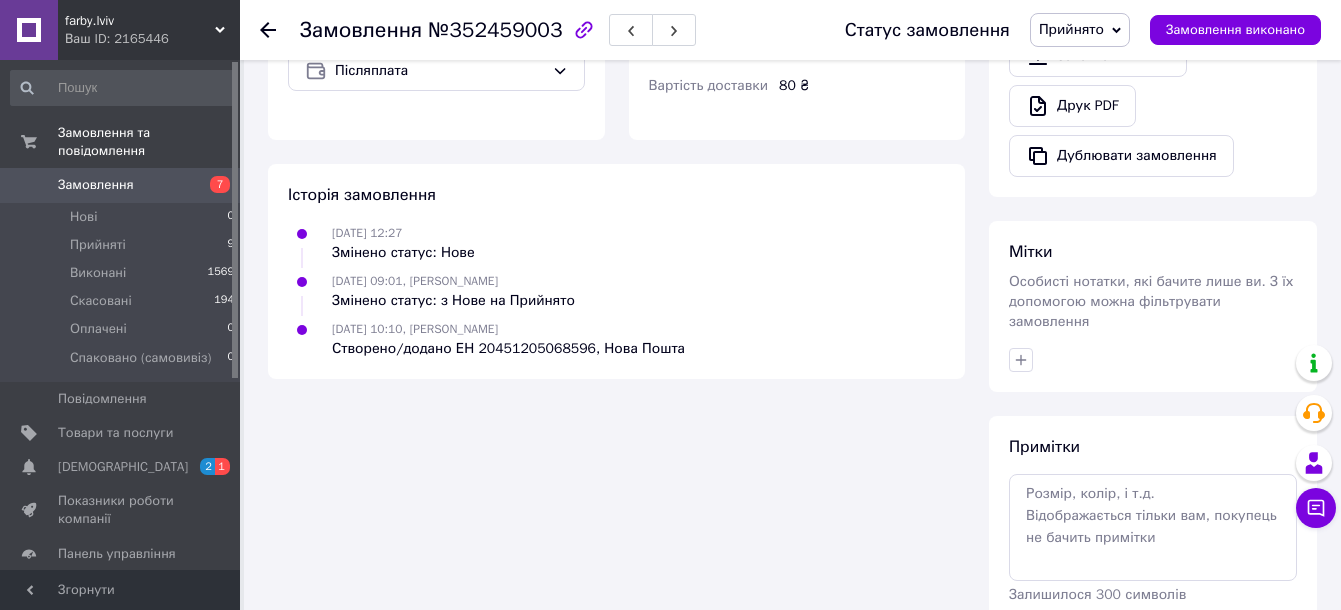 click on "Замовлення №352459003 Статус замовлення Прийнято Виконано Скасовано Оплачено Спаковано (самовивіз) Замовлення виконано" at bounding box center [790, 30] 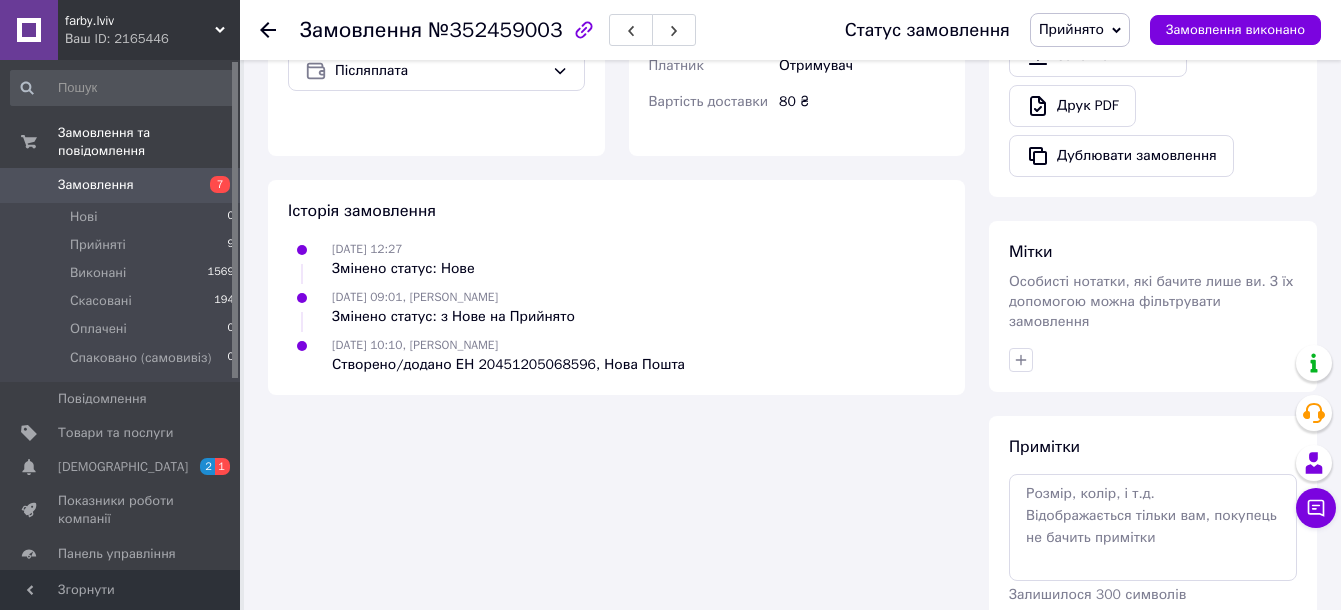 click 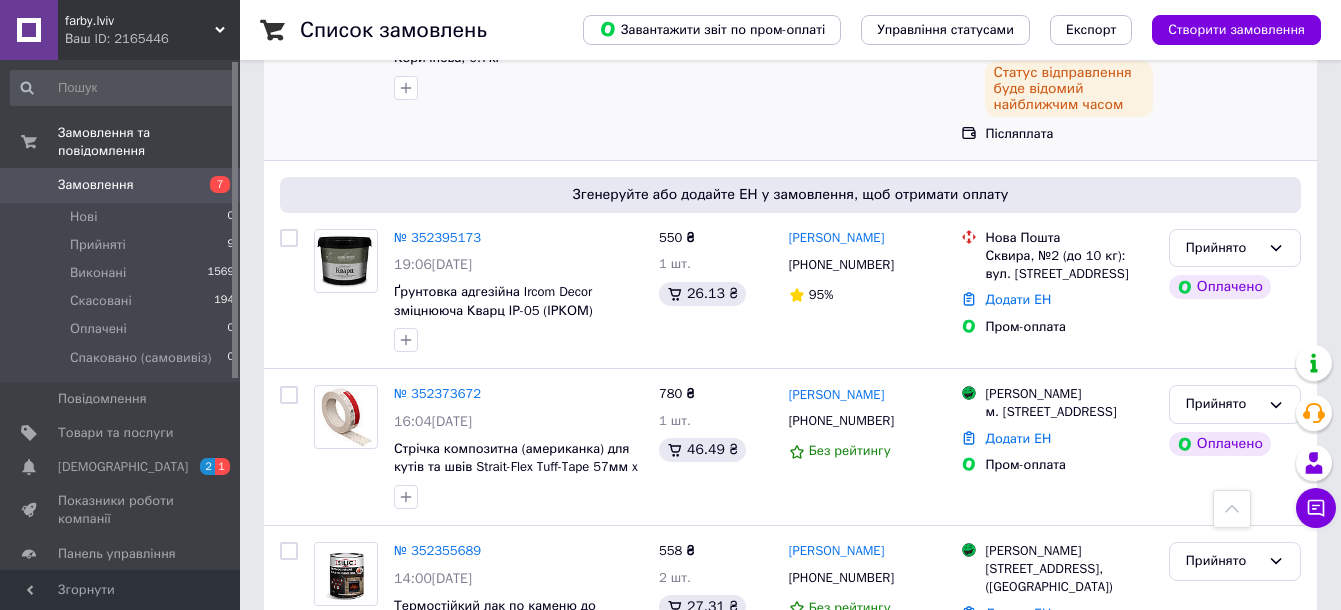 scroll, scrollTop: 1000, scrollLeft: 0, axis: vertical 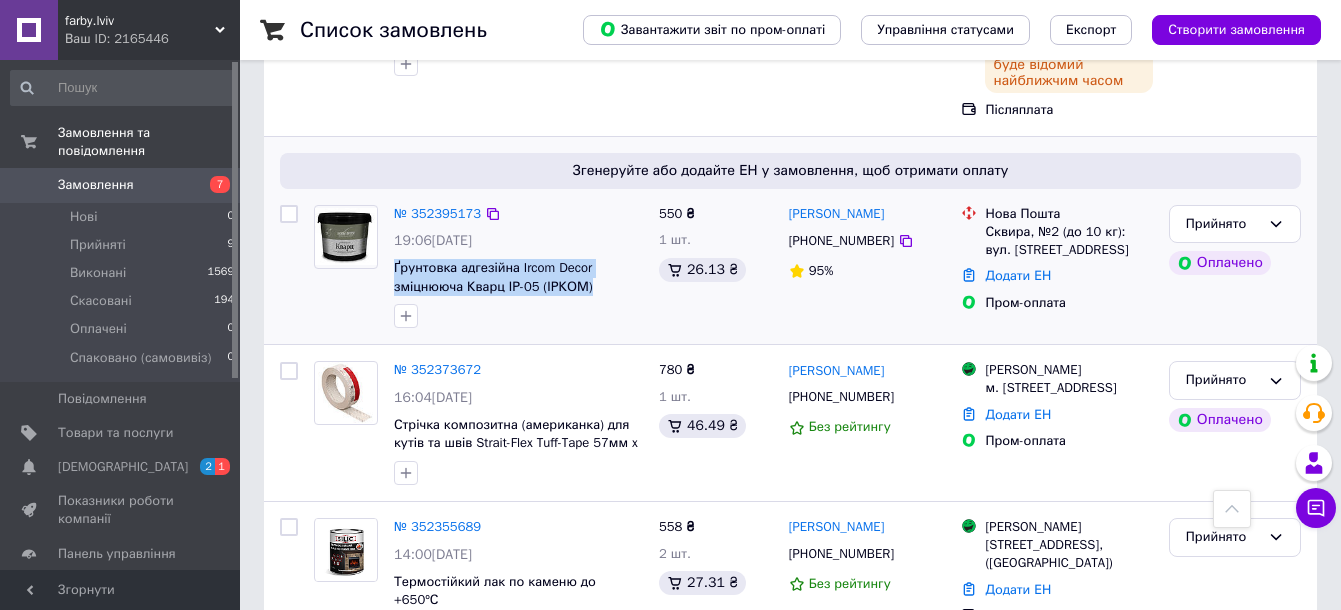 drag, startPoint x: 595, startPoint y: 252, endPoint x: 391, endPoint y: 239, distance: 204.4138 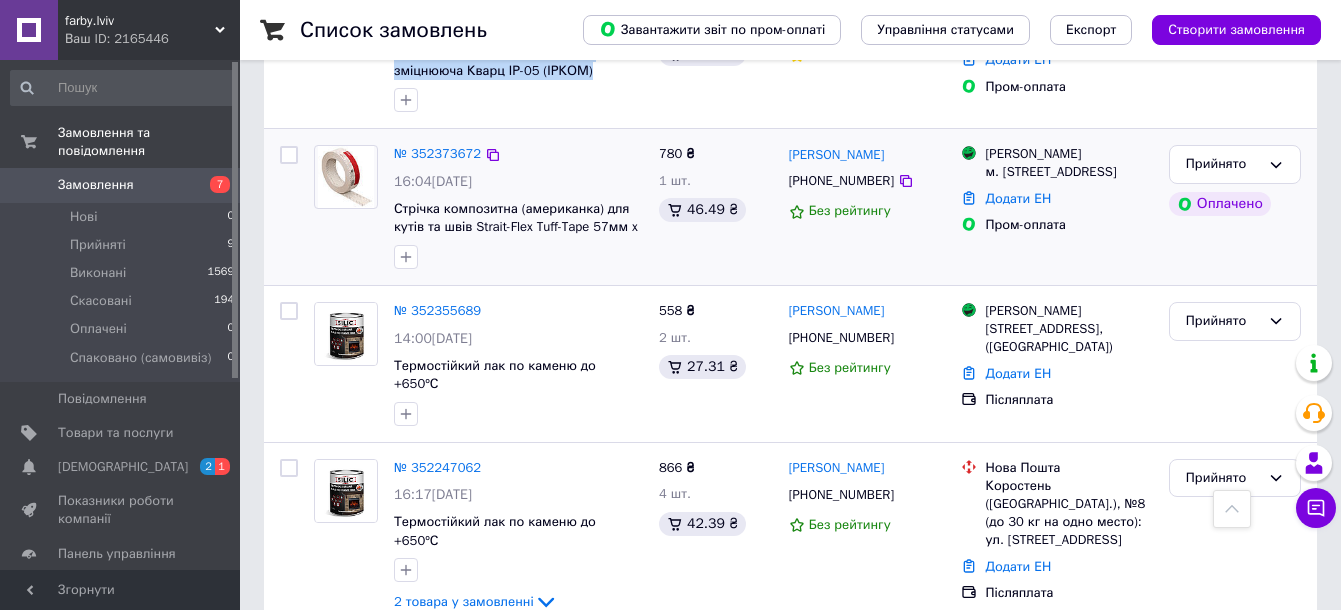 scroll, scrollTop: 1250, scrollLeft: 0, axis: vertical 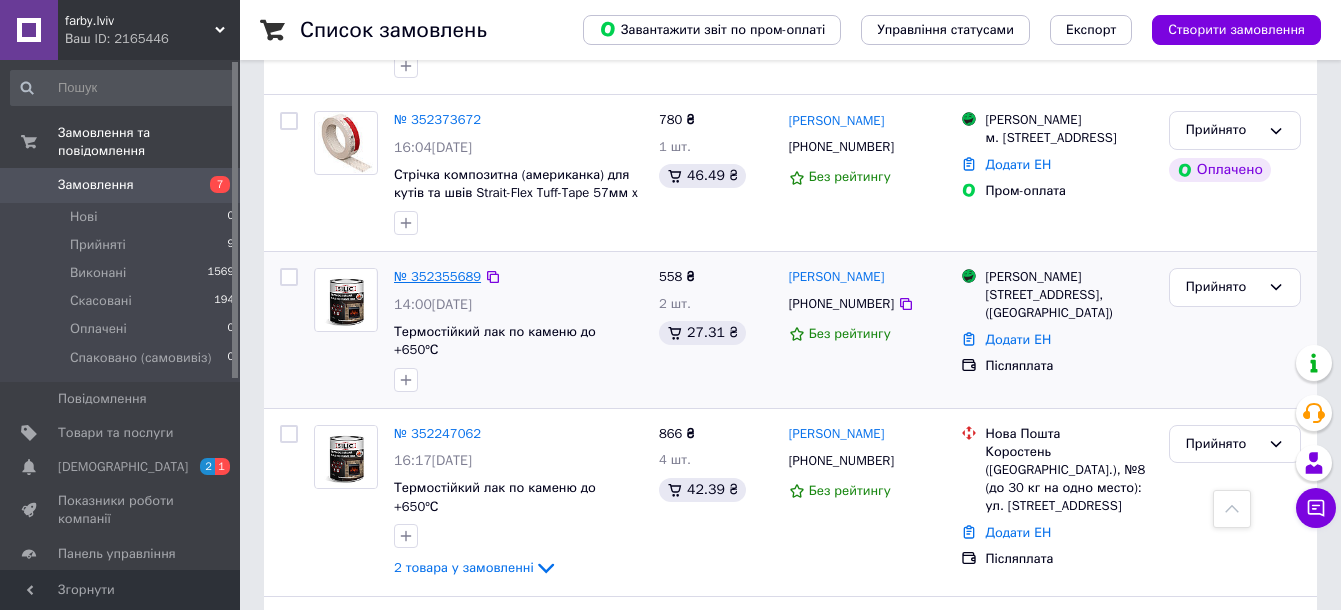 click on "№ 352355689" at bounding box center [437, 276] 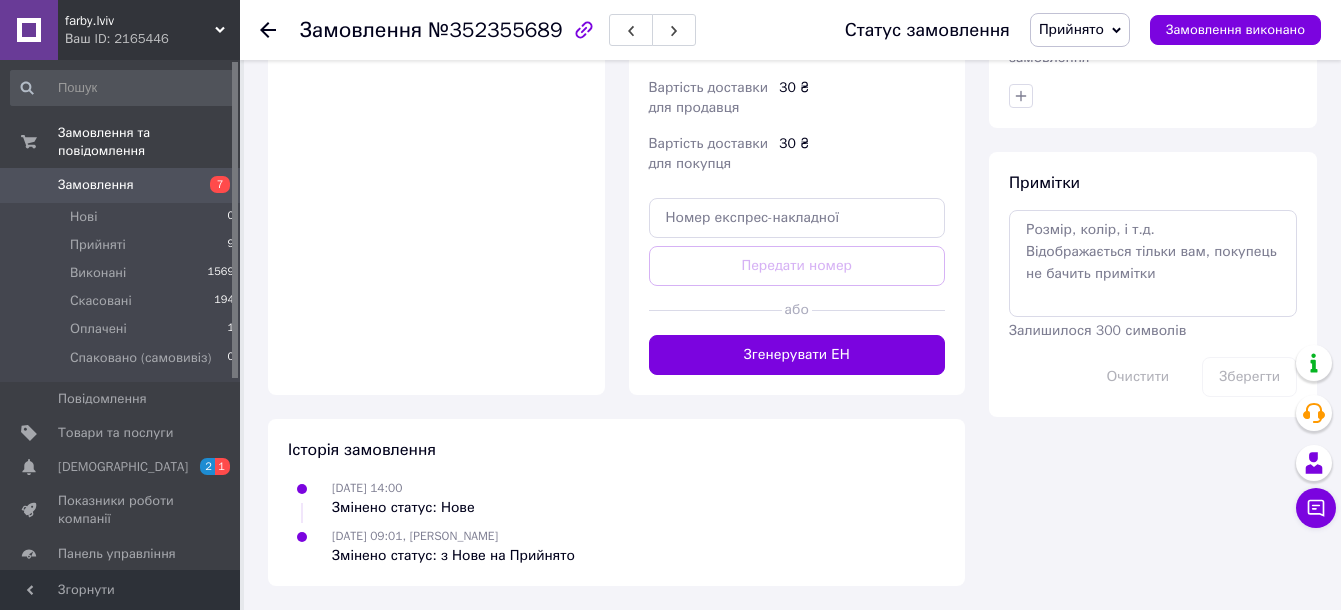 scroll, scrollTop: 909, scrollLeft: 0, axis: vertical 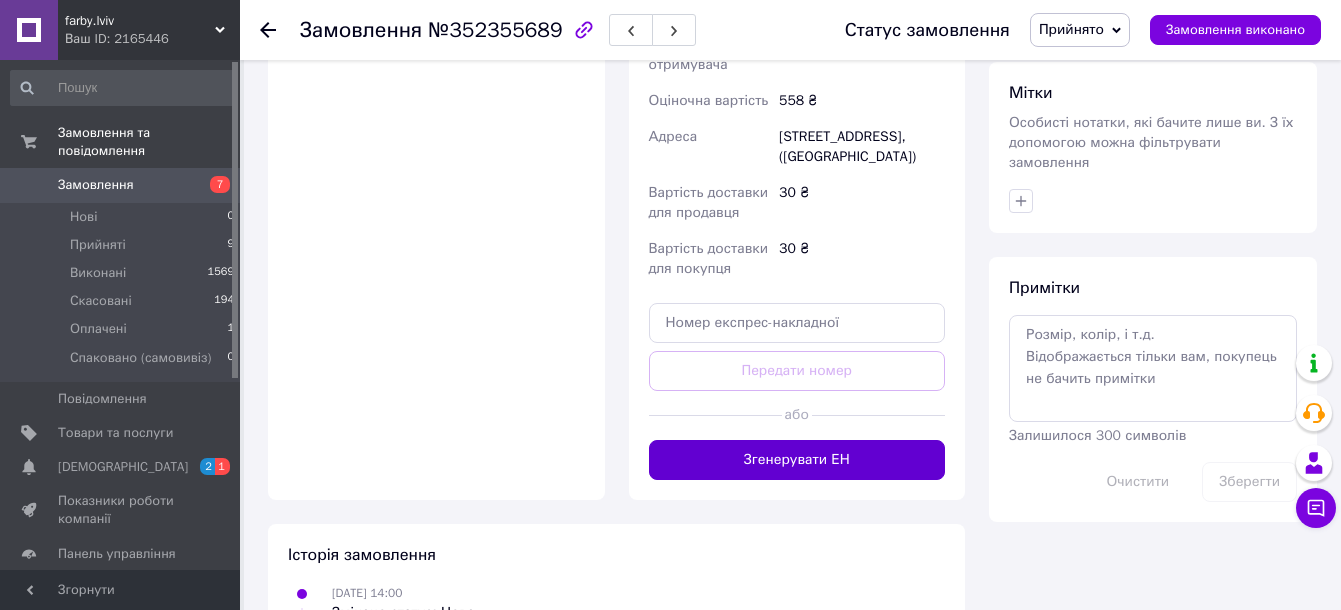 click on "Згенерувати ЕН" at bounding box center [797, 460] 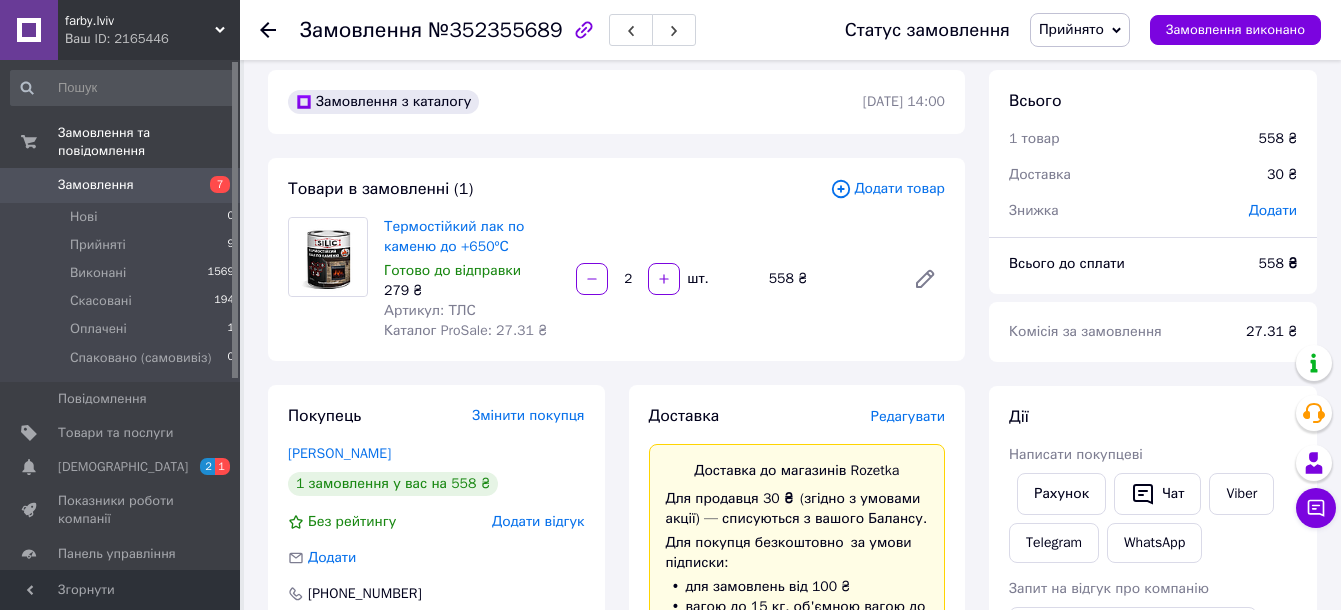 scroll, scrollTop: 0, scrollLeft: 0, axis: both 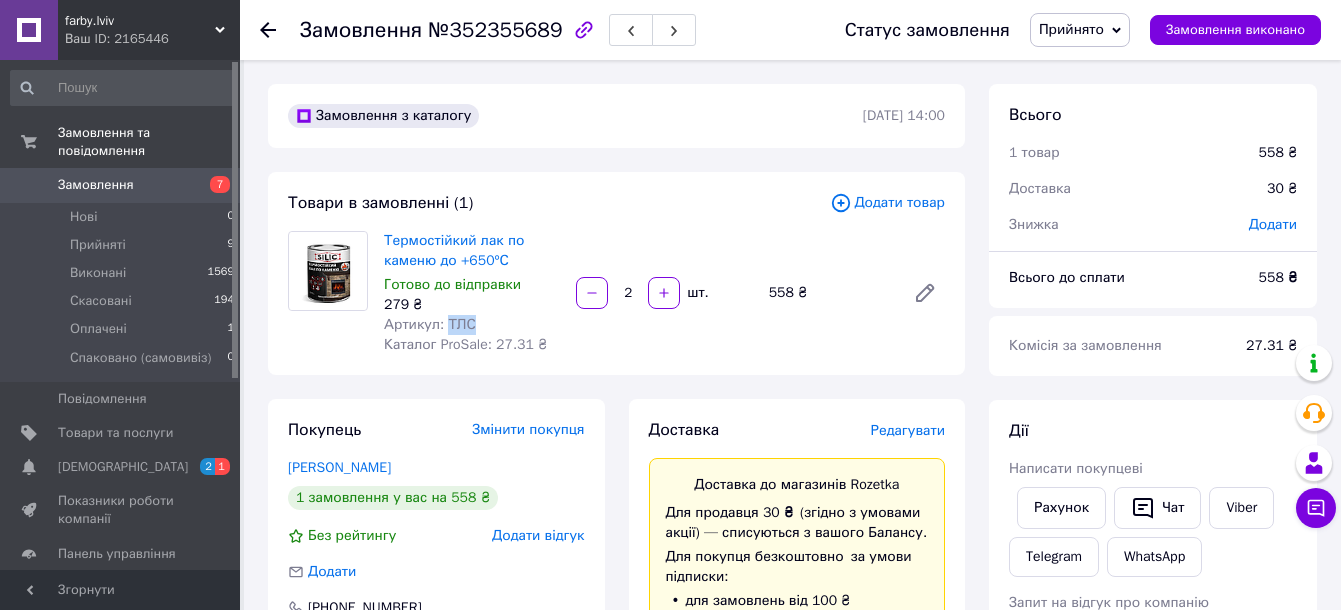 drag, startPoint x: 465, startPoint y: 324, endPoint x: 445, endPoint y: 317, distance: 21.189621 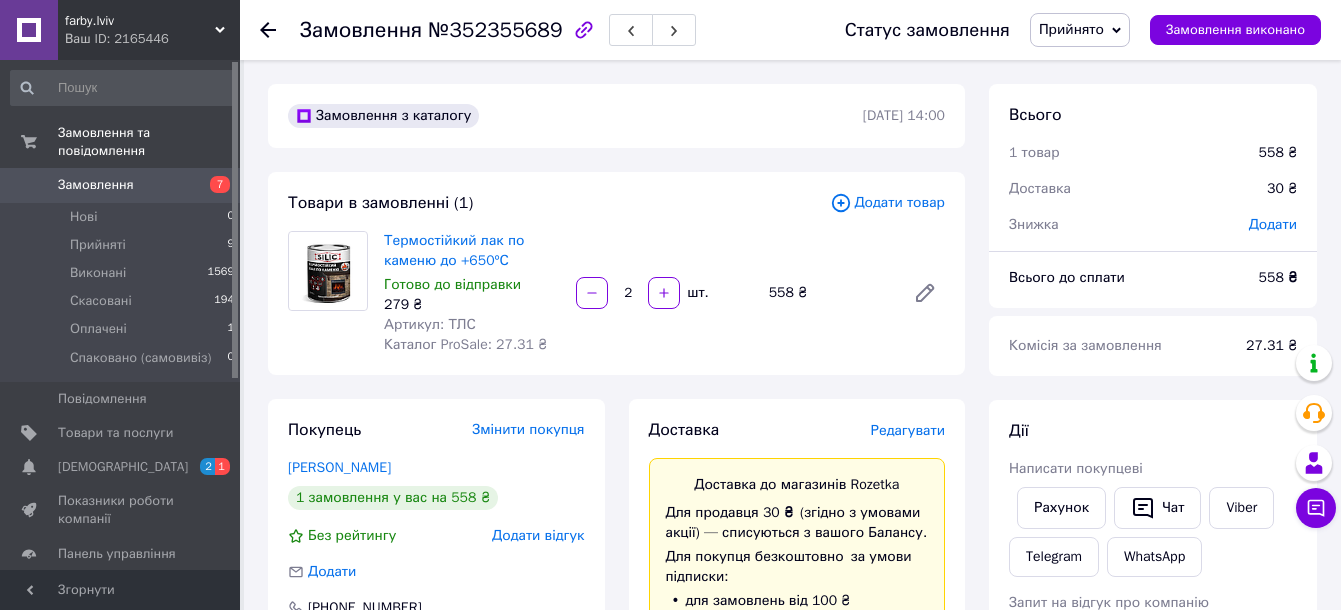click on "Замовлення №352355689 Статус замовлення Прийнято Виконано Скасовано Оплачено Спаковано (самовивіз) Замовлення виконано" at bounding box center [790, 30] 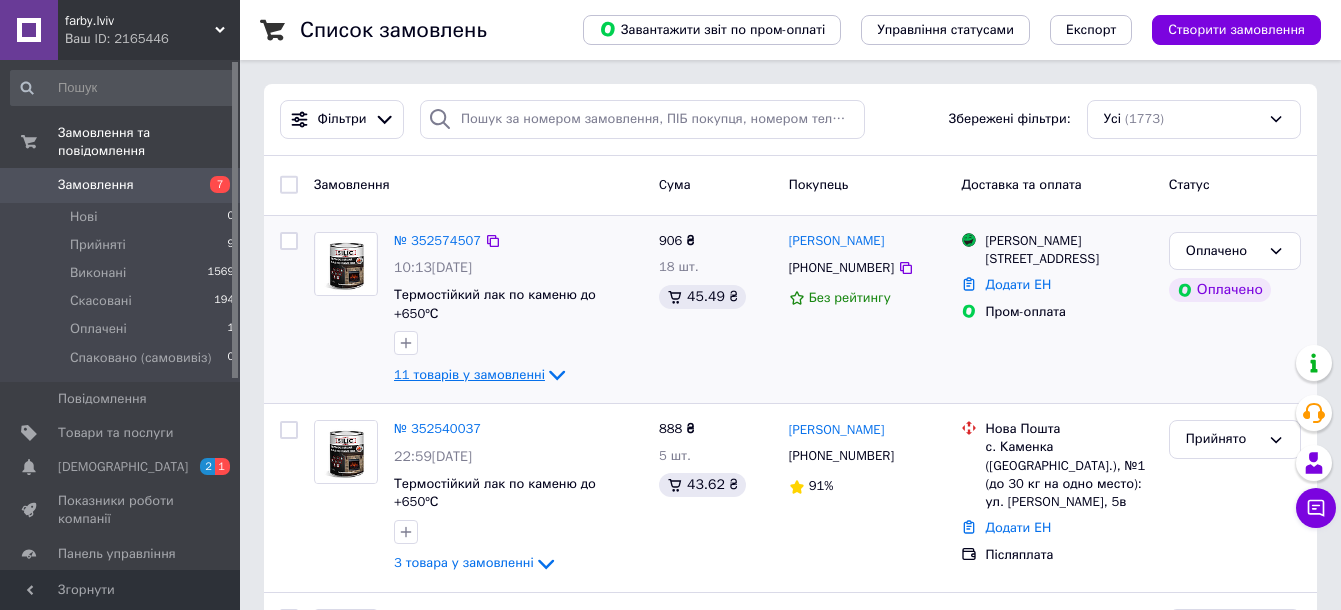 click on "11 товарів у замовленні" at bounding box center [469, 374] 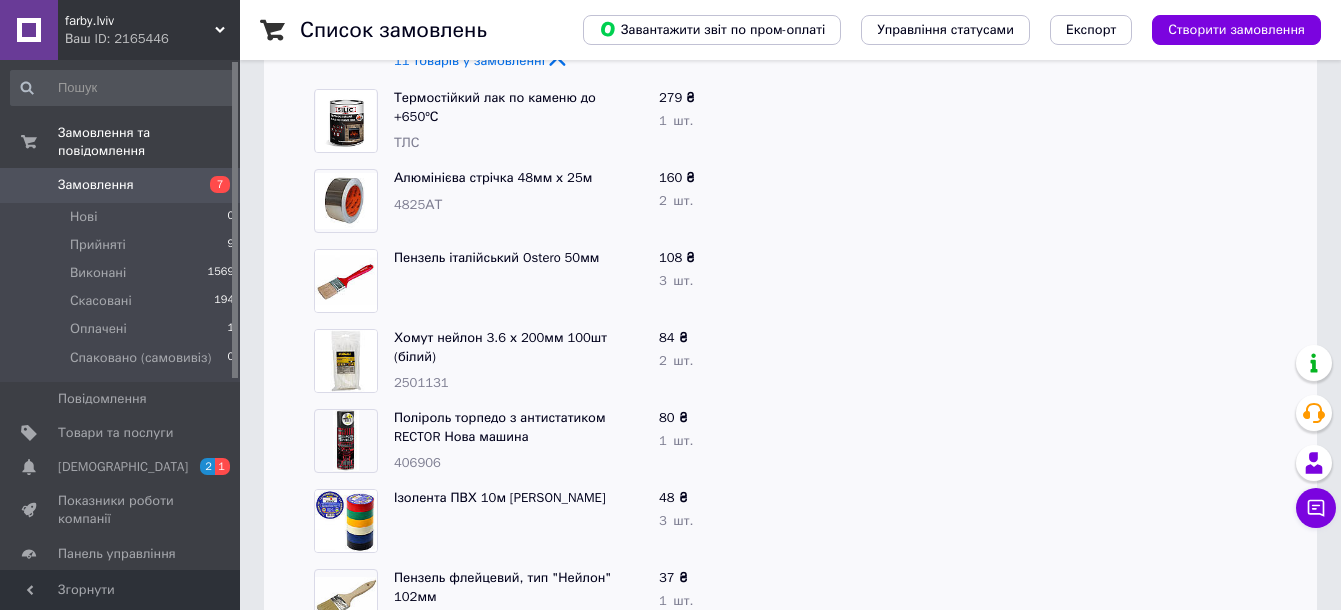scroll, scrollTop: 375, scrollLeft: 0, axis: vertical 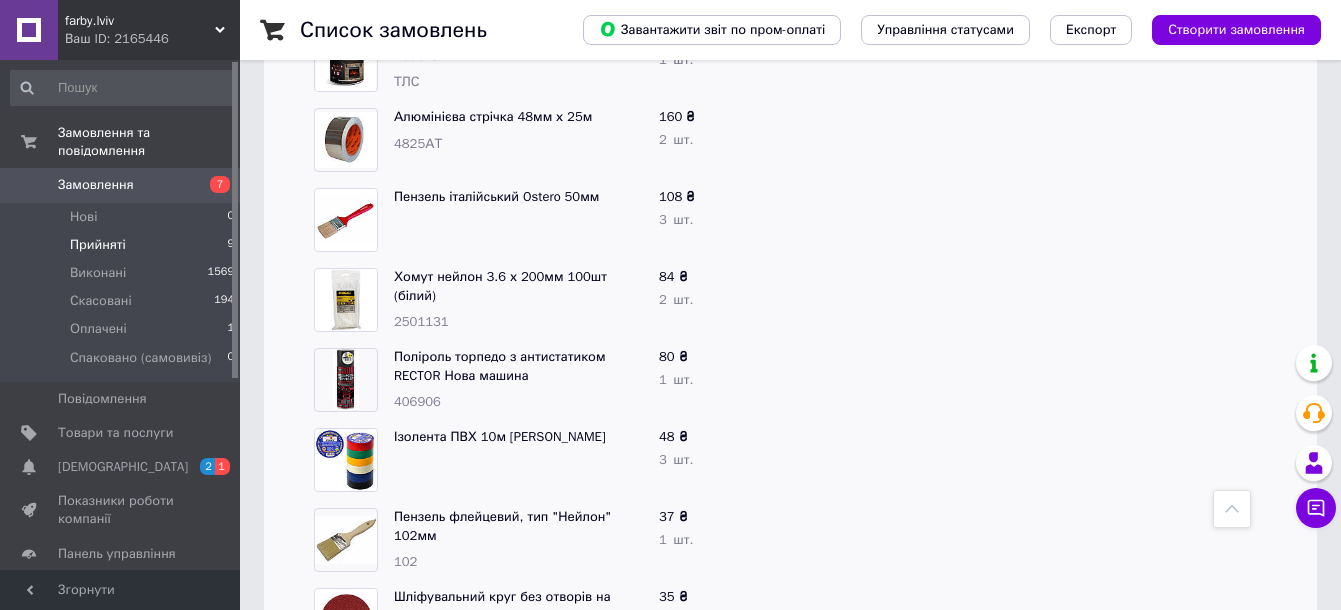 click on "Прийняті" at bounding box center (98, 245) 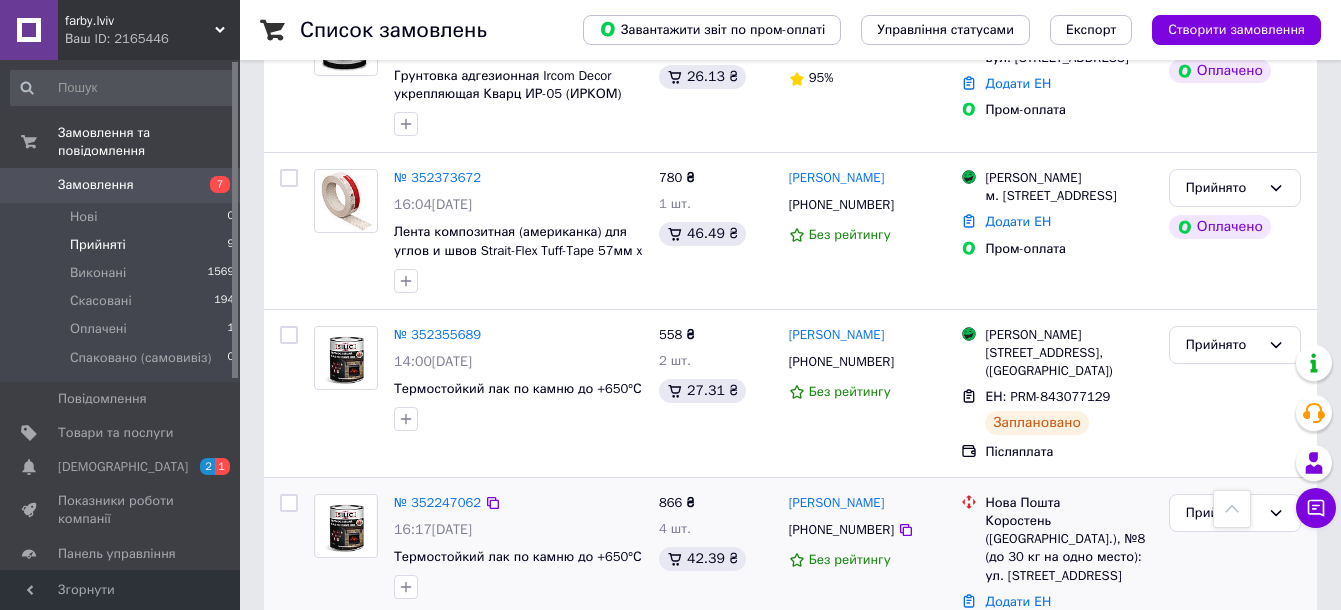 scroll, scrollTop: 1263, scrollLeft: 0, axis: vertical 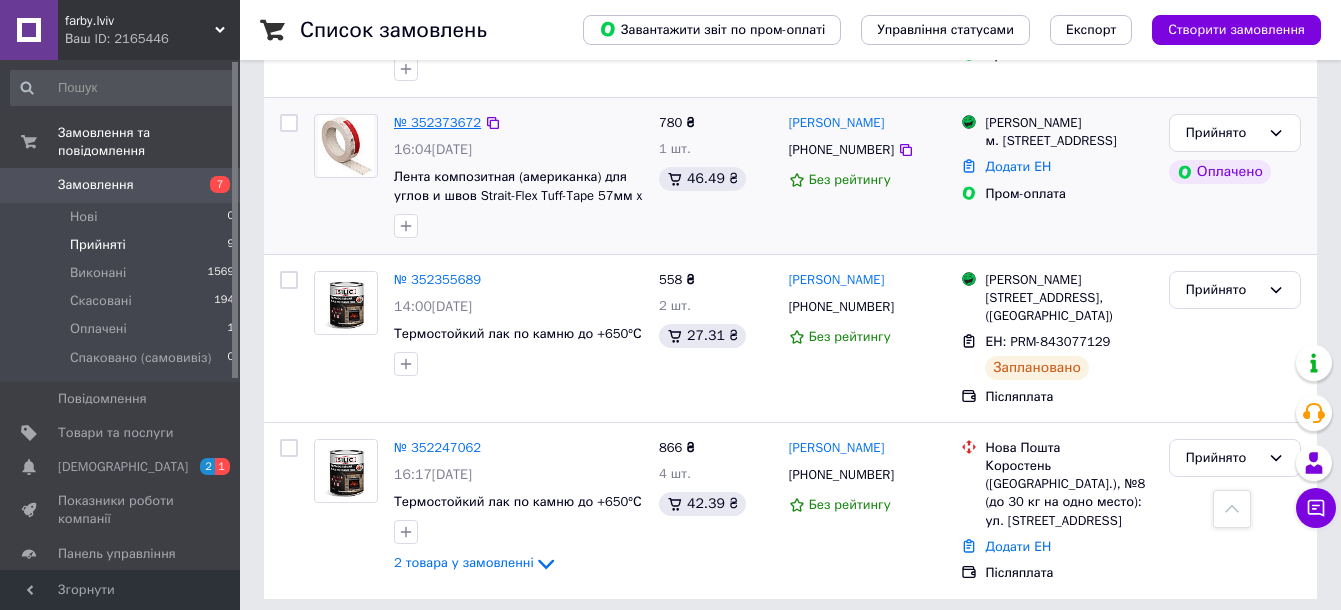 click on "№ 352373672" at bounding box center [437, 122] 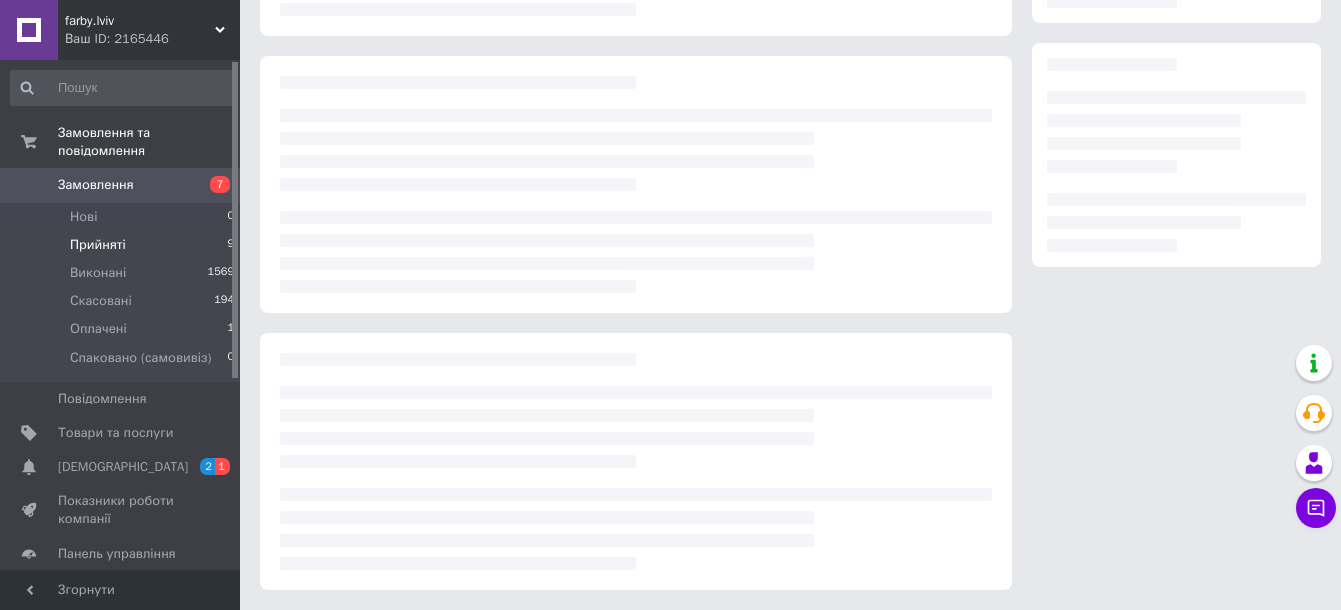 scroll, scrollTop: 304, scrollLeft: 0, axis: vertical 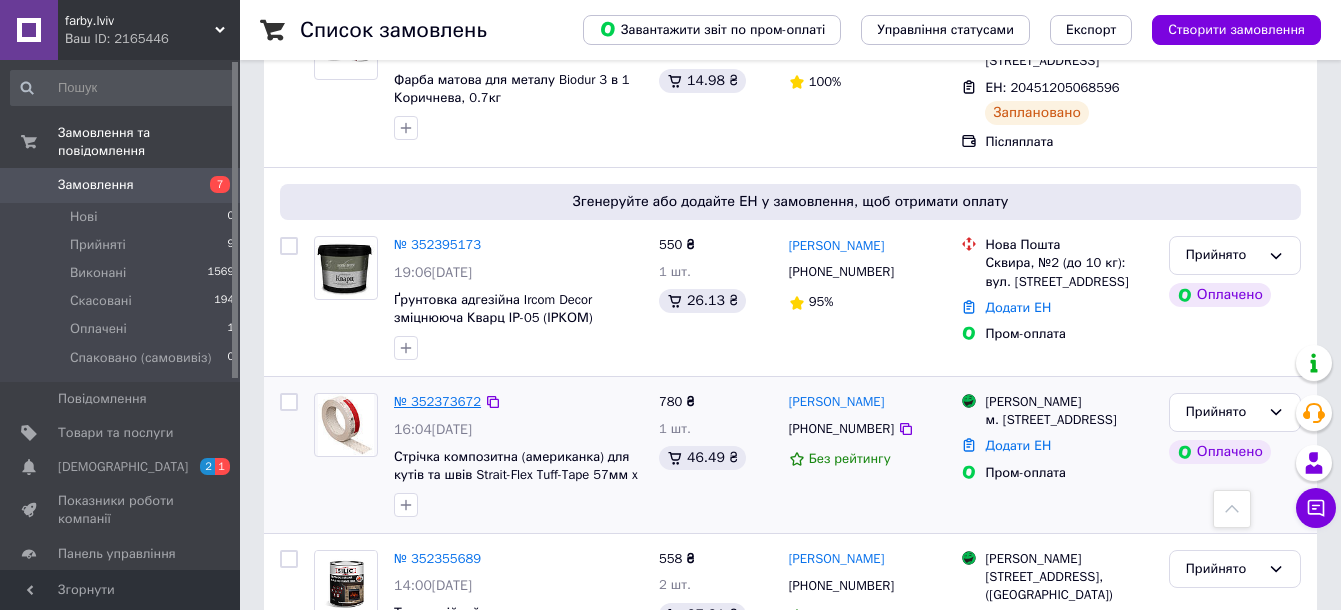 click on "№ 352373672" at bounding box center (437, 401) 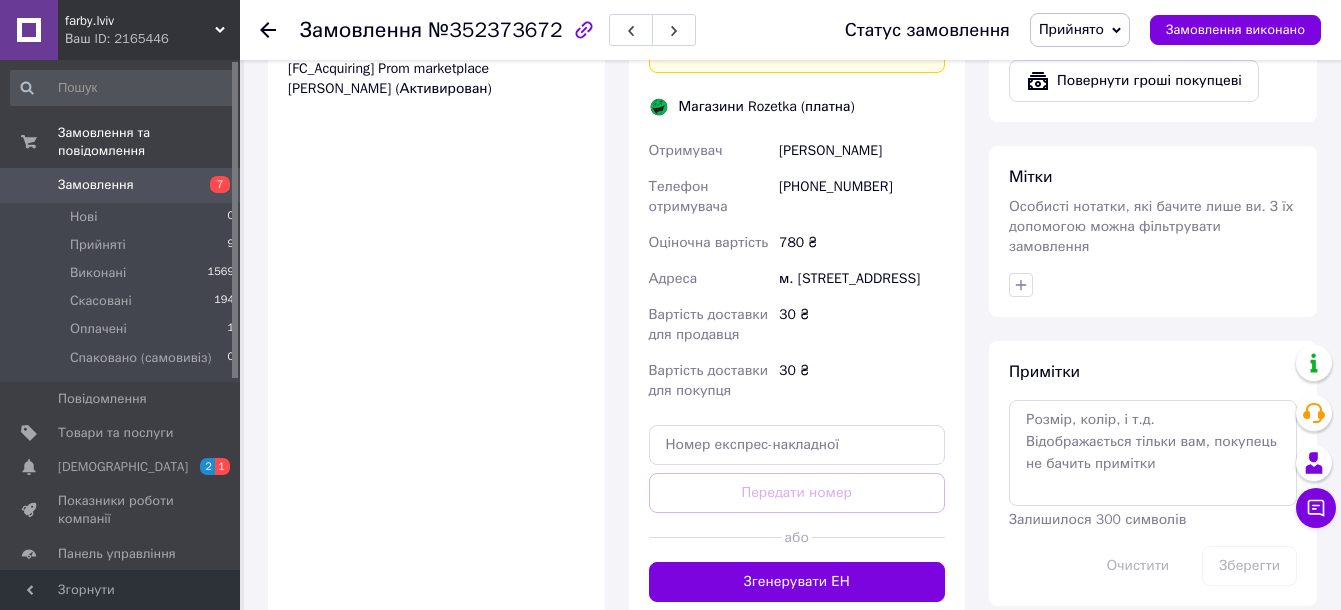 scroll, scrollTop: 1125, scrollLeft: 0, axis: vertical 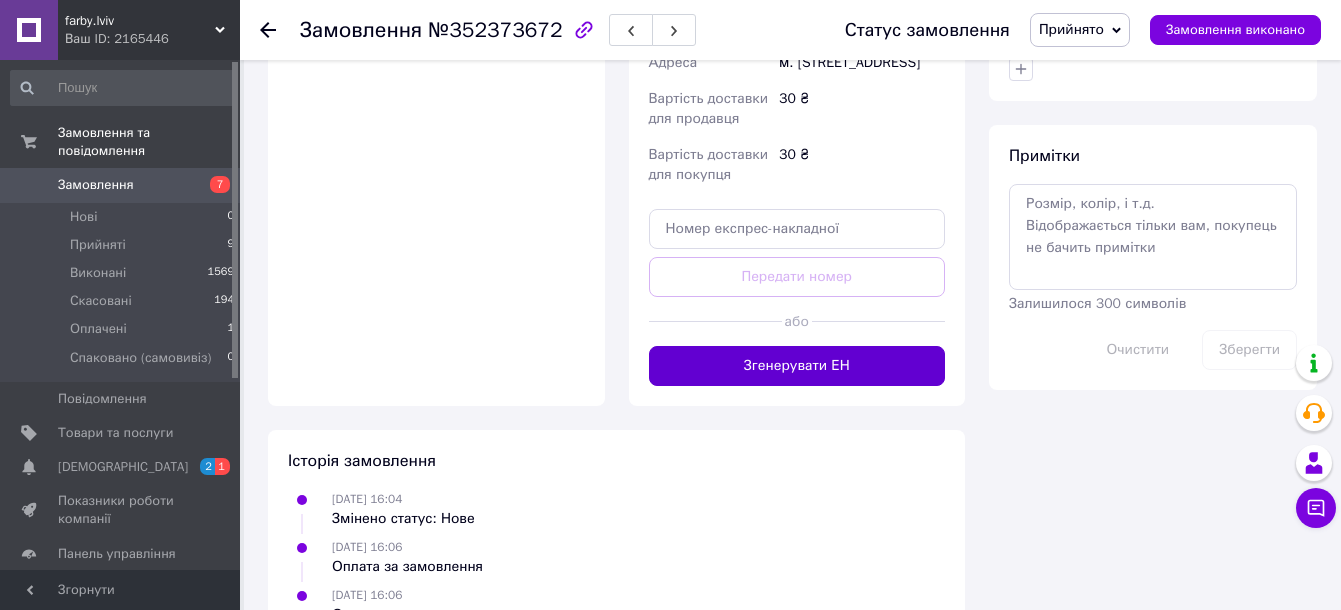 click on "Згенерувати ЕН" at bounding box center [797, 366] 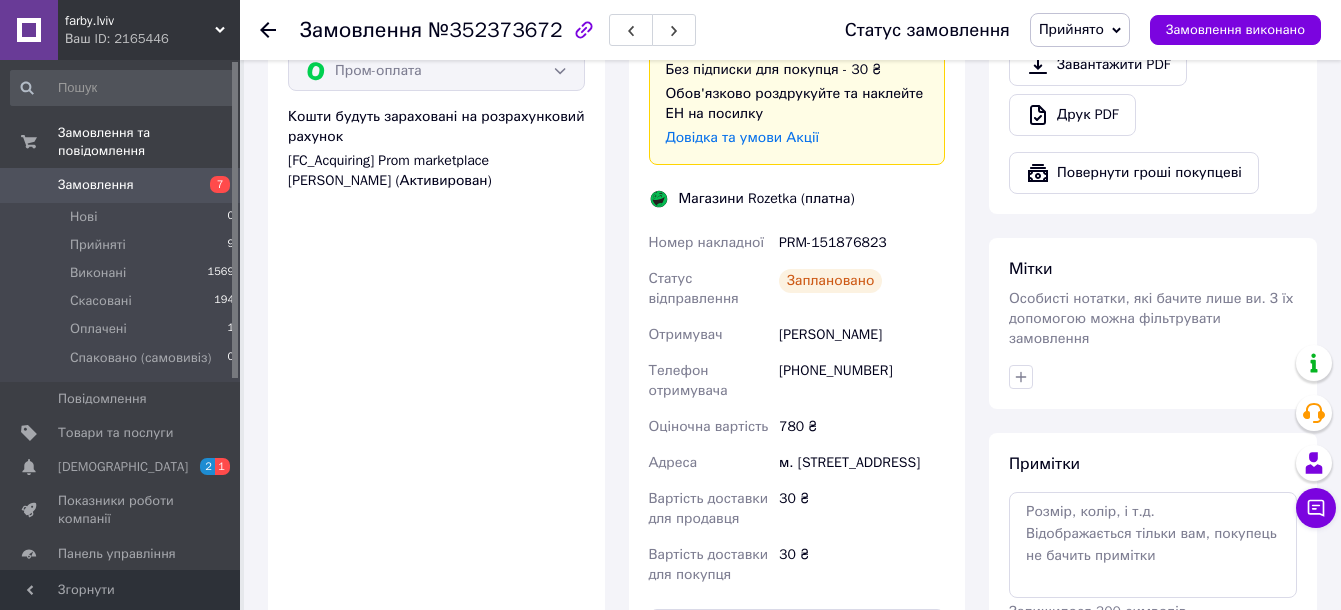 scroll, scrollTop: 750, scrollLeft: 0, axis: vertical 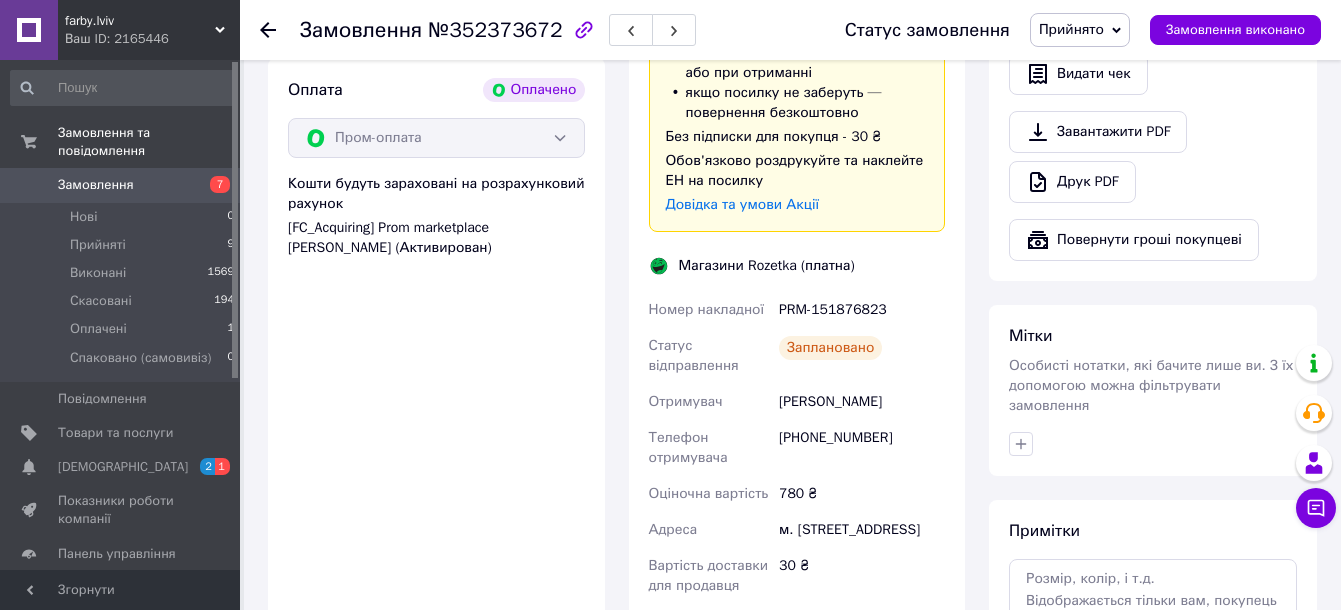 click 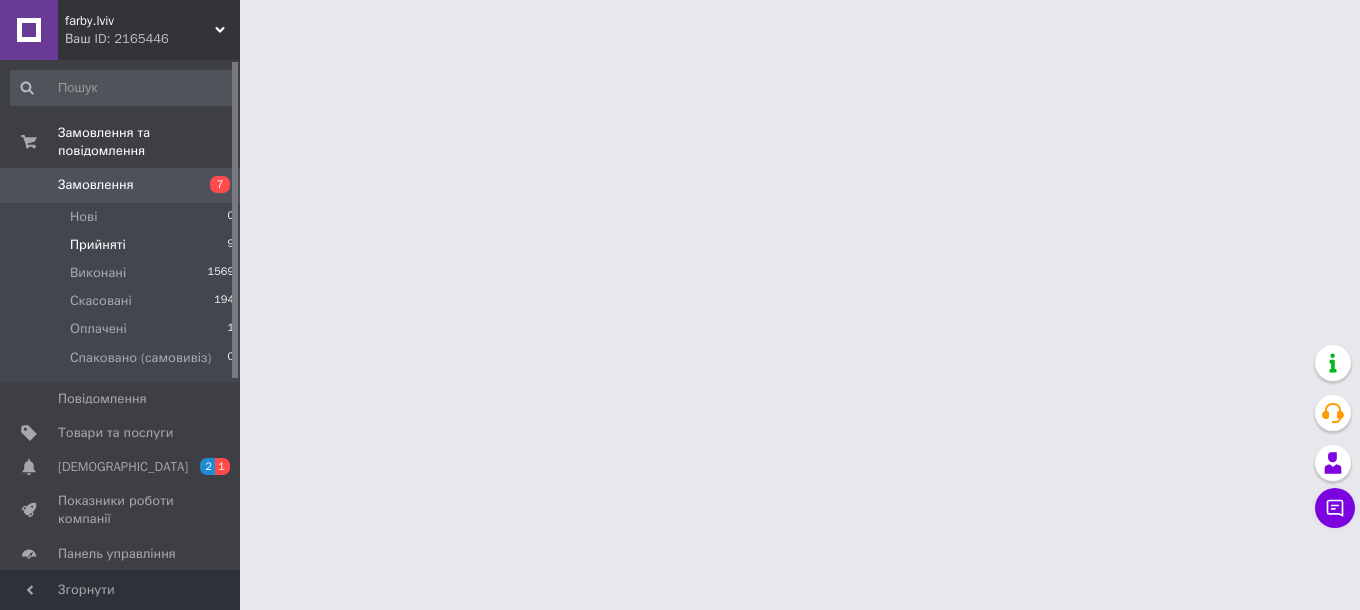 click on "Прийняті 9" at bounding box center (123, 245) 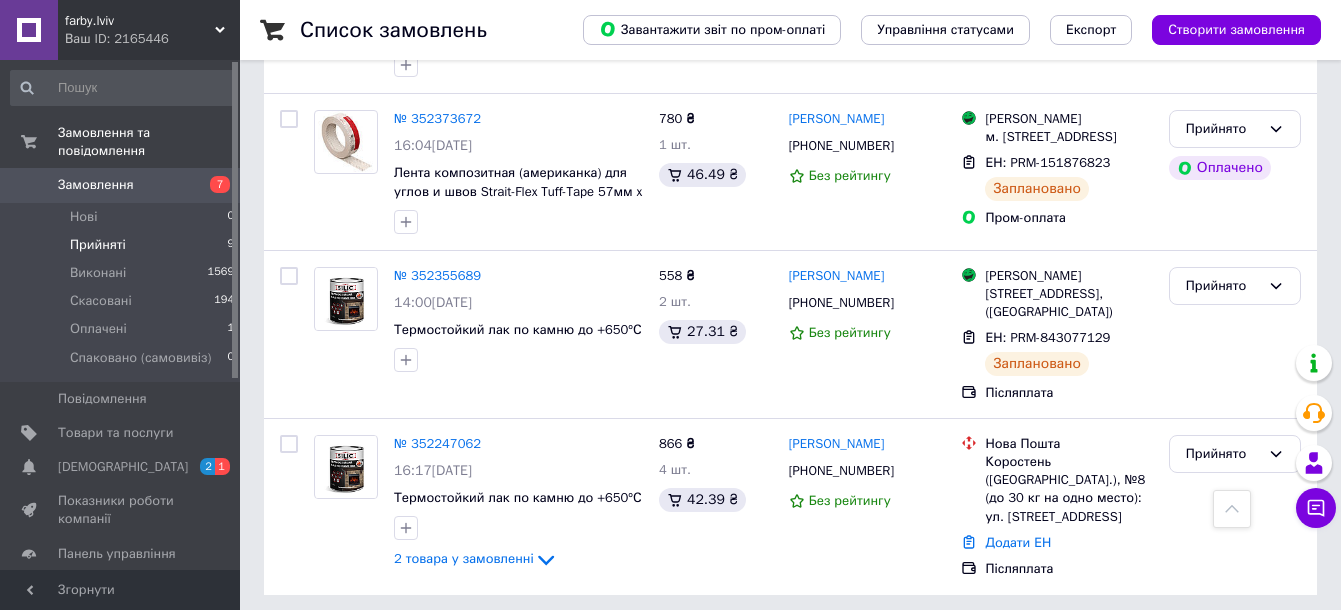 scroll, scrollTop: 1274, scrollLeft: 0, axis: vertical 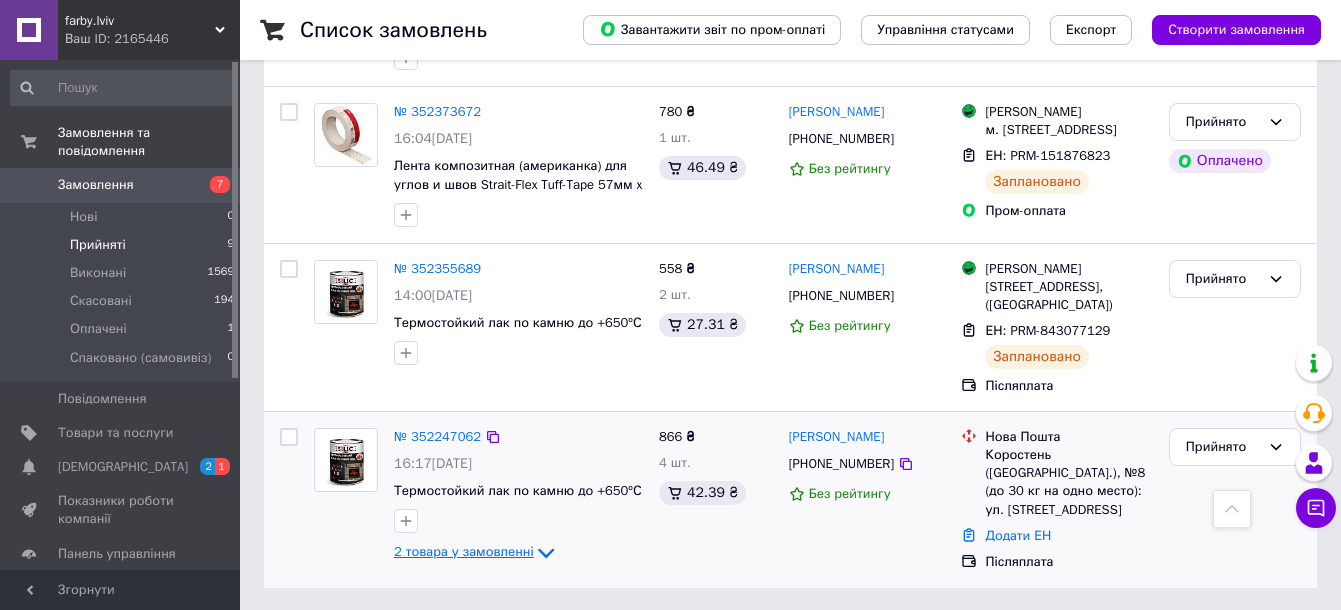 click 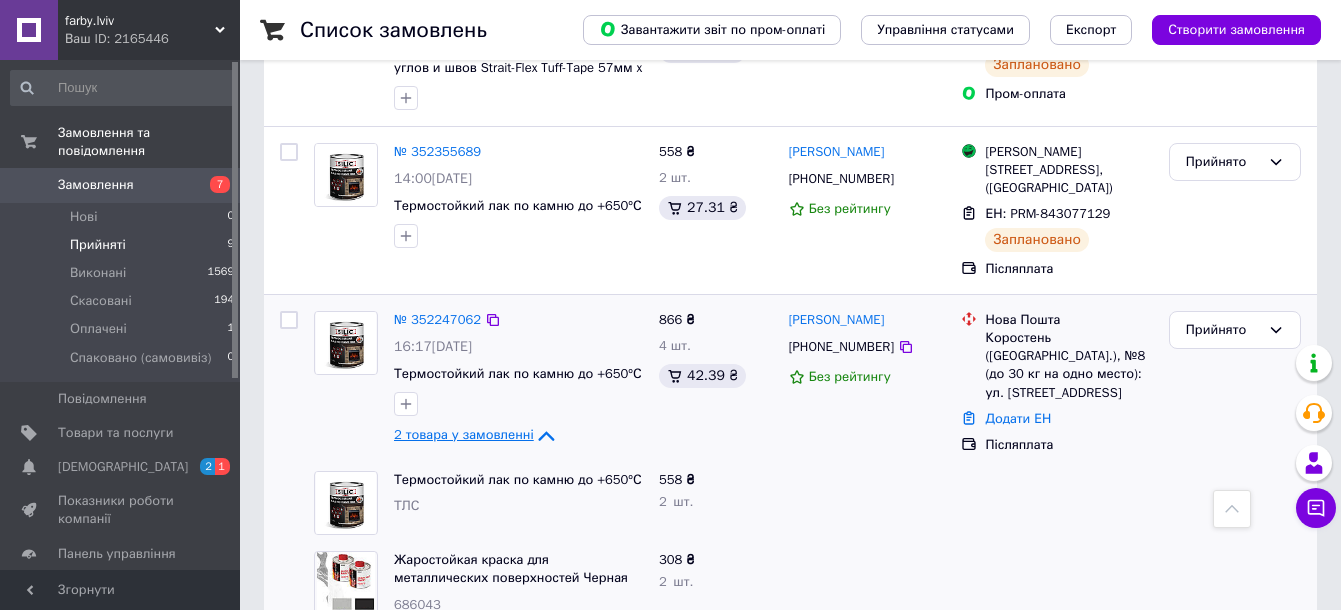 scroll, scrollTop: 1435, scrollLeft: 0, axis: vertical 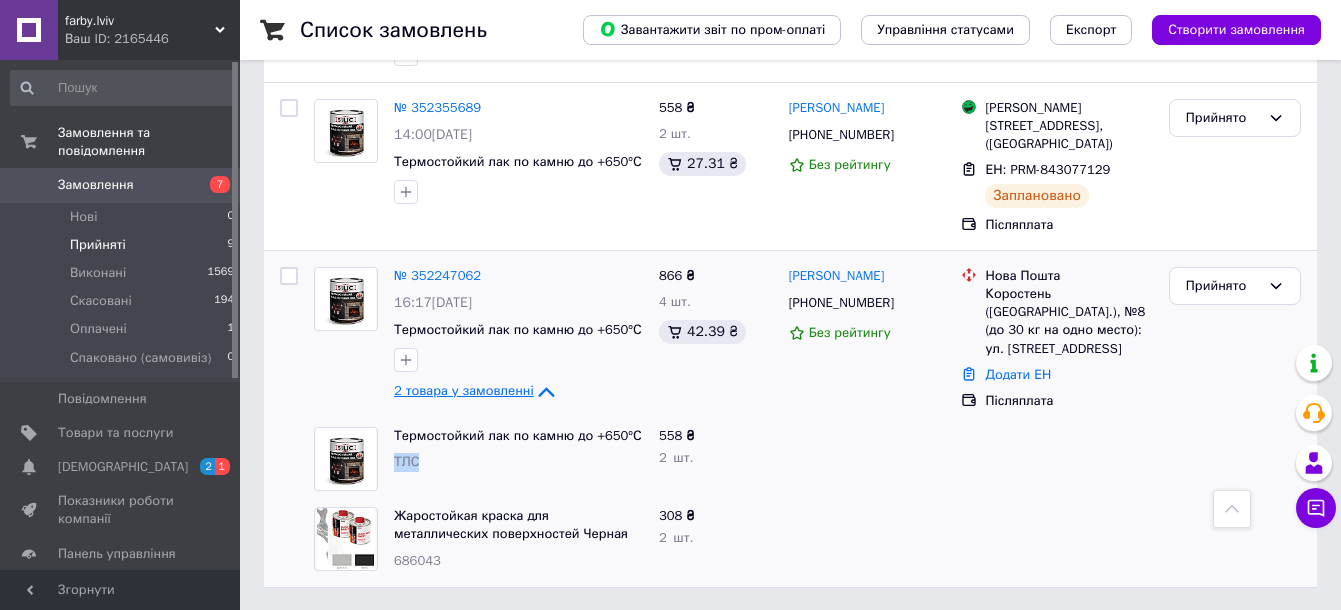 drag, startPoint x: 429, startPoint y: 462, endPoint x: 388, endPoint y: 461, distance: 41.01219 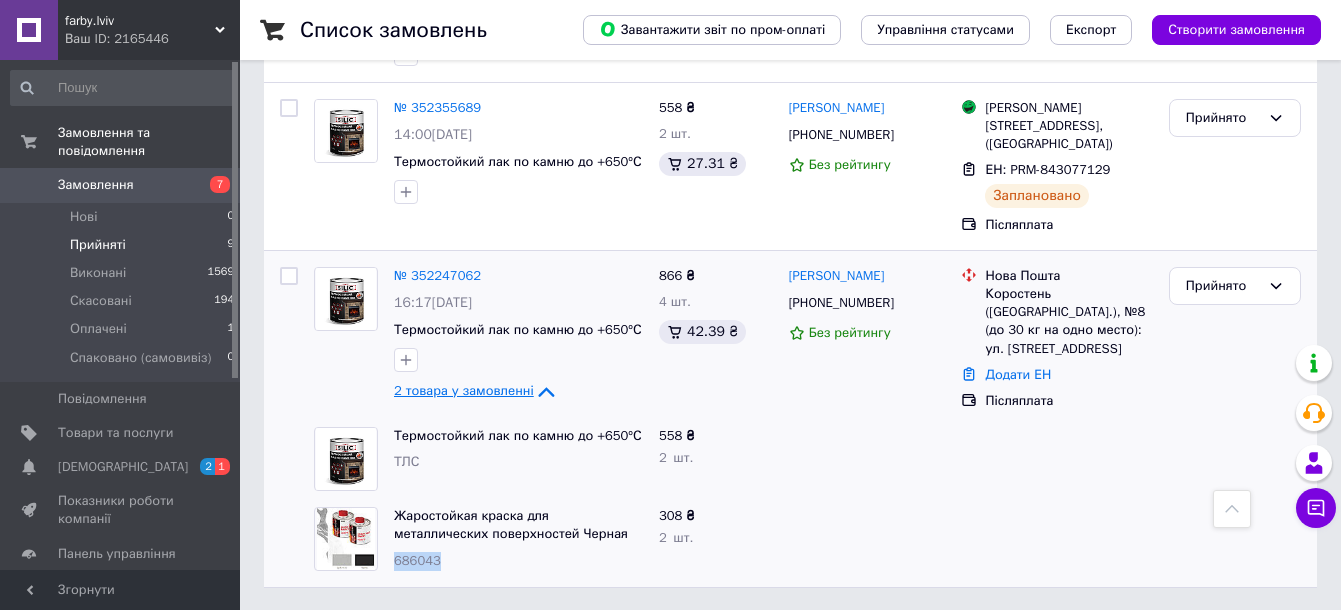 drag, startPoint x: 438, startPoint y: 559, endPoint x: 391, endPoint y: 562, distance: 47.095646 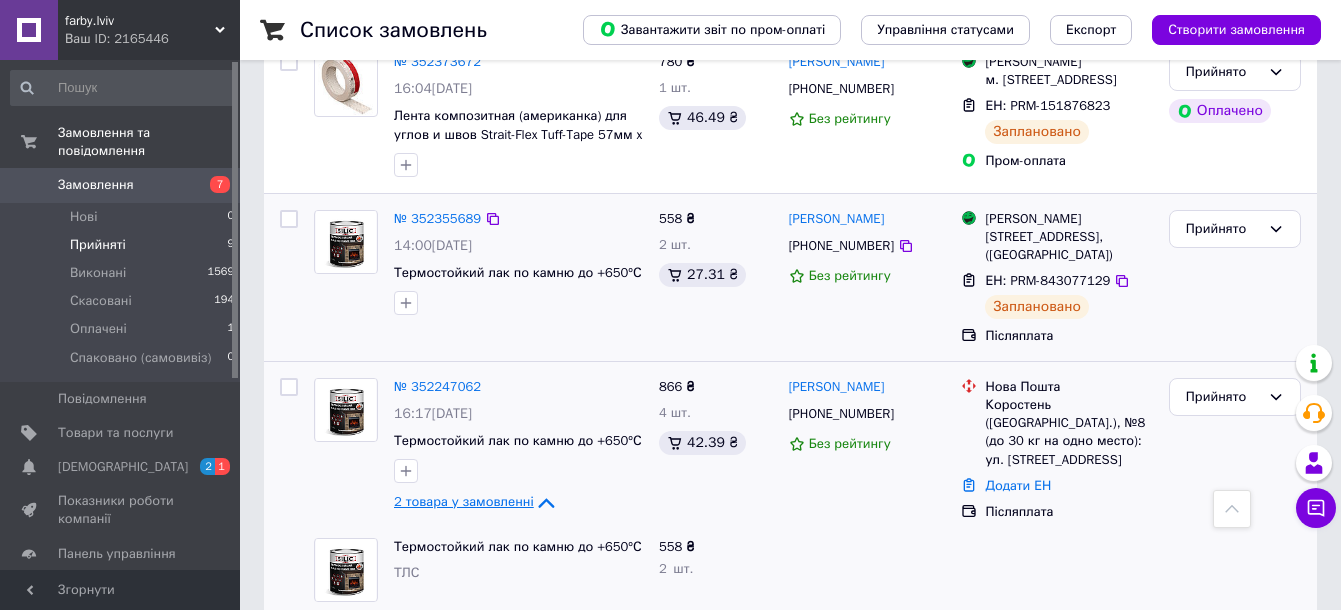 scroll, scrollTop: 1310, scrollLeft: 0, axis: vertical 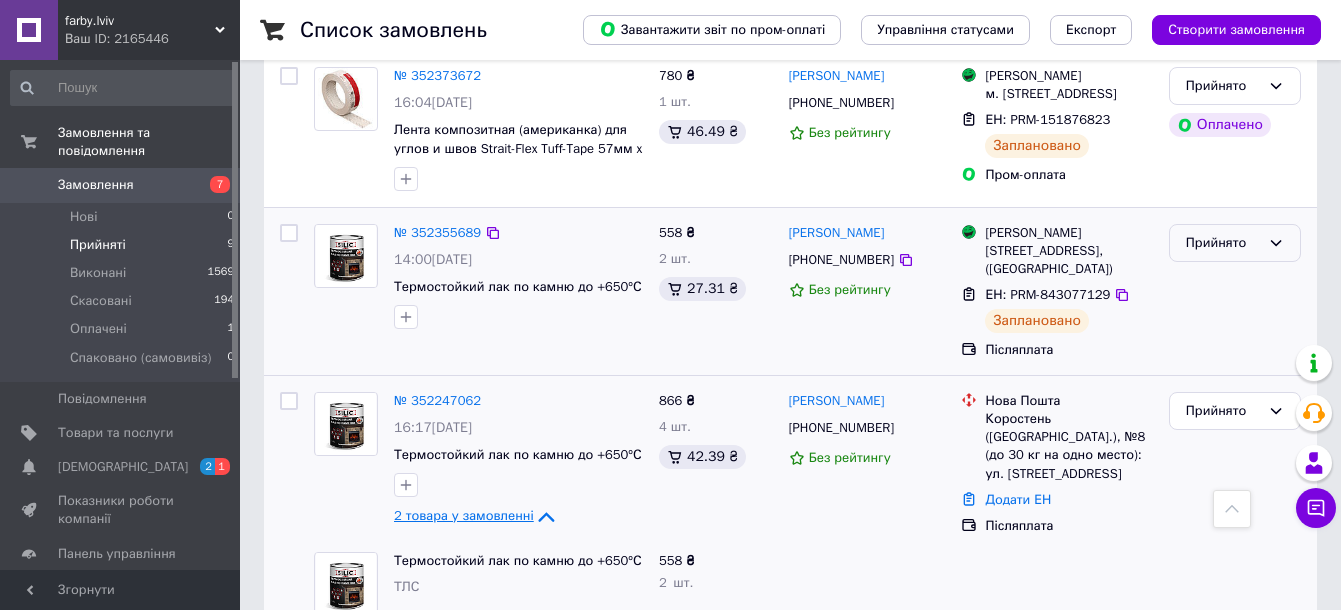 click on "Прийнято" at bounding box center [1223, 243] 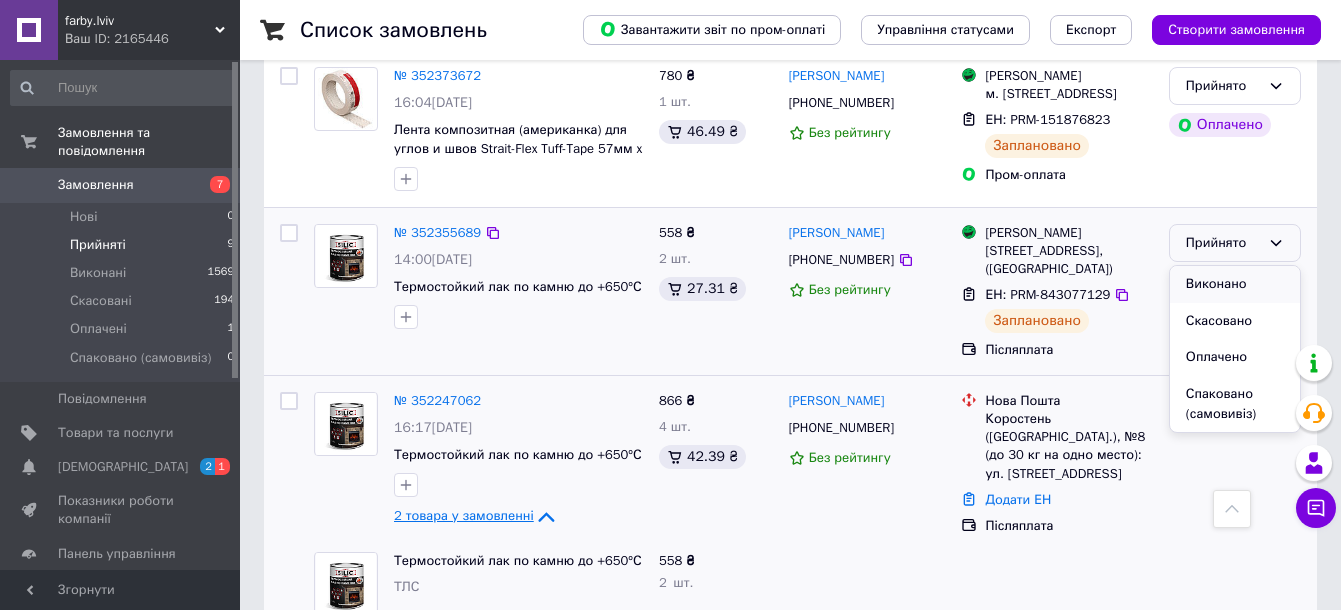 click on "Виконано" at bounding box center (1235, 284) 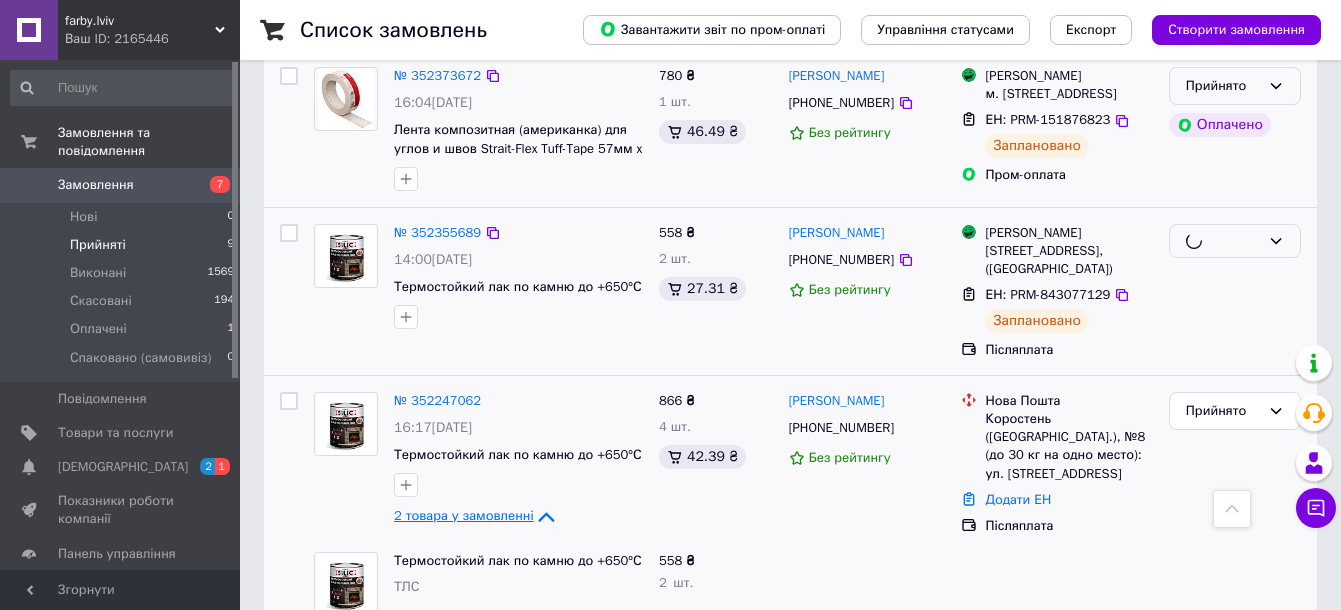 click on "Прийнято" at bounding box center (1223, 86) 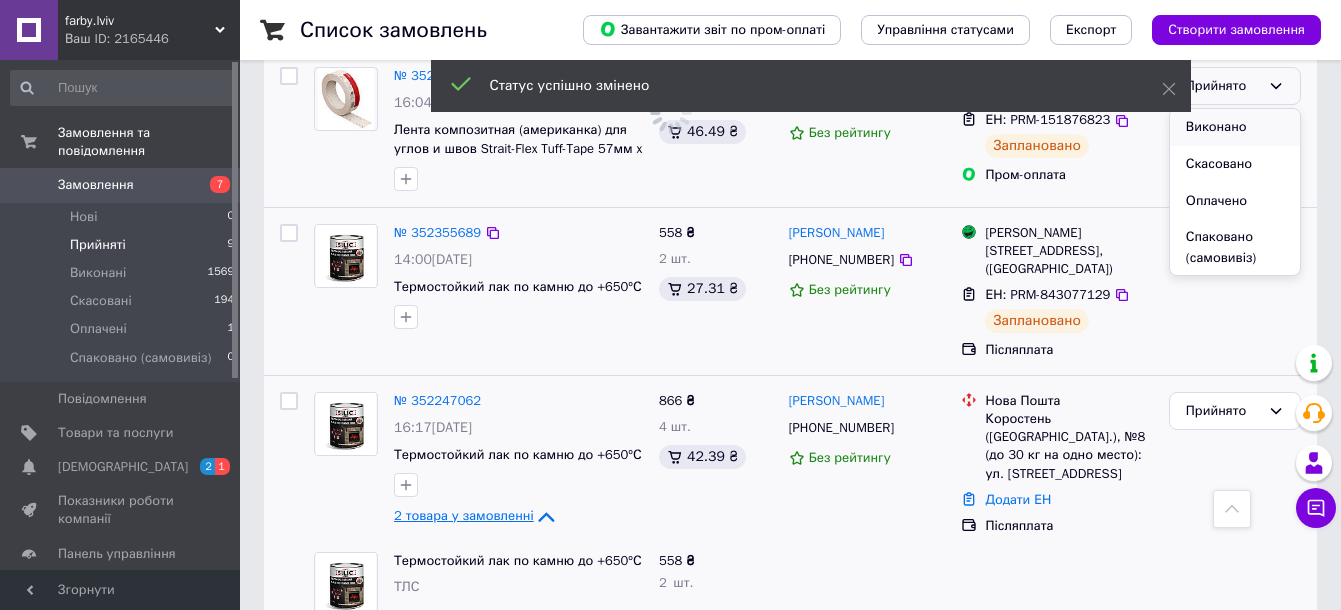 click on "Виконано" at bounding box center [1235, 127] 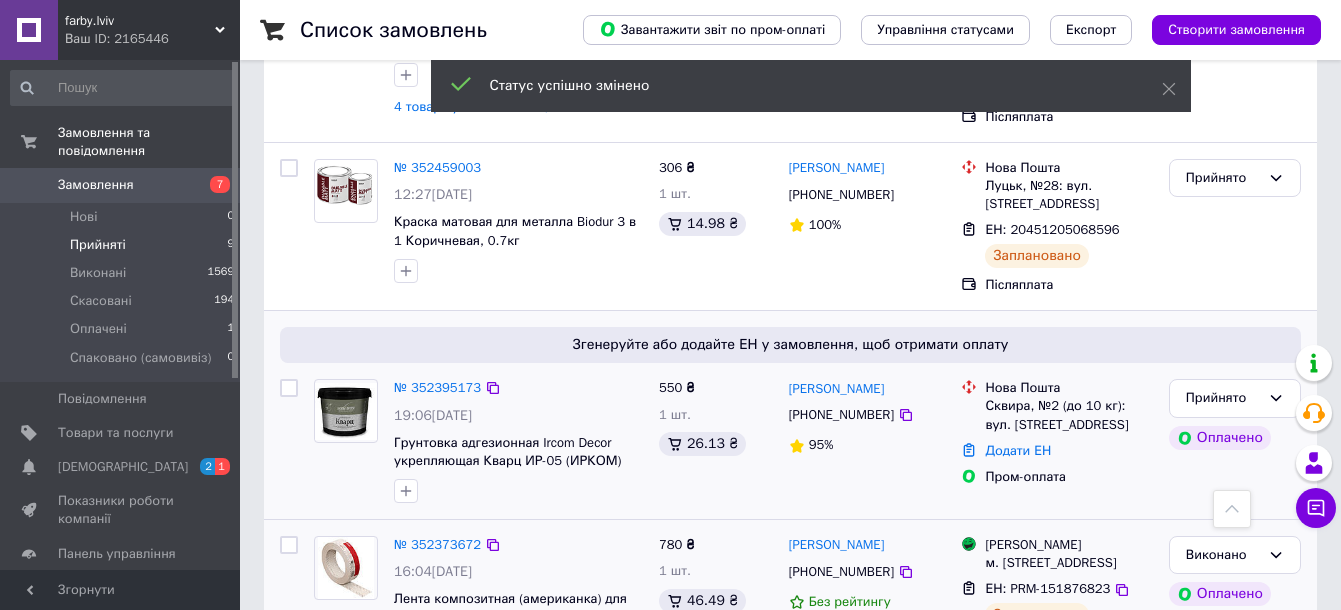 scroll, scrollTop: 810, scrollLeft: 0, axis: vertical 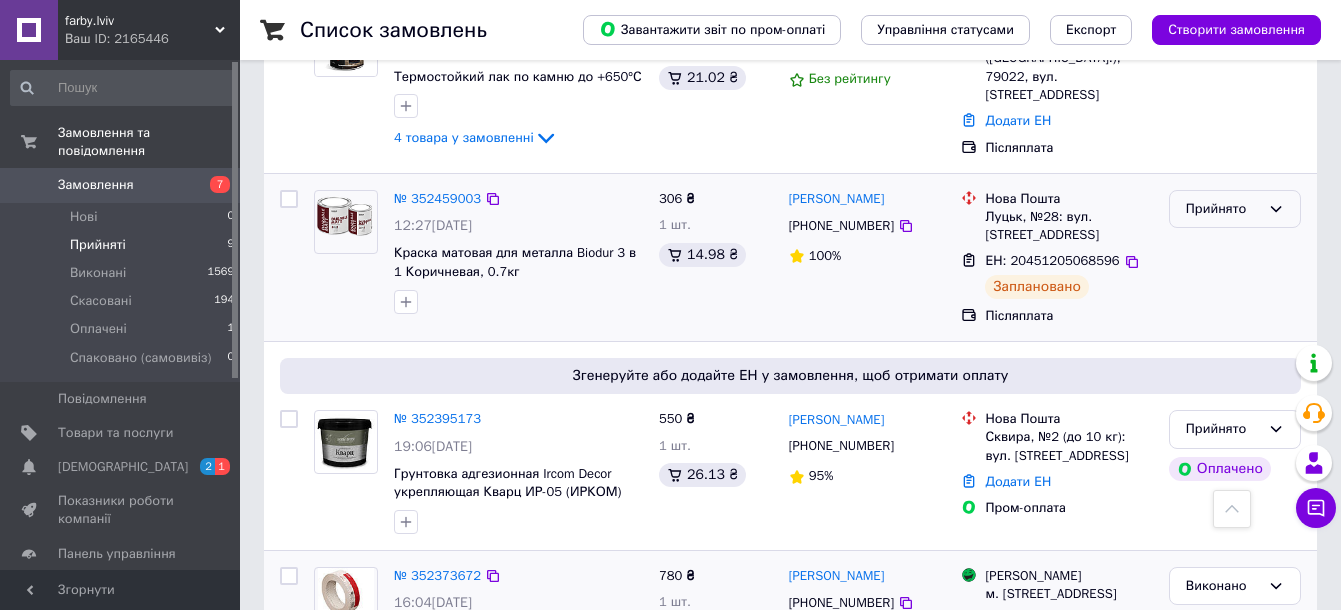 click on "Прийнято" at bounding box center [1223, 209] 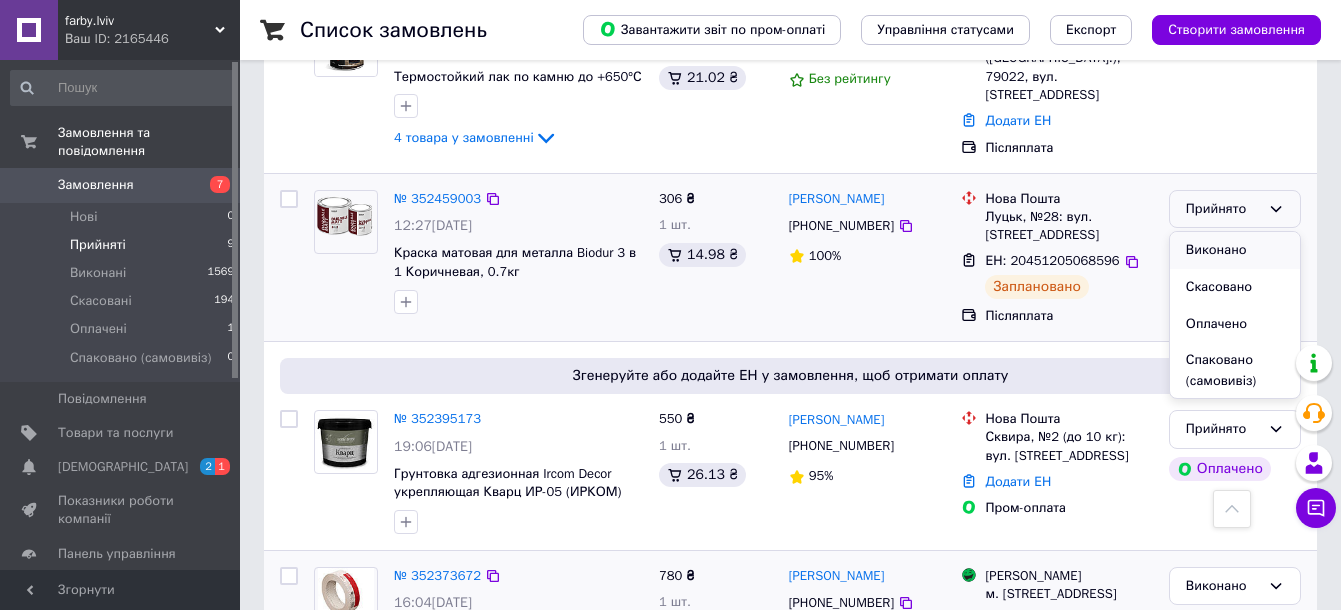 click on "Виконано" at bounding box center [1235, 250] 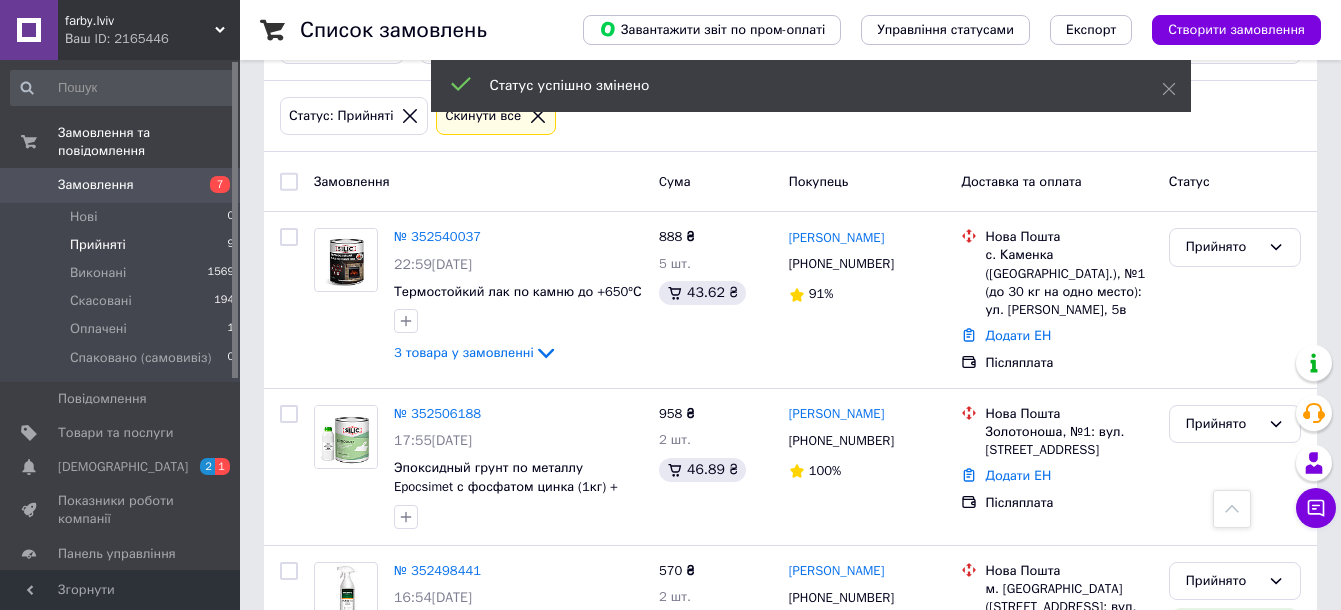 scroll, scrollTop: 60, scrollLeft: 0, axis: vertical 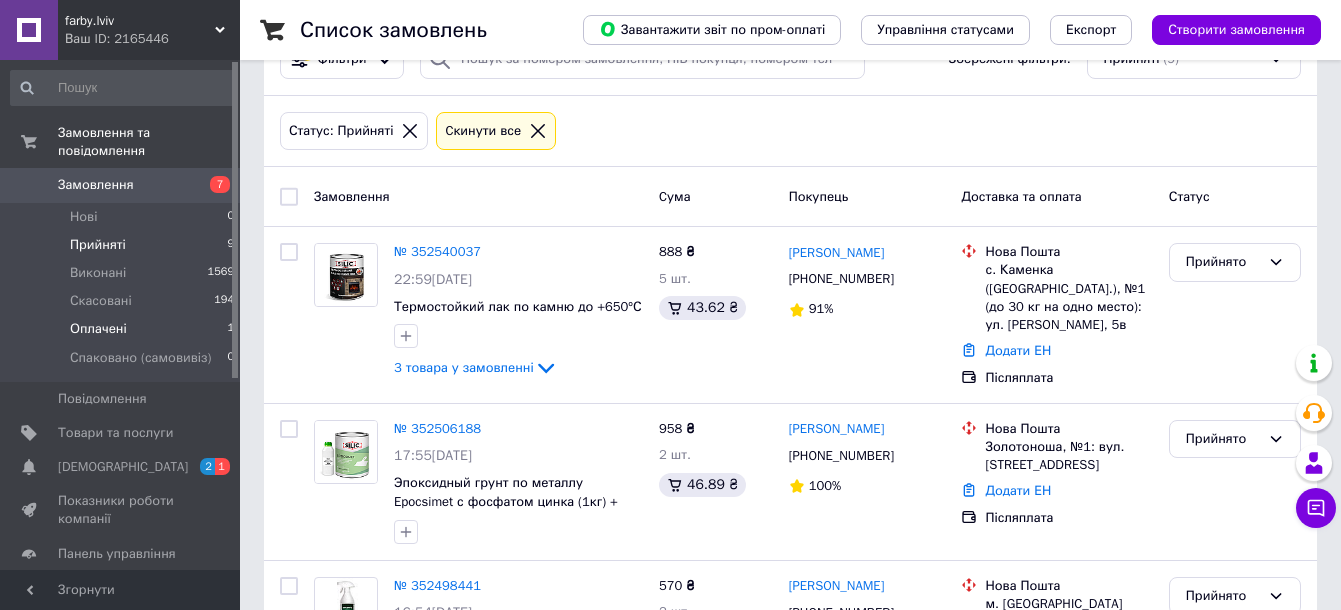 click on "Оплачені 1" at bounding box center (123, 329) 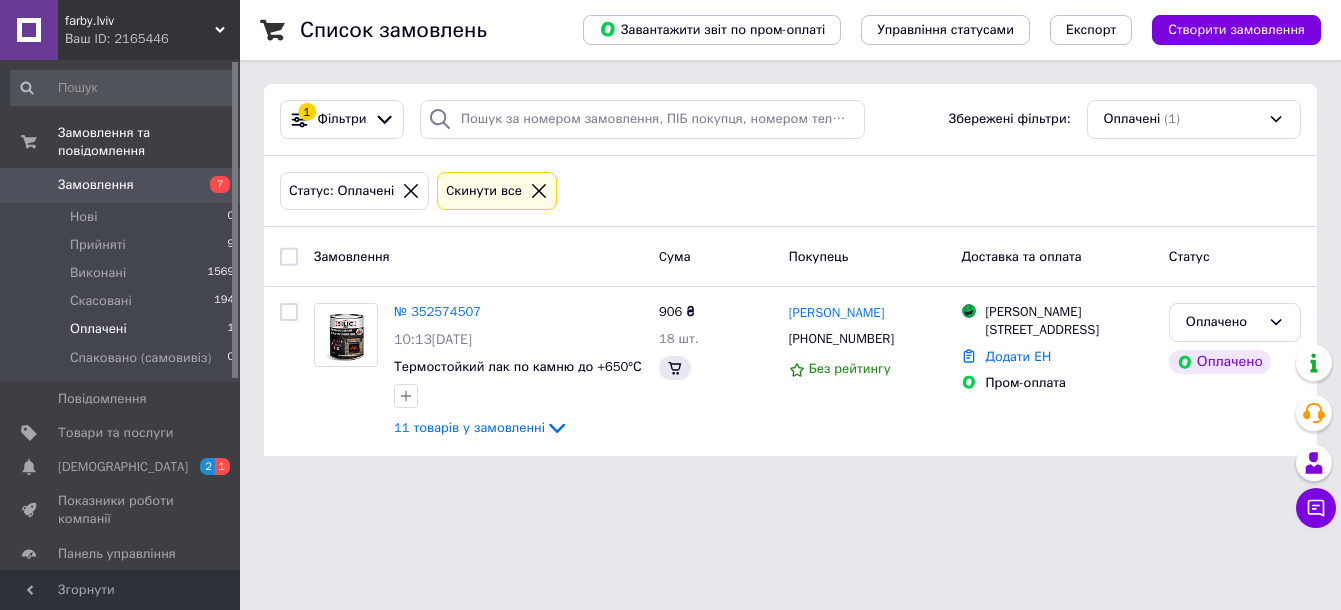 scroll, scrollTop: 0, scrollLeft: 0, axis: both 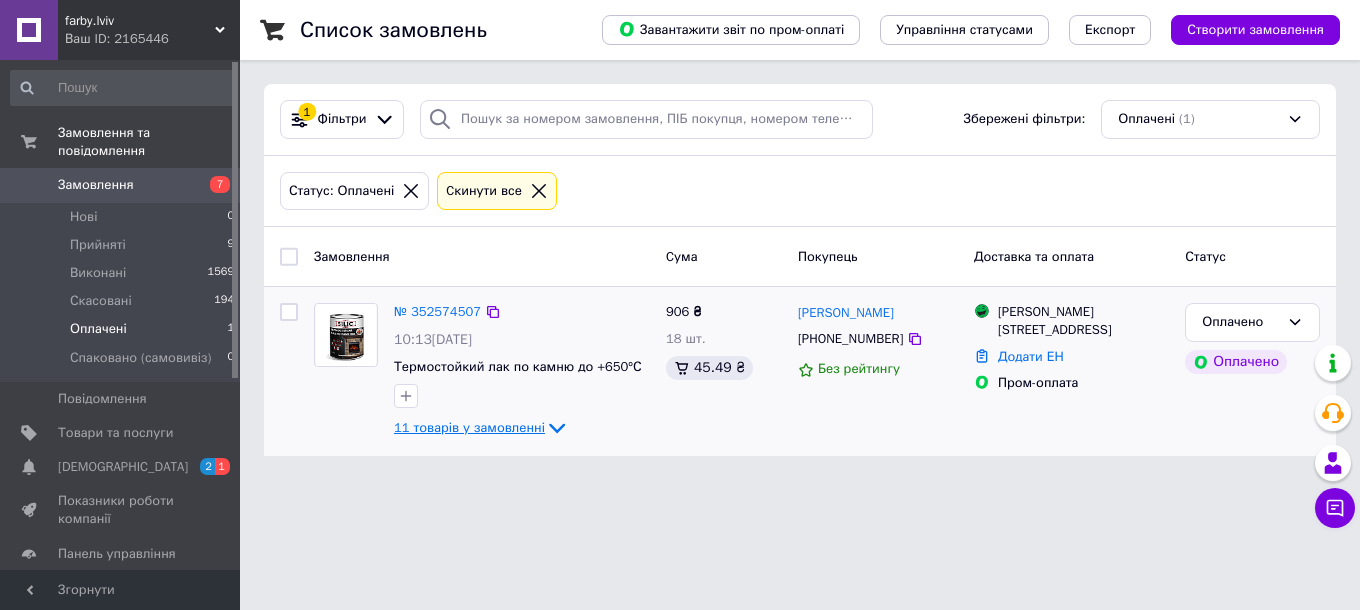 click on "11 товарів у замовленні" at bounding box center [469, 427] 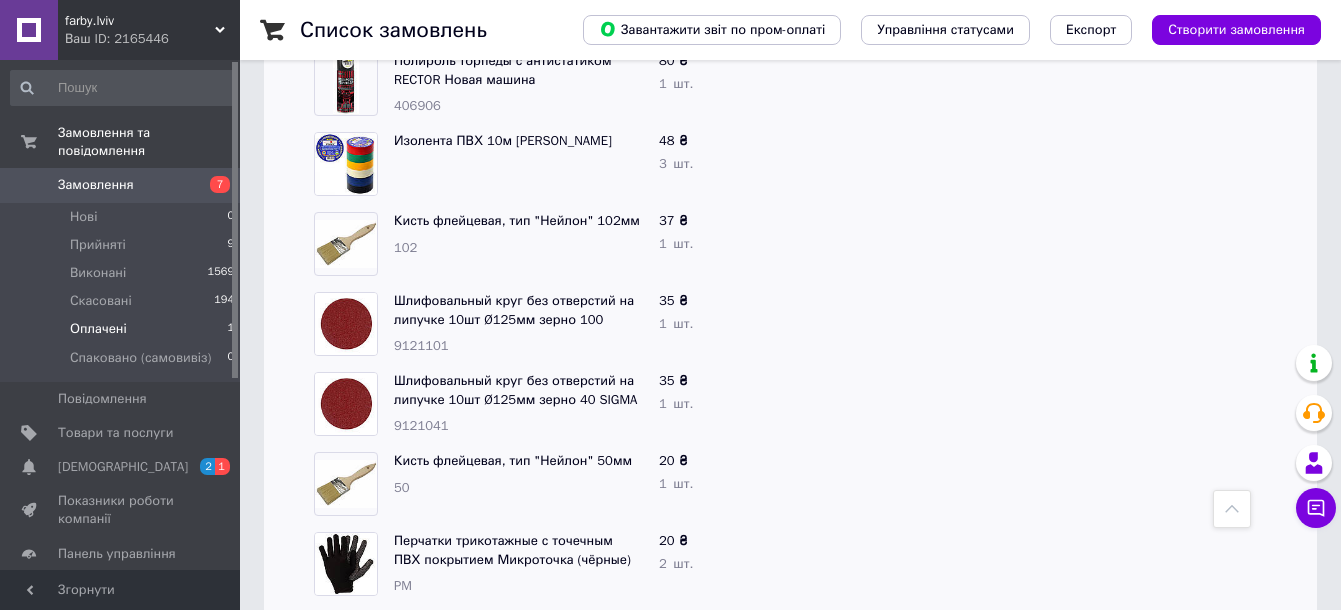 scroll, scrollTop: 750, scrollLeft: 0, axis: vertical 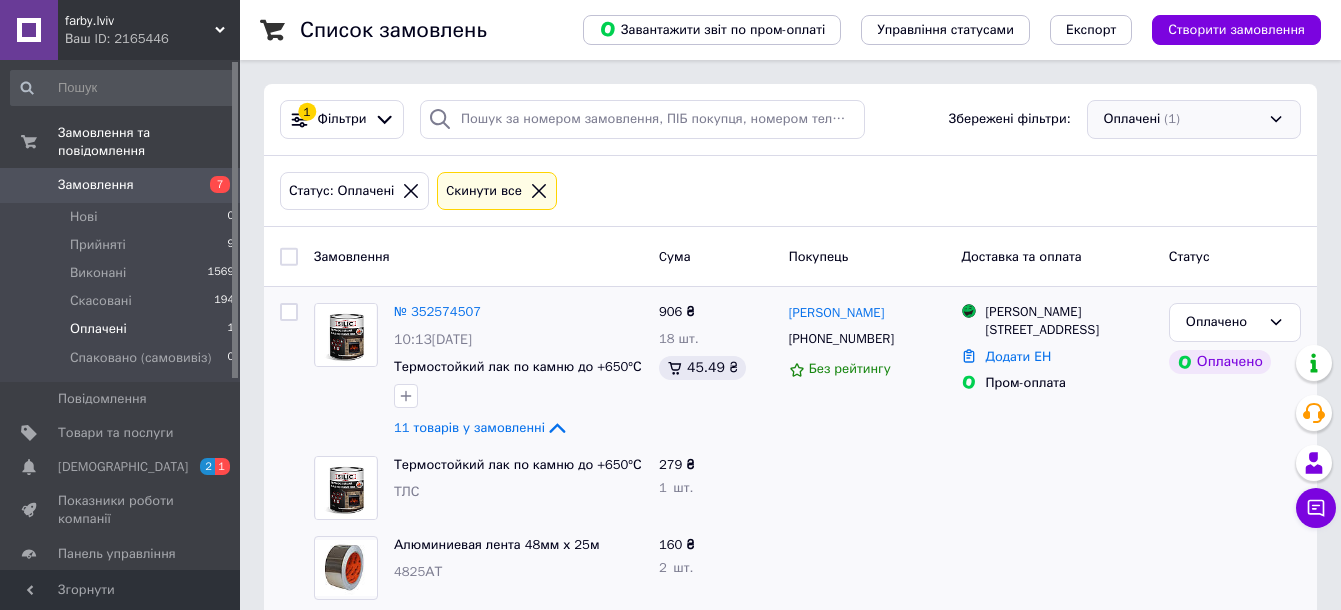 click on "Оплачені (1)" at bounding box center [1194, 119] 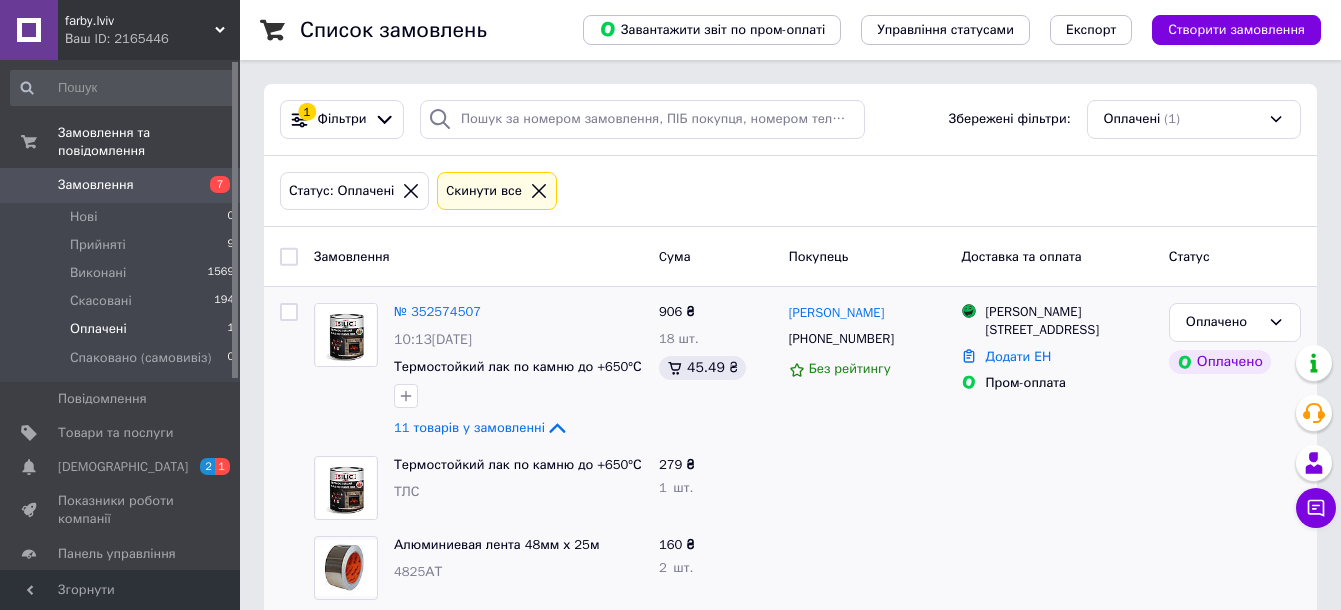 click on "Замовлення" at bounding box center [478, 256] 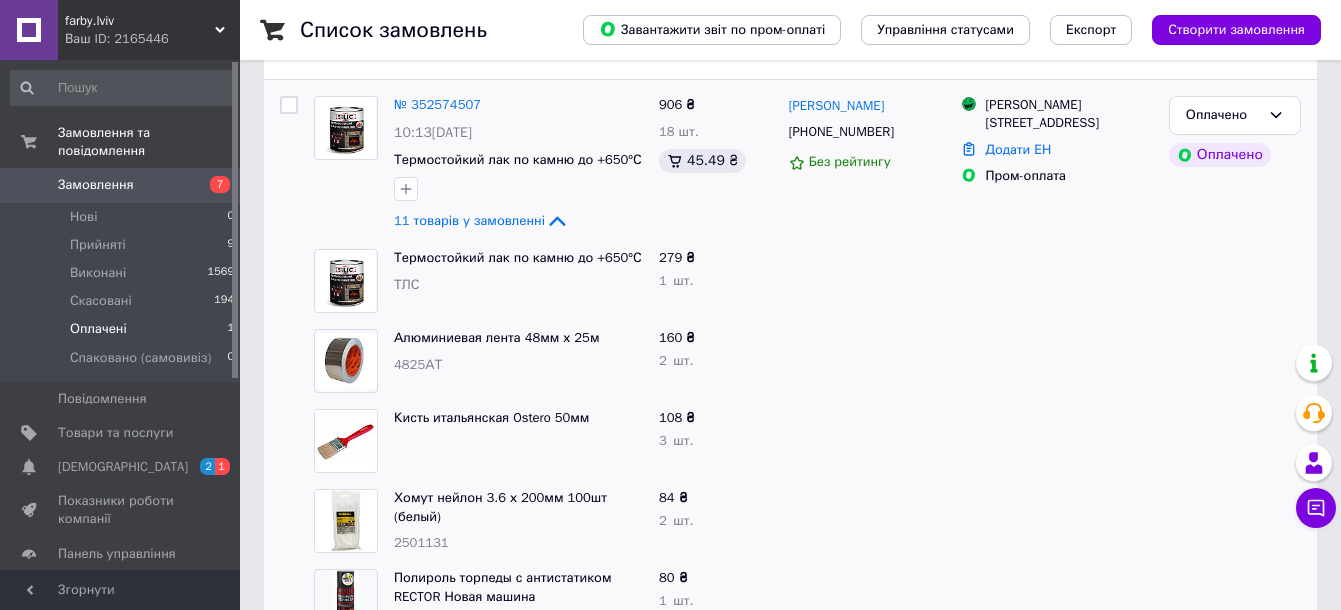scroll, scrollTop: 125, scrollLeft: 0, axis: vertical 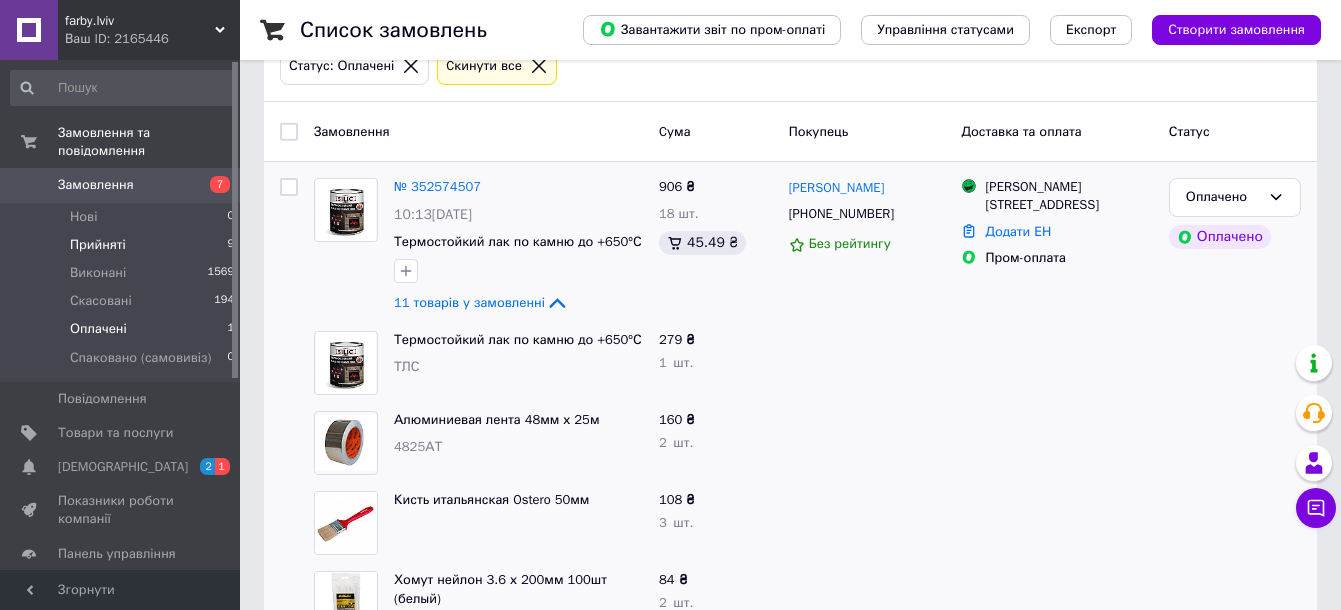 click on "Прийняті" at bounding box center [98, 245] 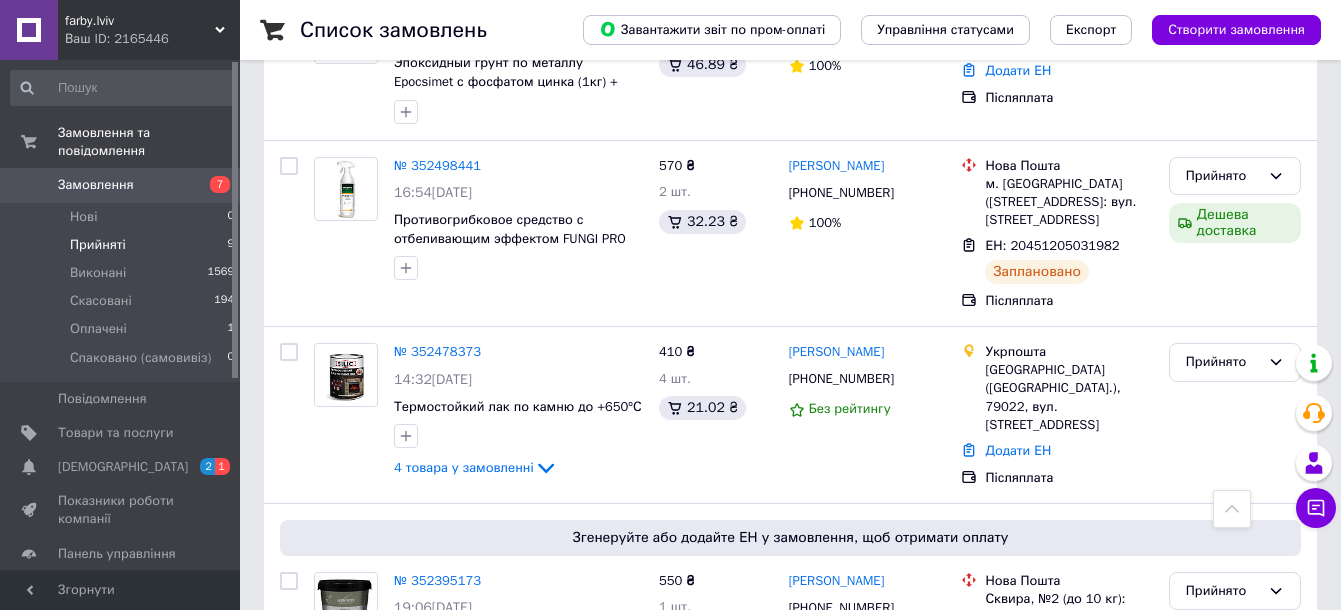 scroll, scrollTop: 500, scrollLeft: 0, axis: vertical 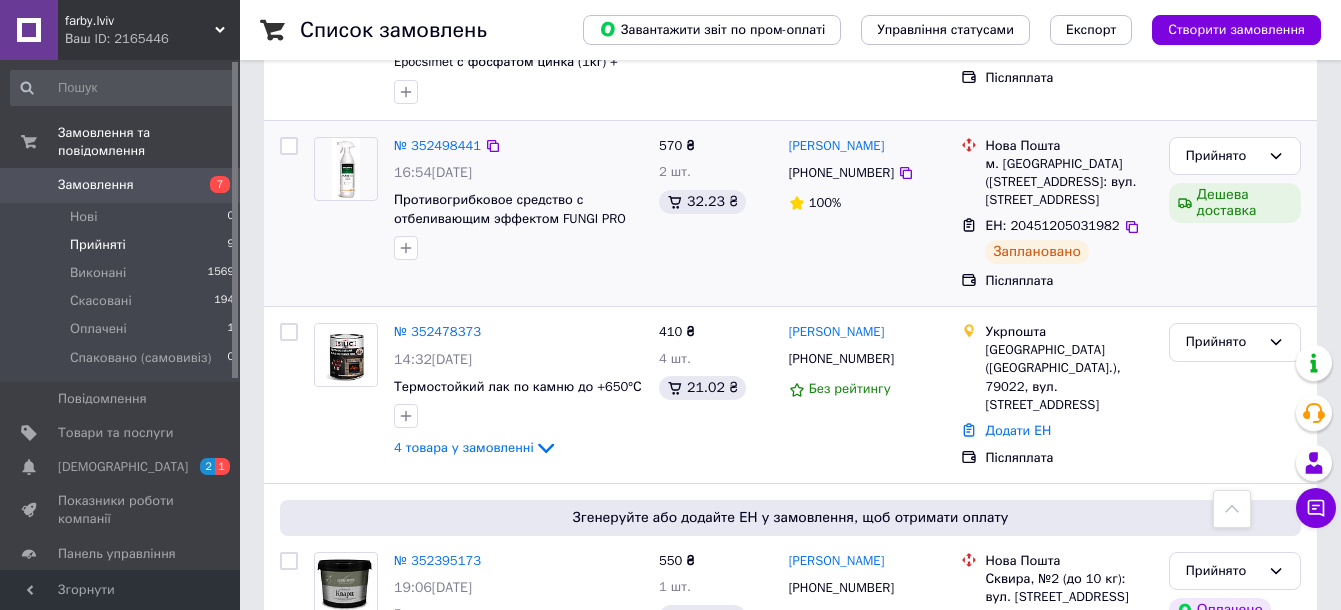 click on "[PERSON_NAME]" at bounding box center [867, 146] 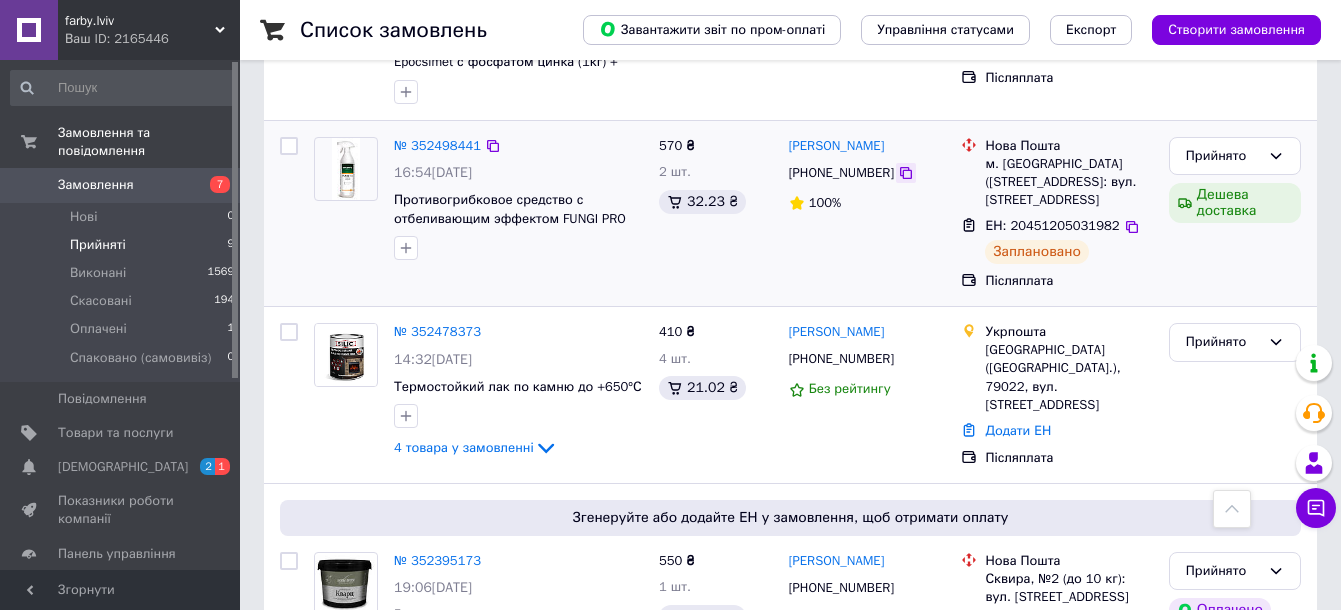 click 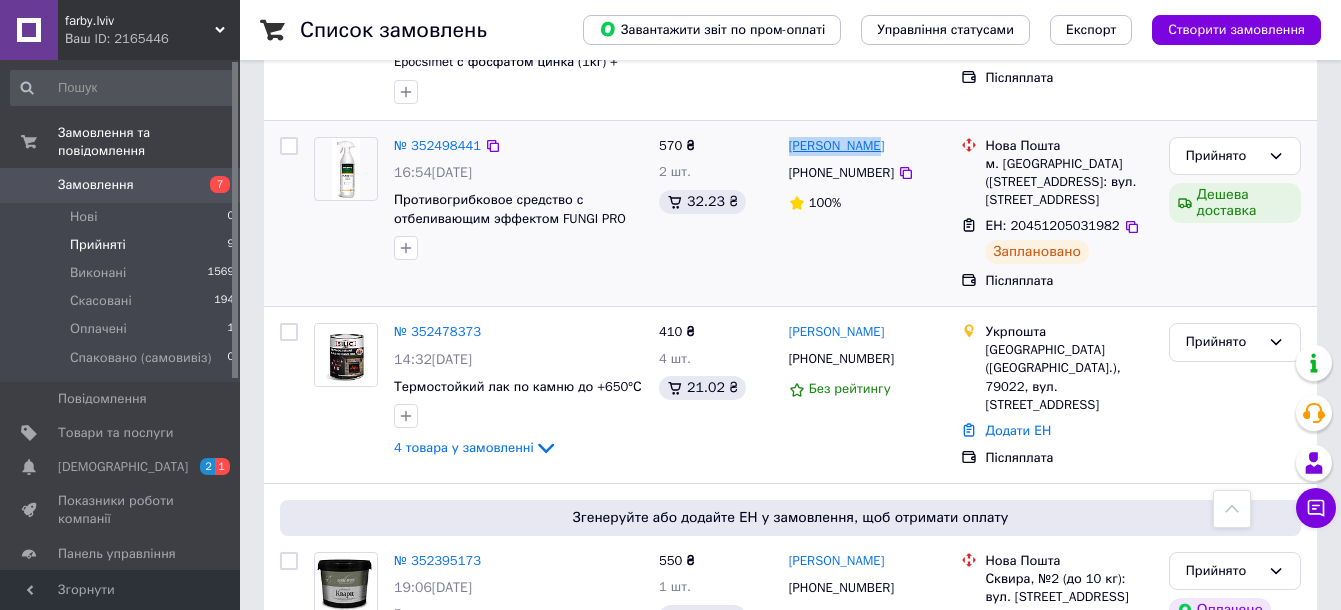 drag, startPoint x: 877, startPoint y: 143, endPoint x: 788, endPoint y: 142, distance: 89.005615 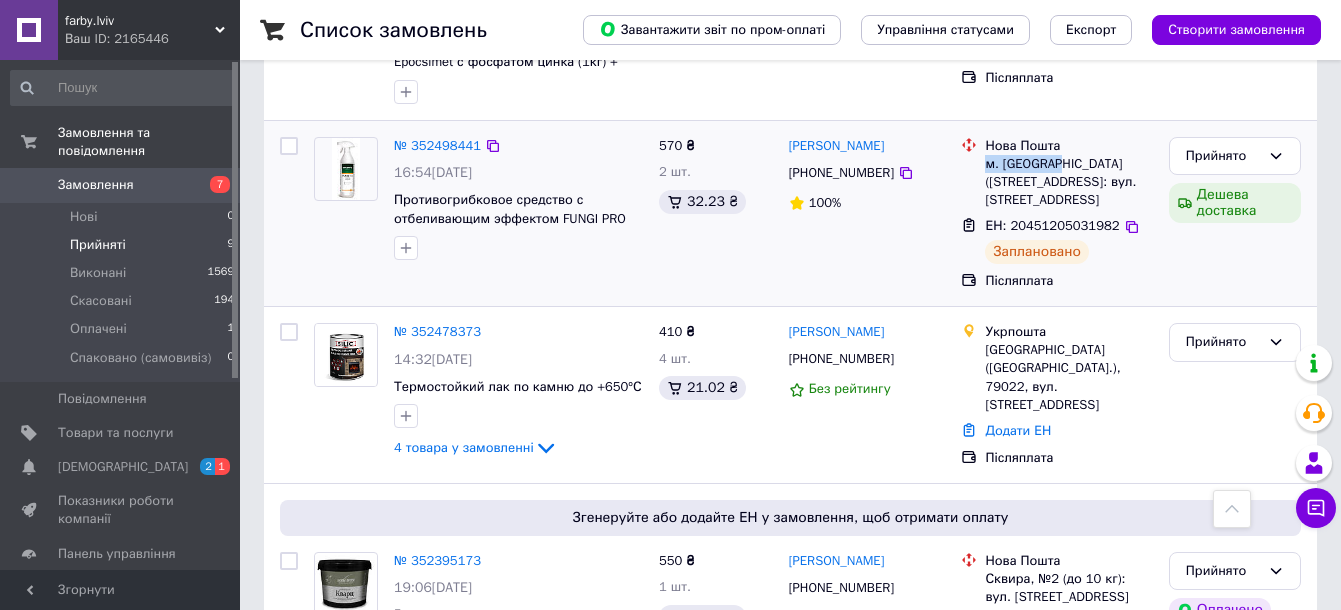 drag, startPoint x: 1064, startPoint y: 161, endPoint x: 986, endPoint y: 156, distance: 78.160095 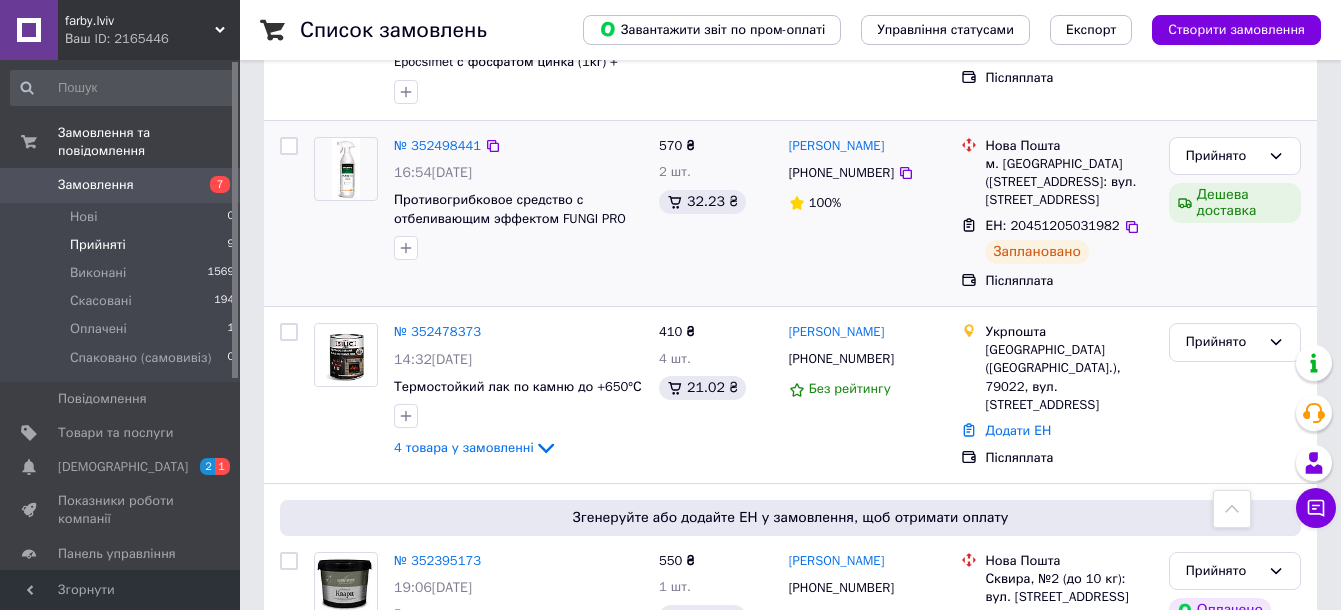 click on "м. [GEOGRAPHIC_DATA] ([STREET_ADDRESS]: вул. [STREET_ADDRESS]" at bounding box center [1068, 182] 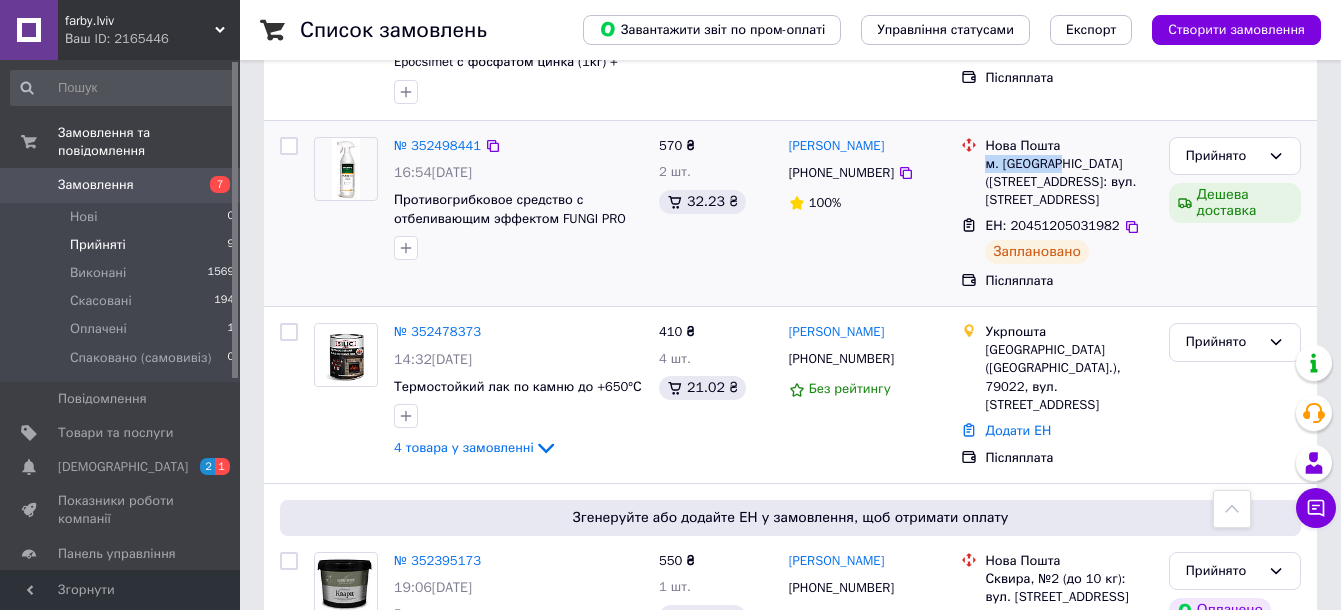 drag, startPoint x: 1062, startPoint y: 157, endPoint x: 985, endPoint y: 155, distance: 77.02597 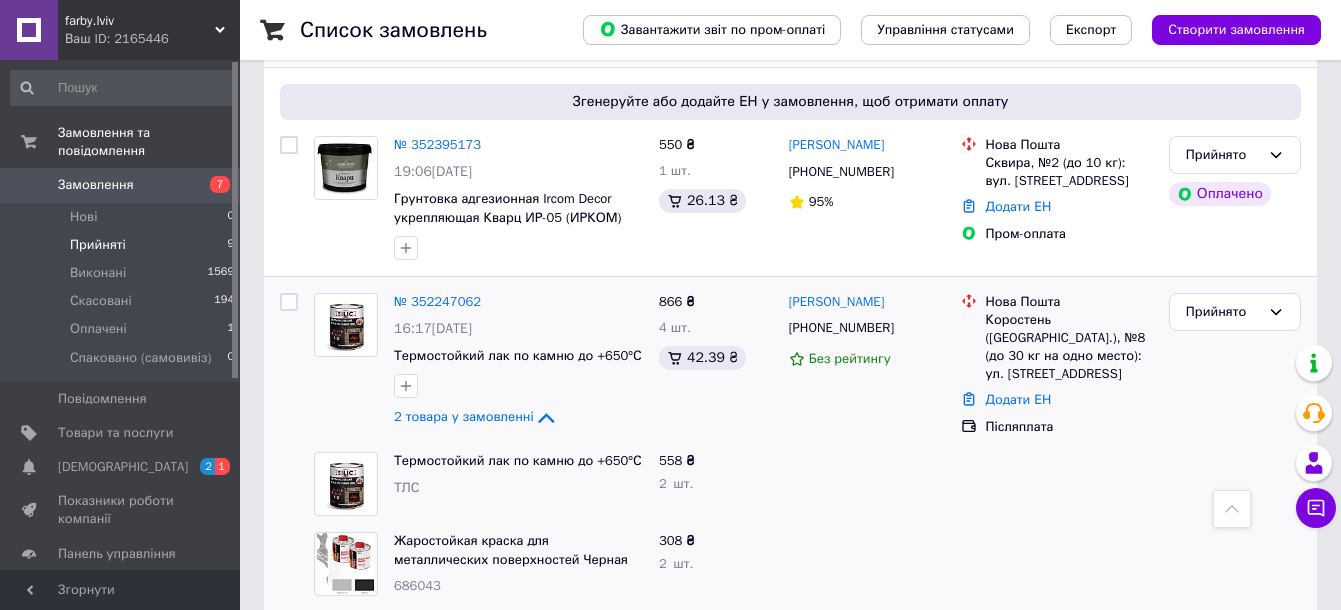 scroll, scrollTop: 930, scrollLeft: 0, axis: vertical 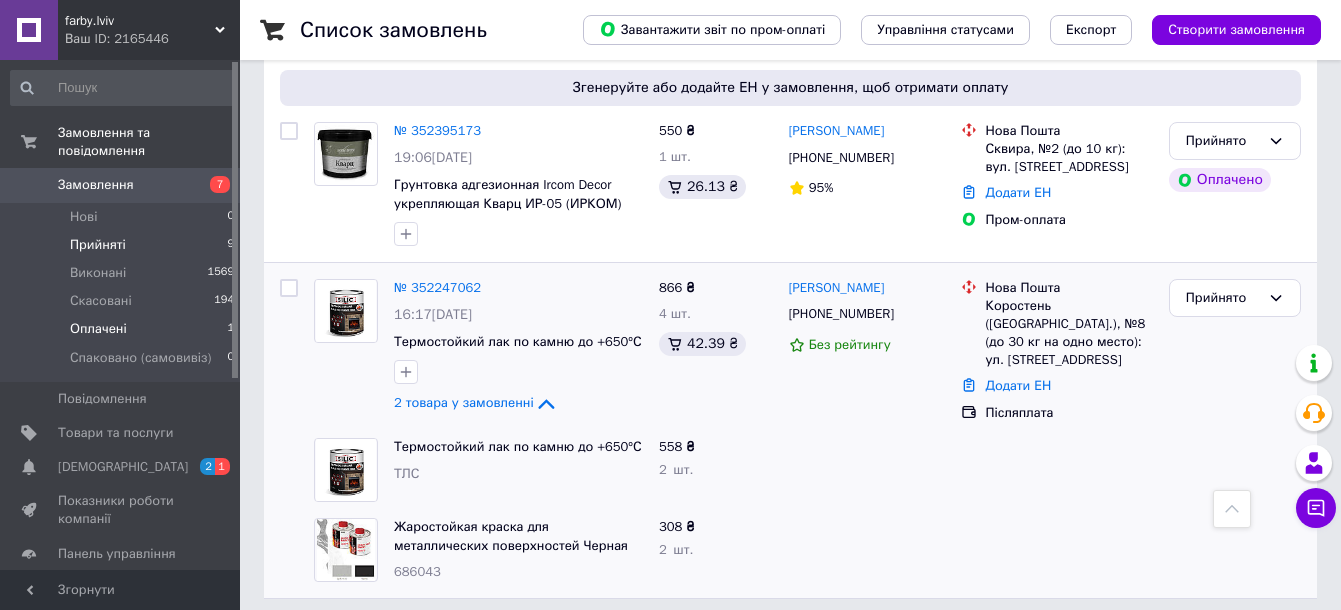 click on "Оплачені" at bounding box center (98, 329) 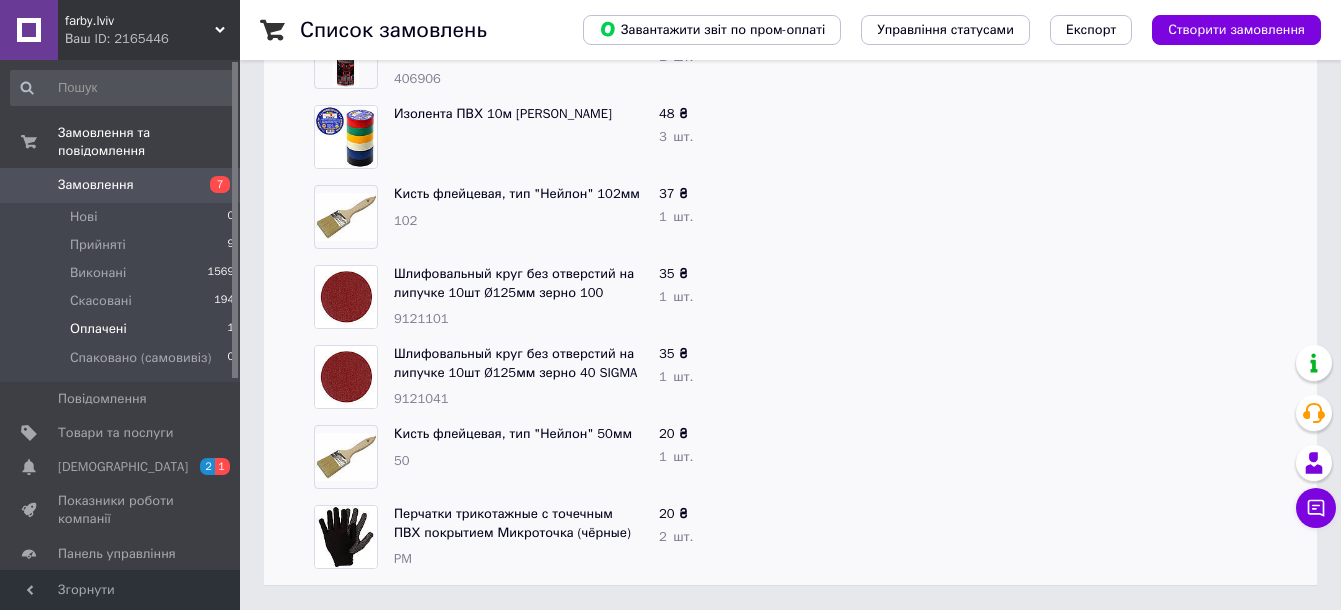 scroll, scrollTop: 0, scrollLeft: 0, axis: both 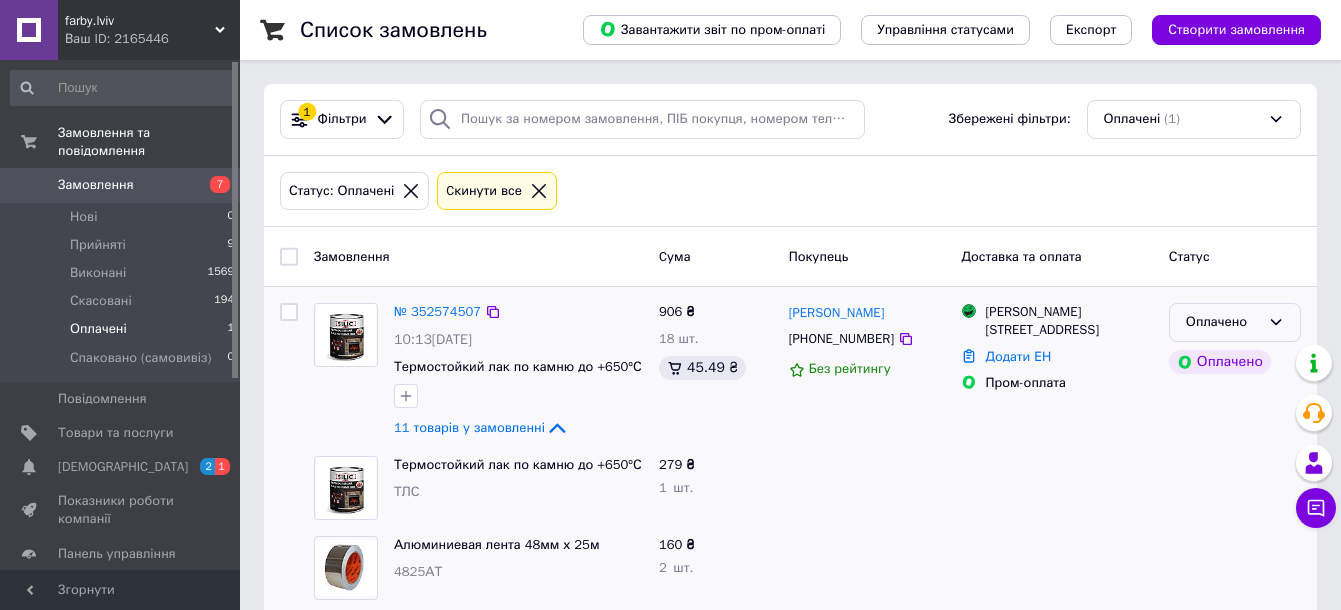 click on "Оплачено" at bounding box center (1223, 322) 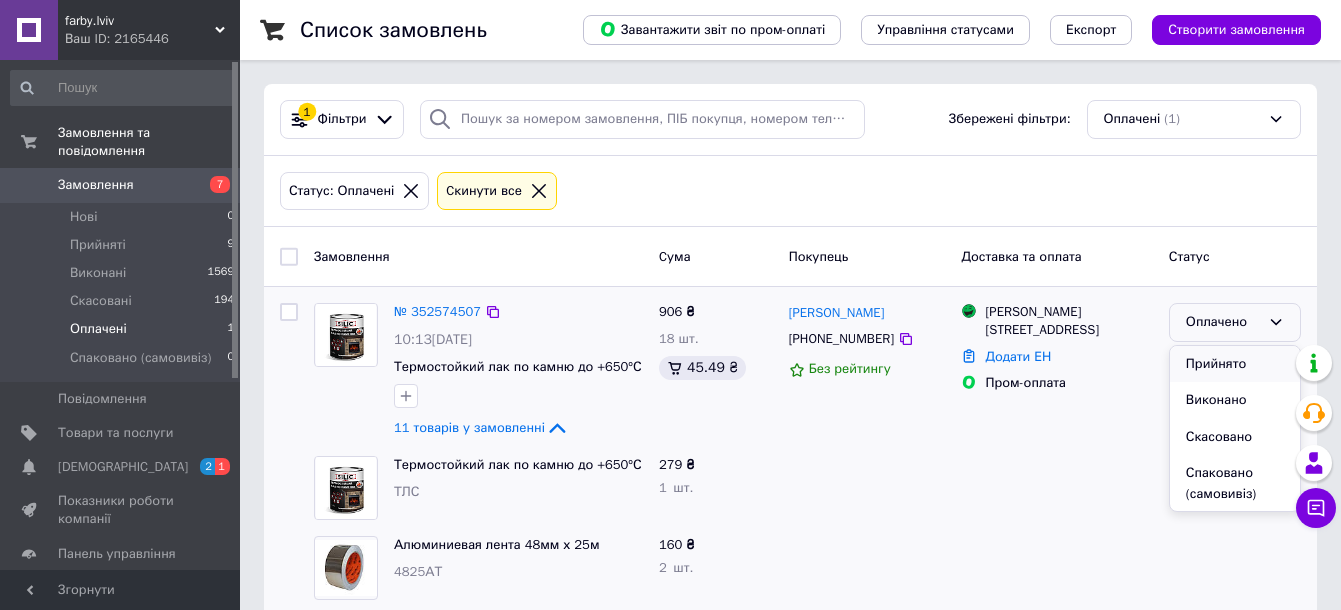 click on "Прийнято" at bounding box center (1235, 364) 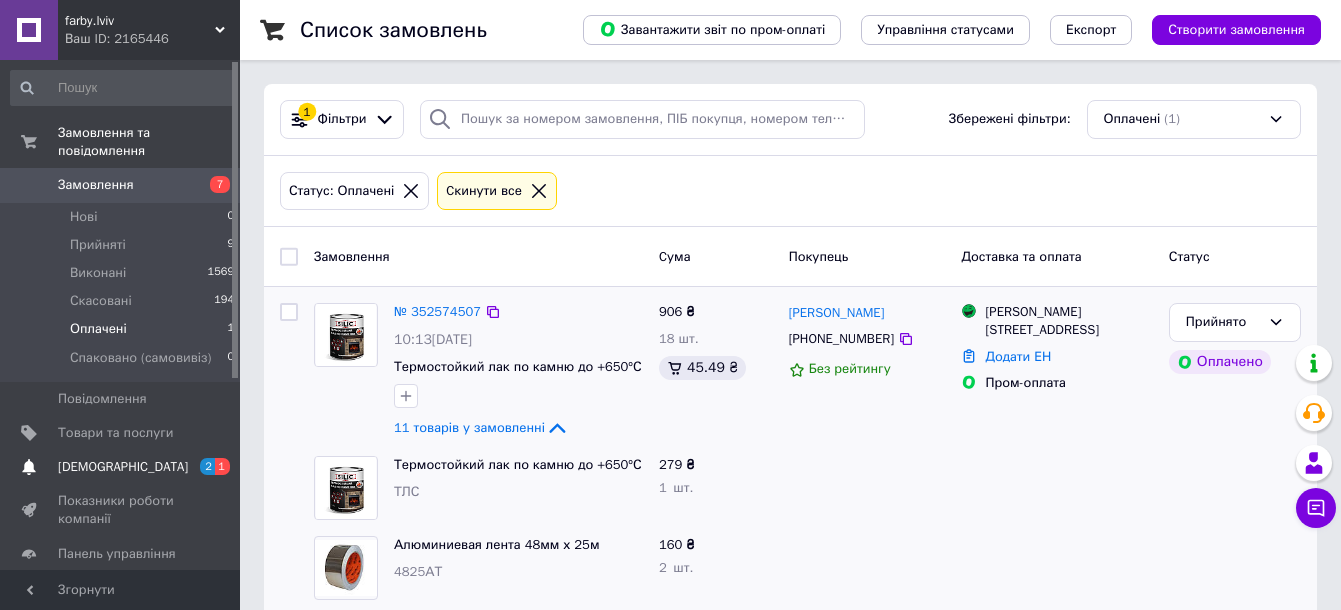 click on "[DEMOGRAPHIC_DATA]" at bounding box center (123, 467) 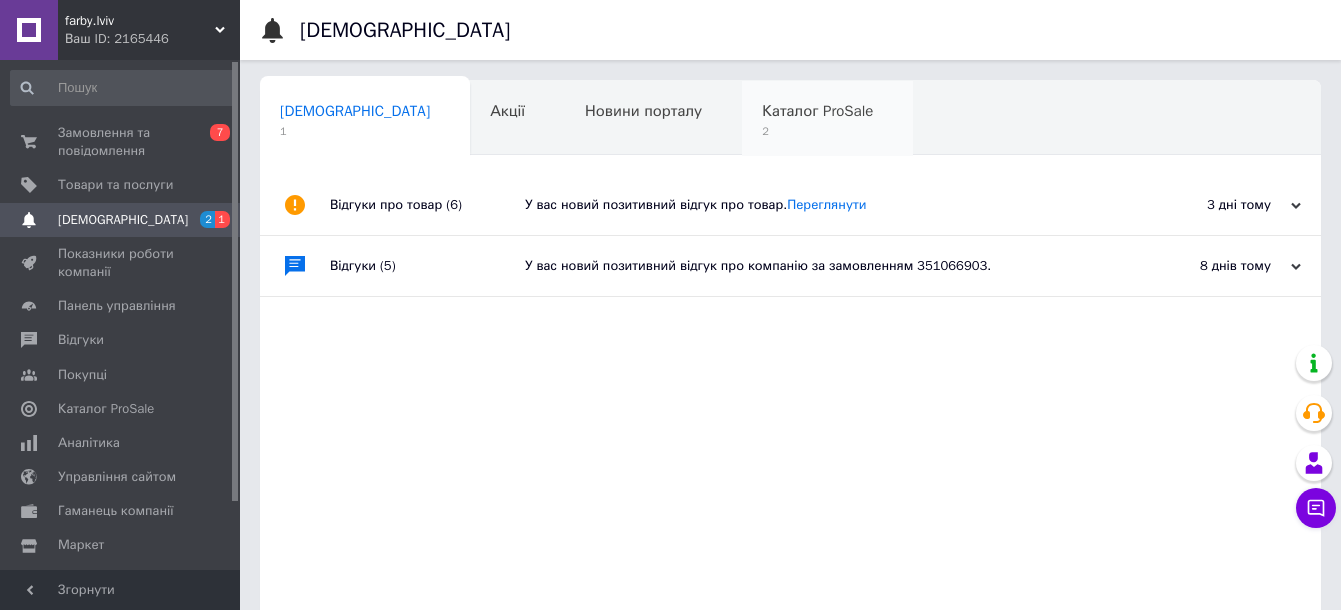click on "2" at bounding box center (817, 131) 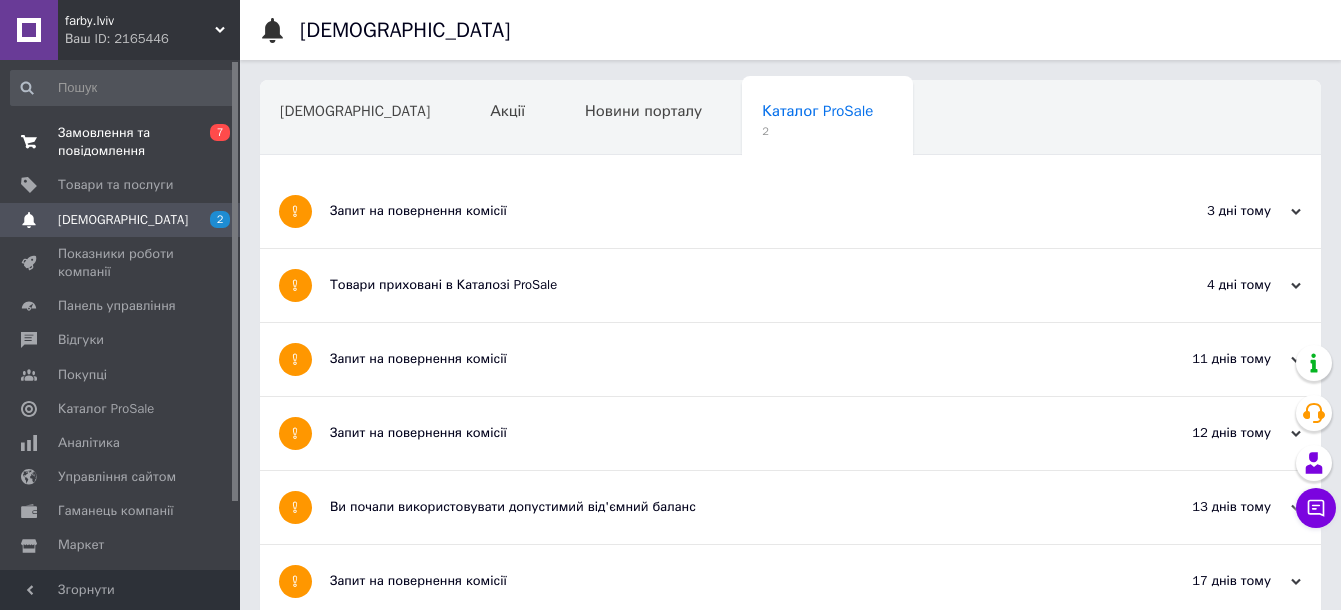 click on "Замовлення та повідомлення" at bounding box center (121, 142) 